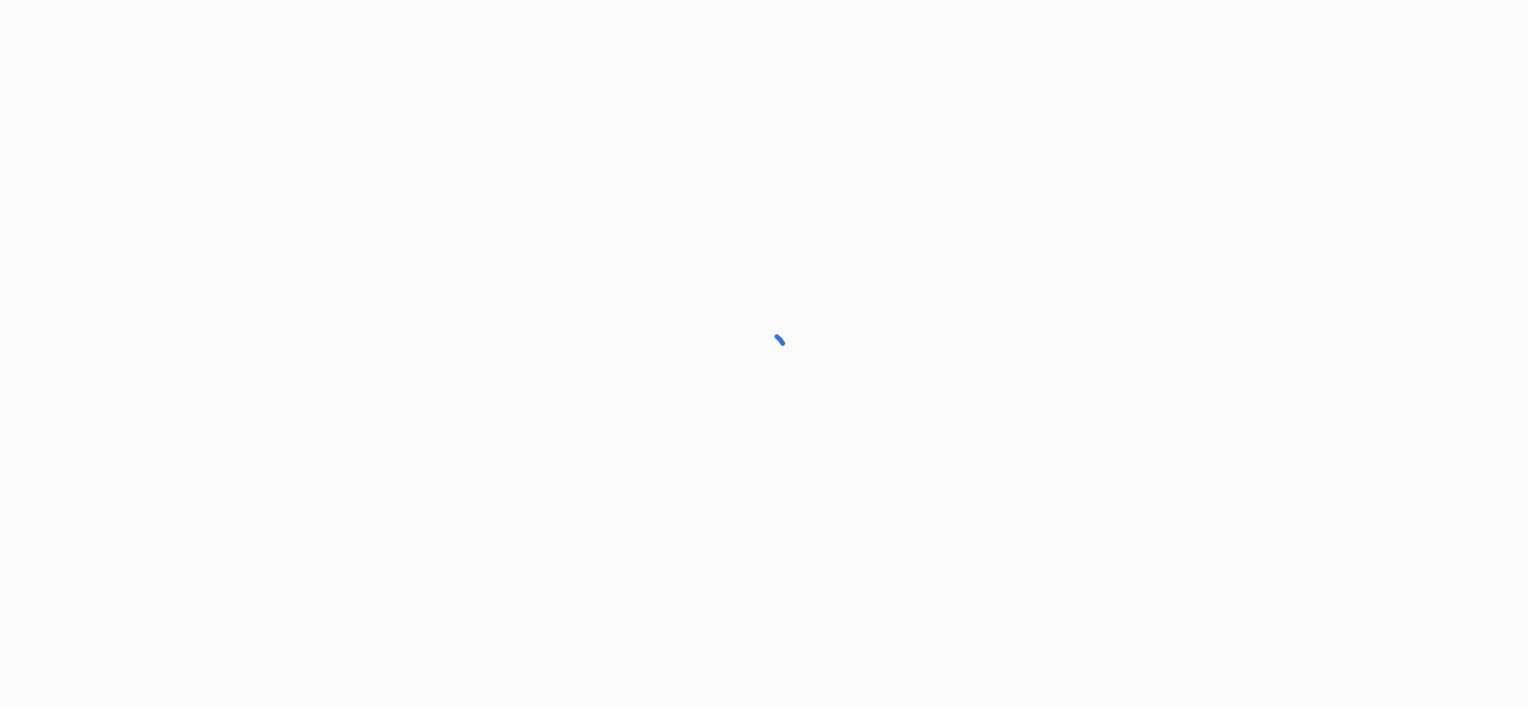 scroll, scrollTop: 0, scrollLeft: 0, axis: both 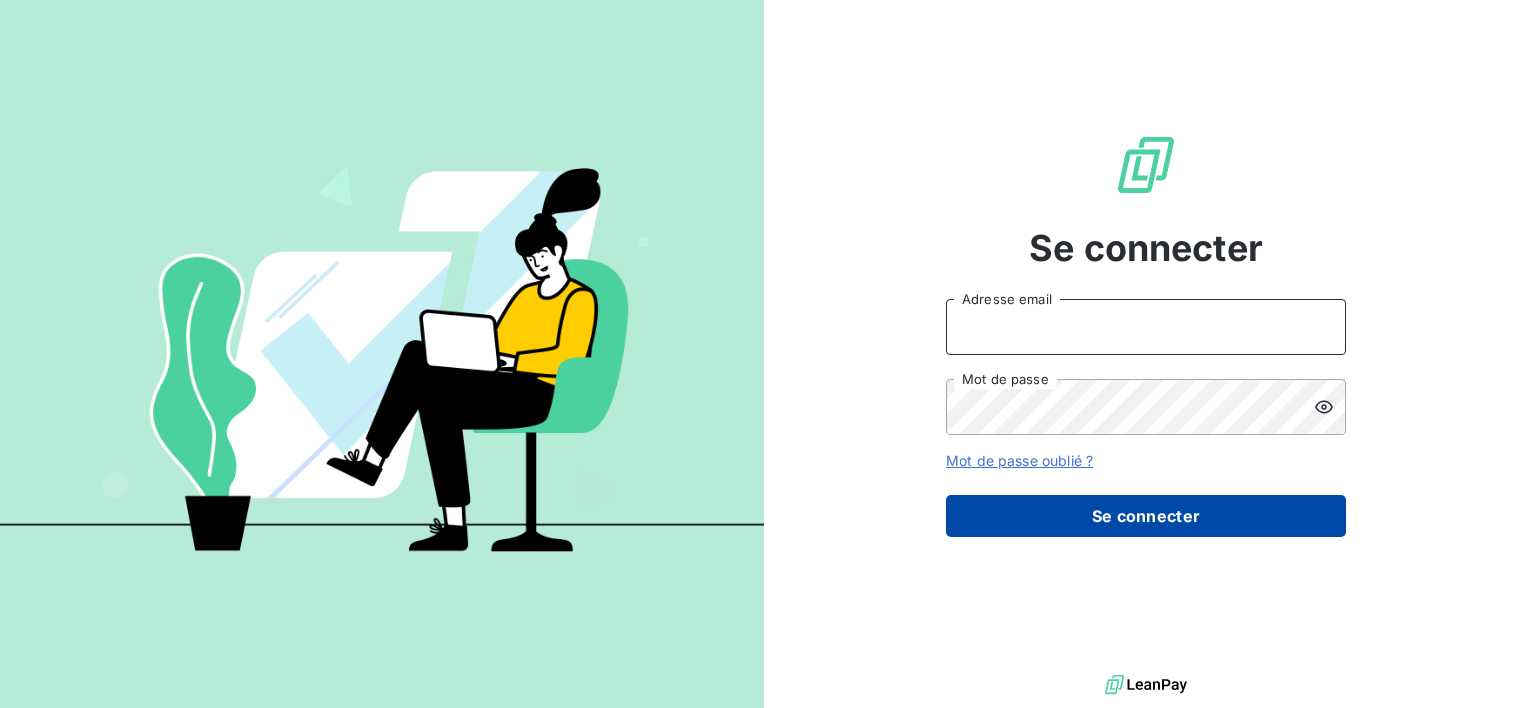 type on "compta@mwb.fr" 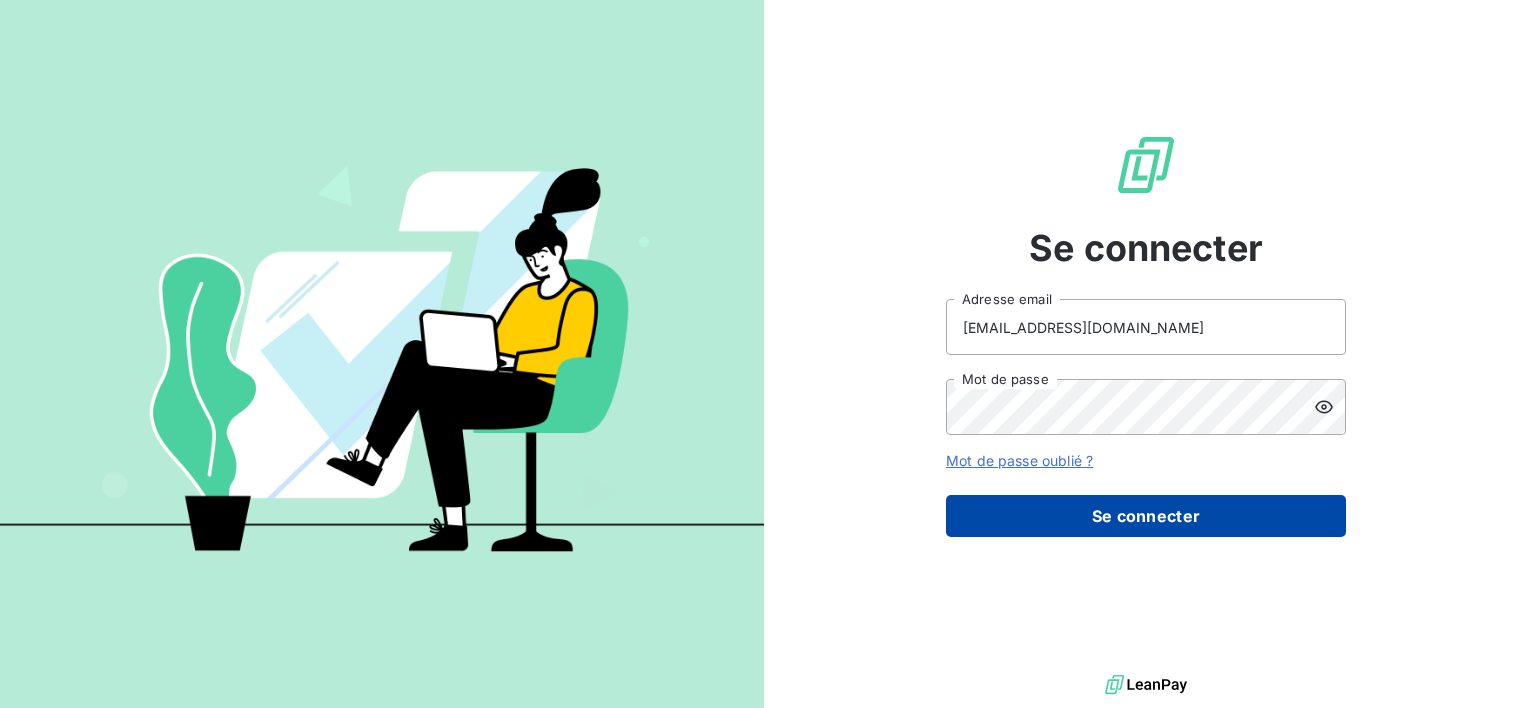 click on "Se connecter" at bounding box center [1146, 516] 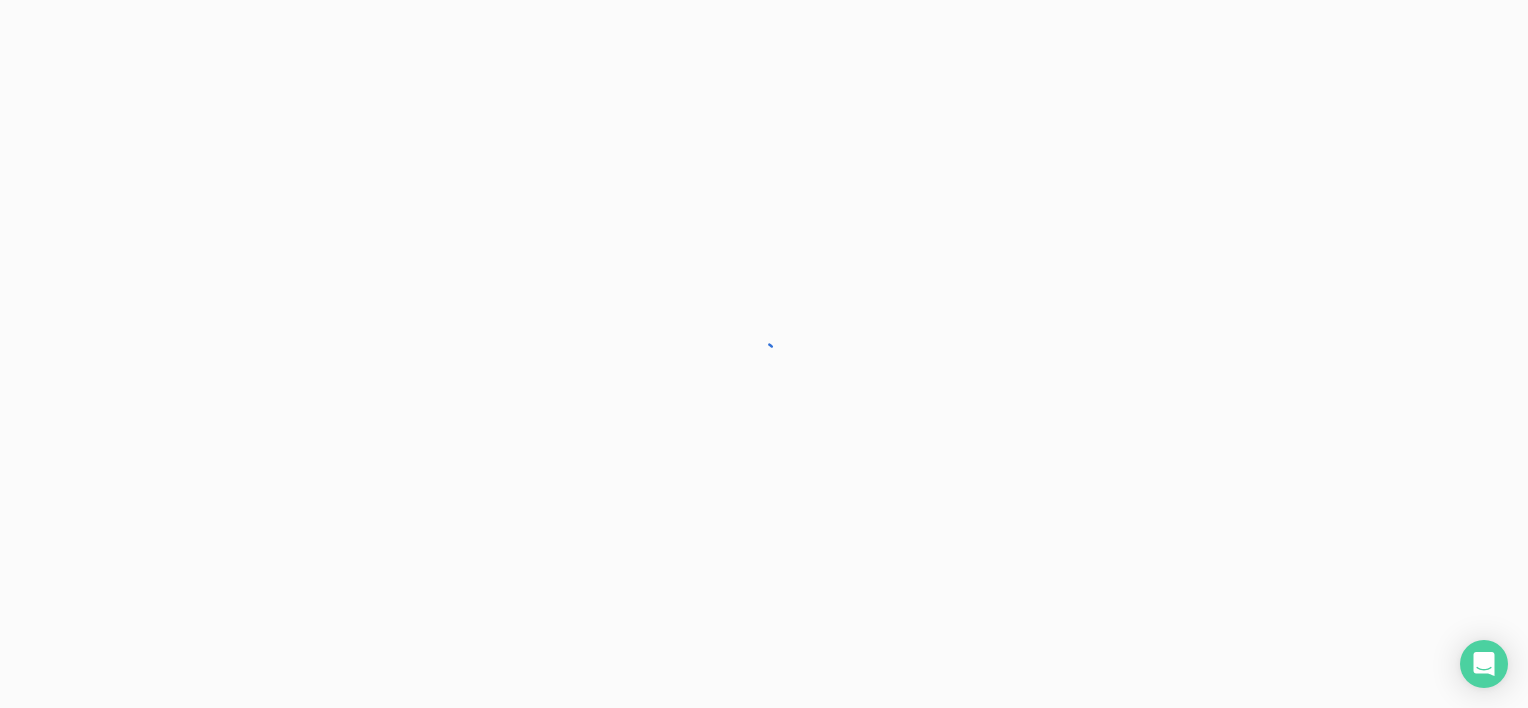 scroll, scrollTop: 0, scrollLeft: 0, axis: both 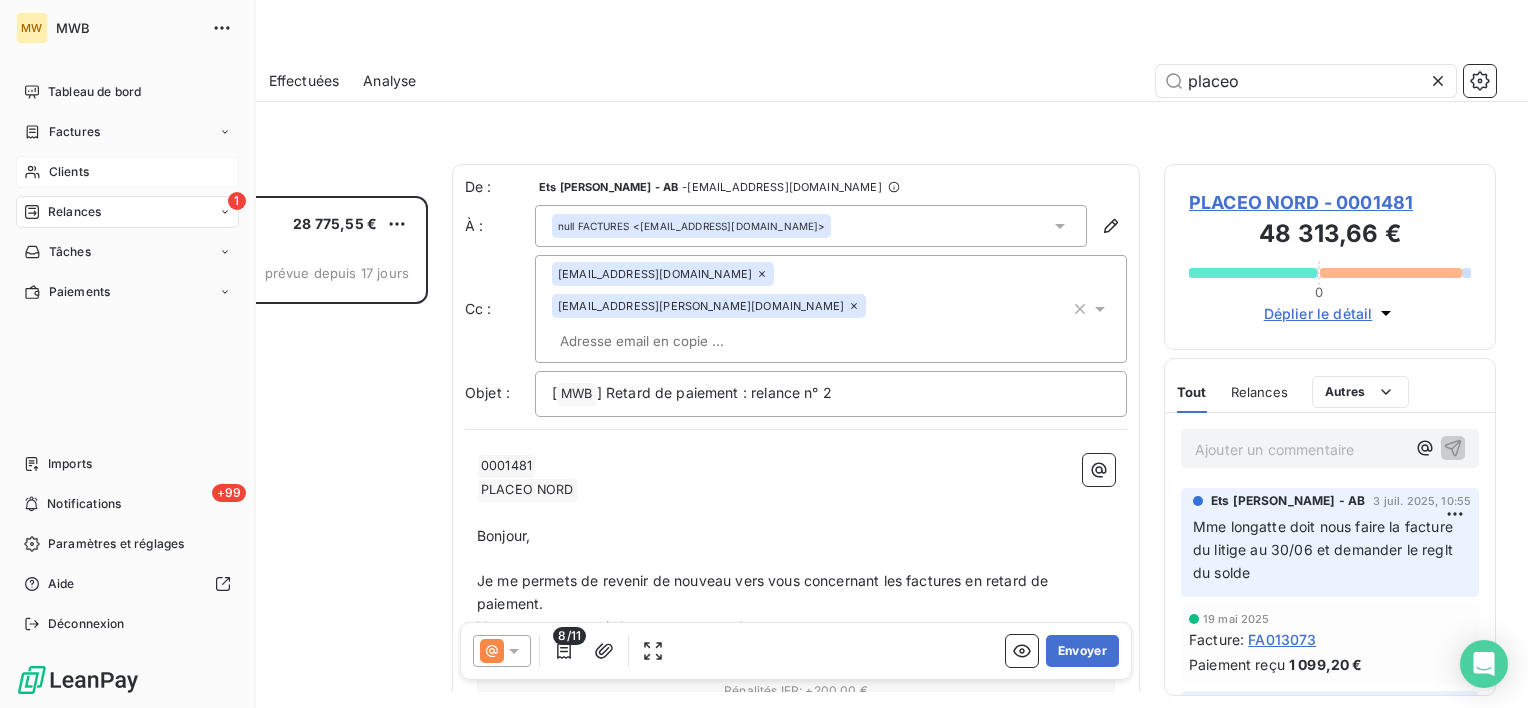 click on "Clients" at bounding box center (69, 172) 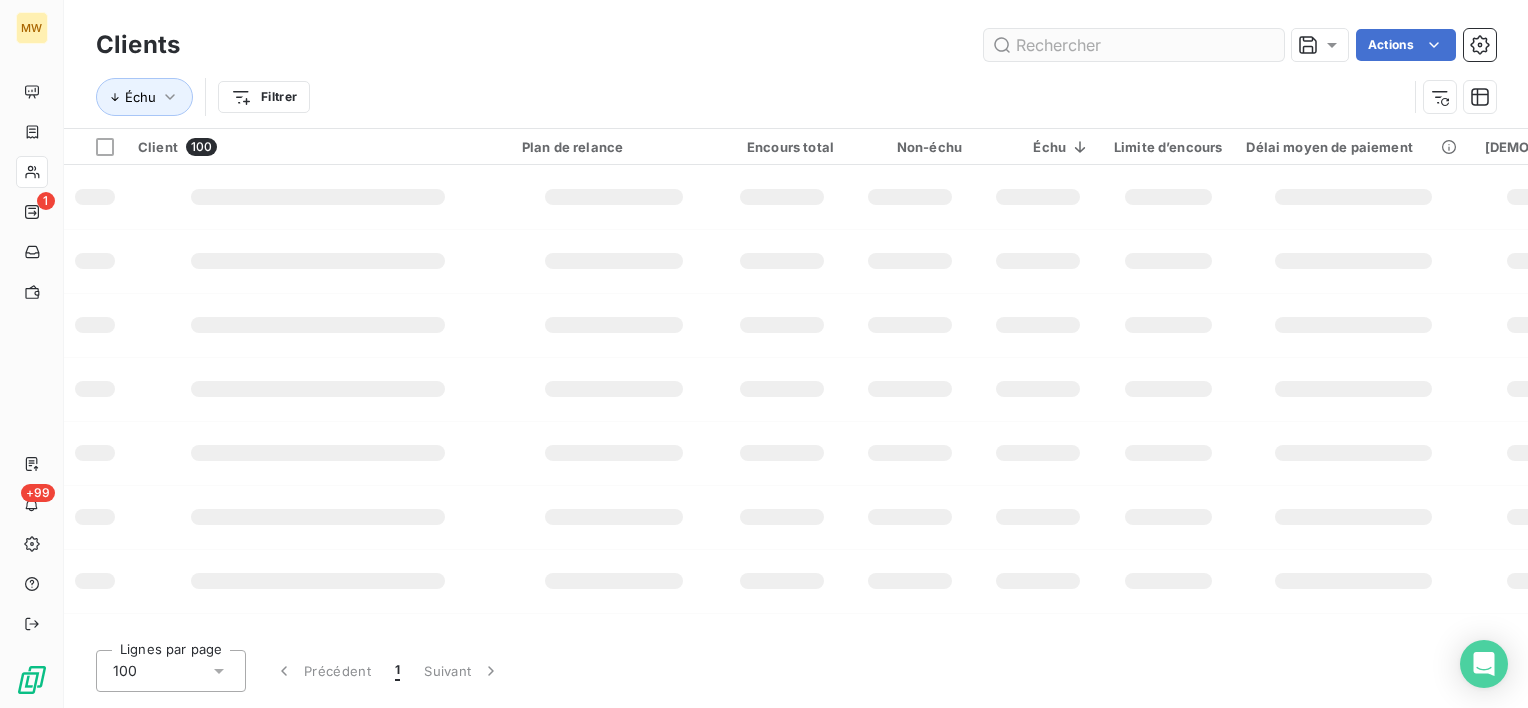click at bounding box center [1134, 45] 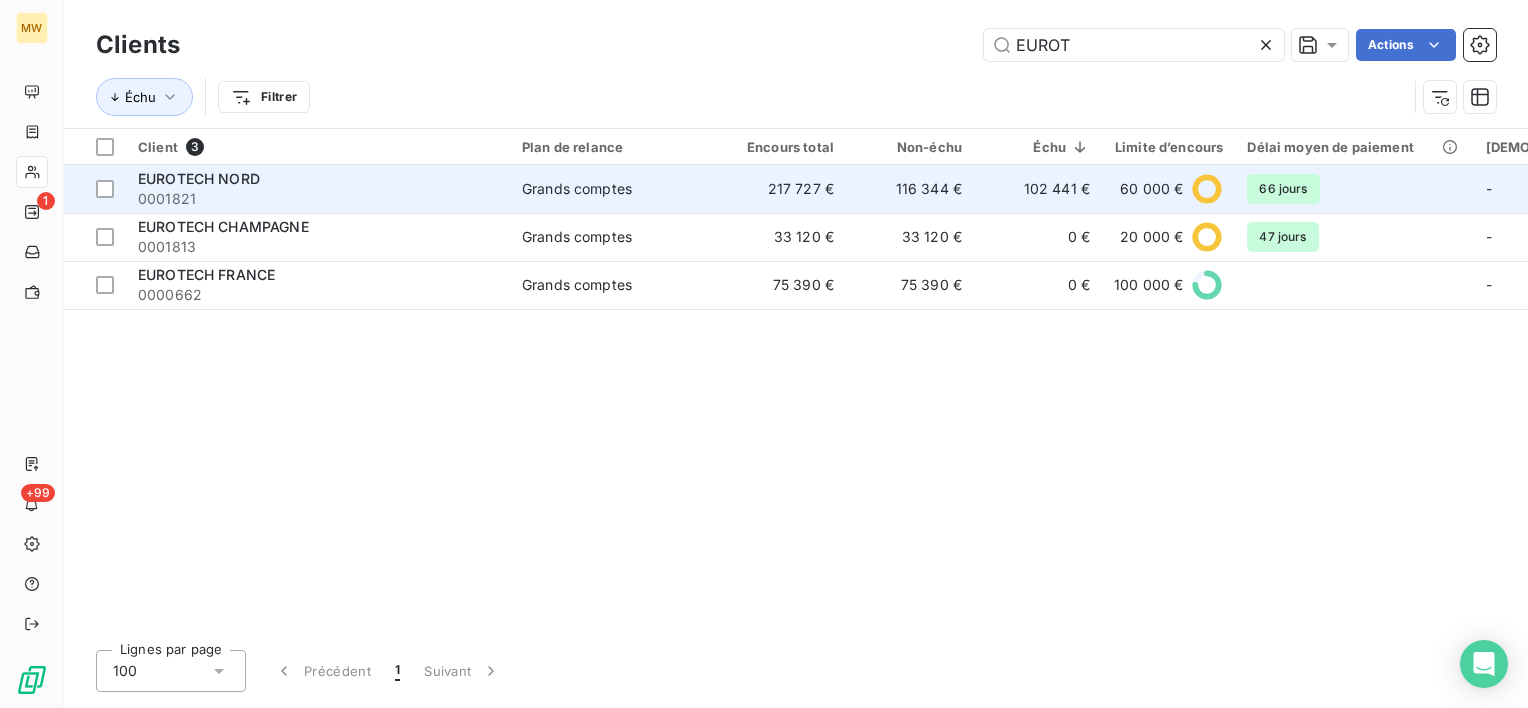 type on "EUROT" 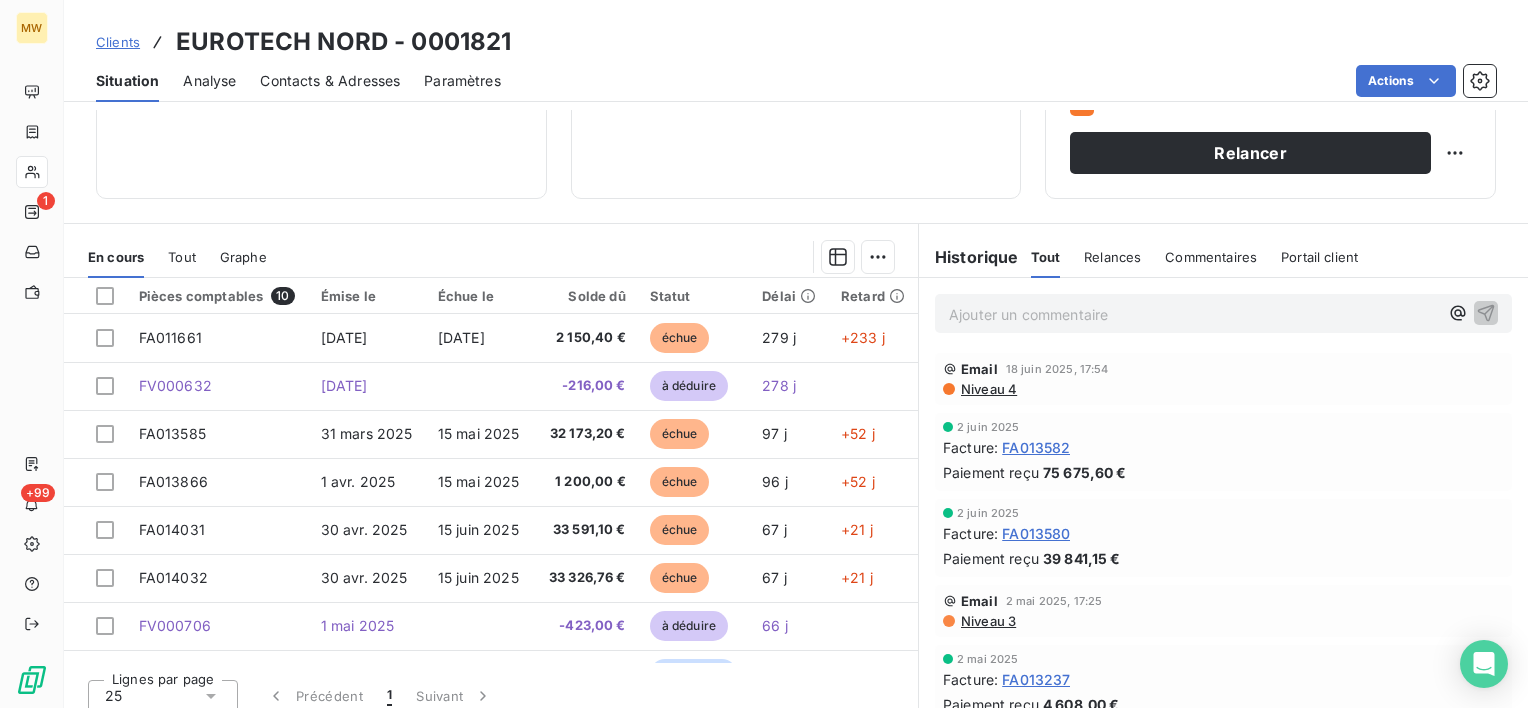 scroll, scrollTop: 347, scrollLeft: 0, axis: vertical 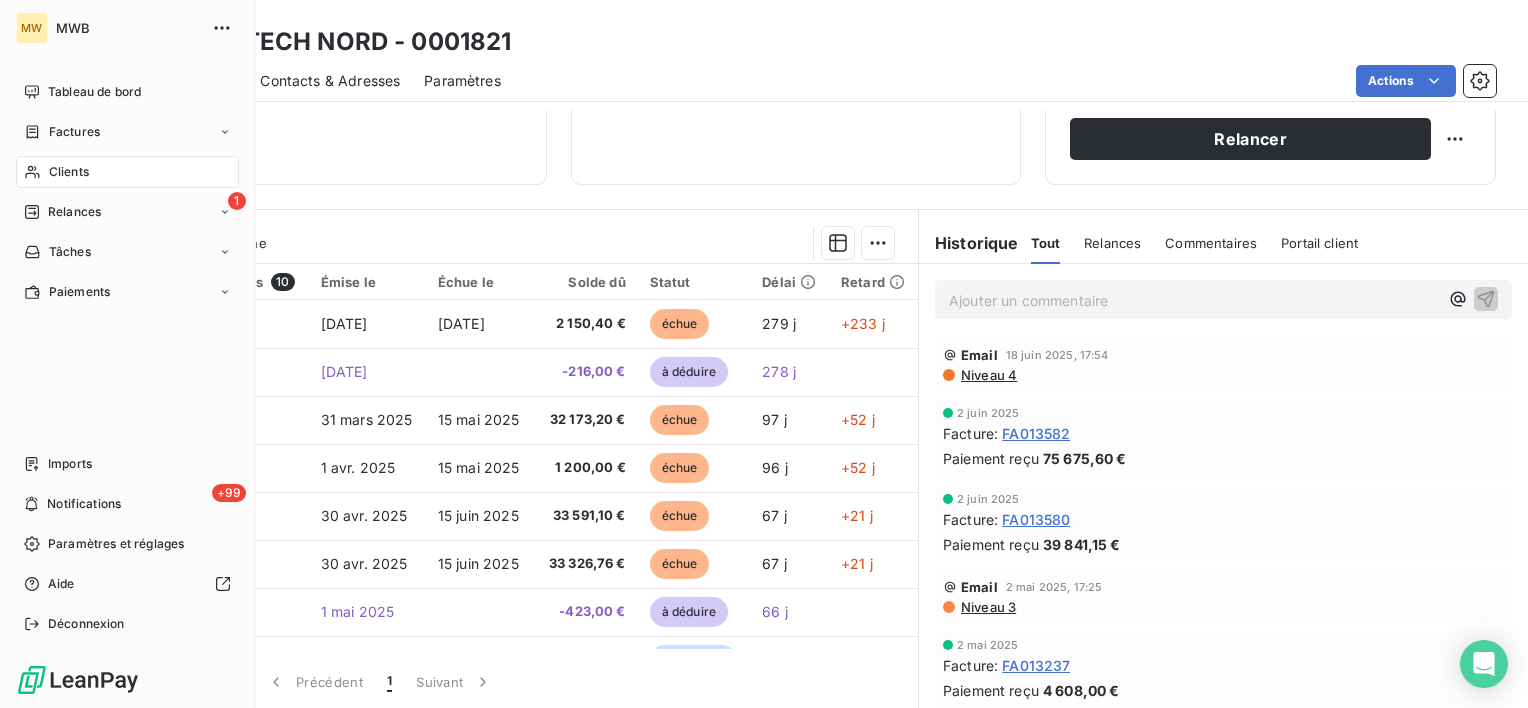 click on "Clients" at bounding box center [69, 172] 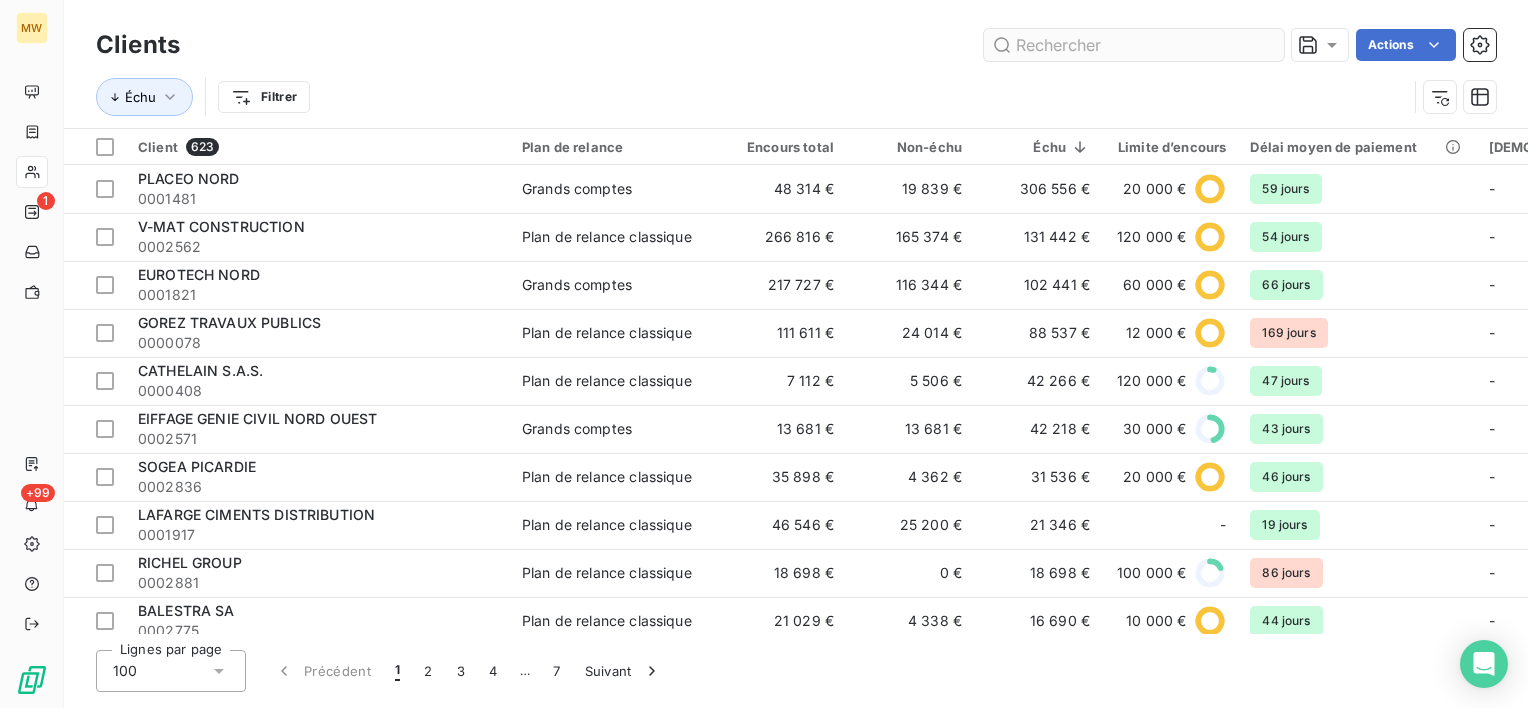 click at bounding box center [1134, 45] 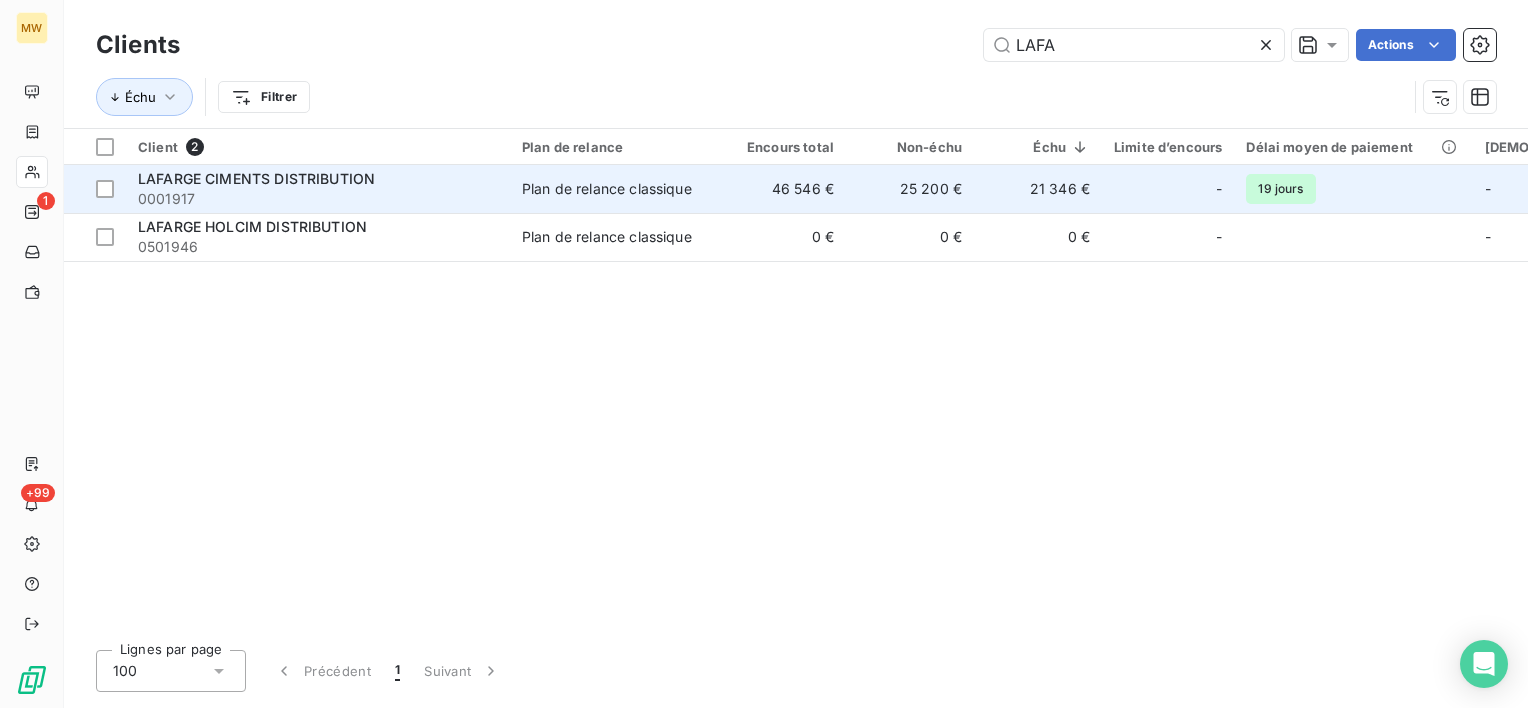 type on "LAFA" 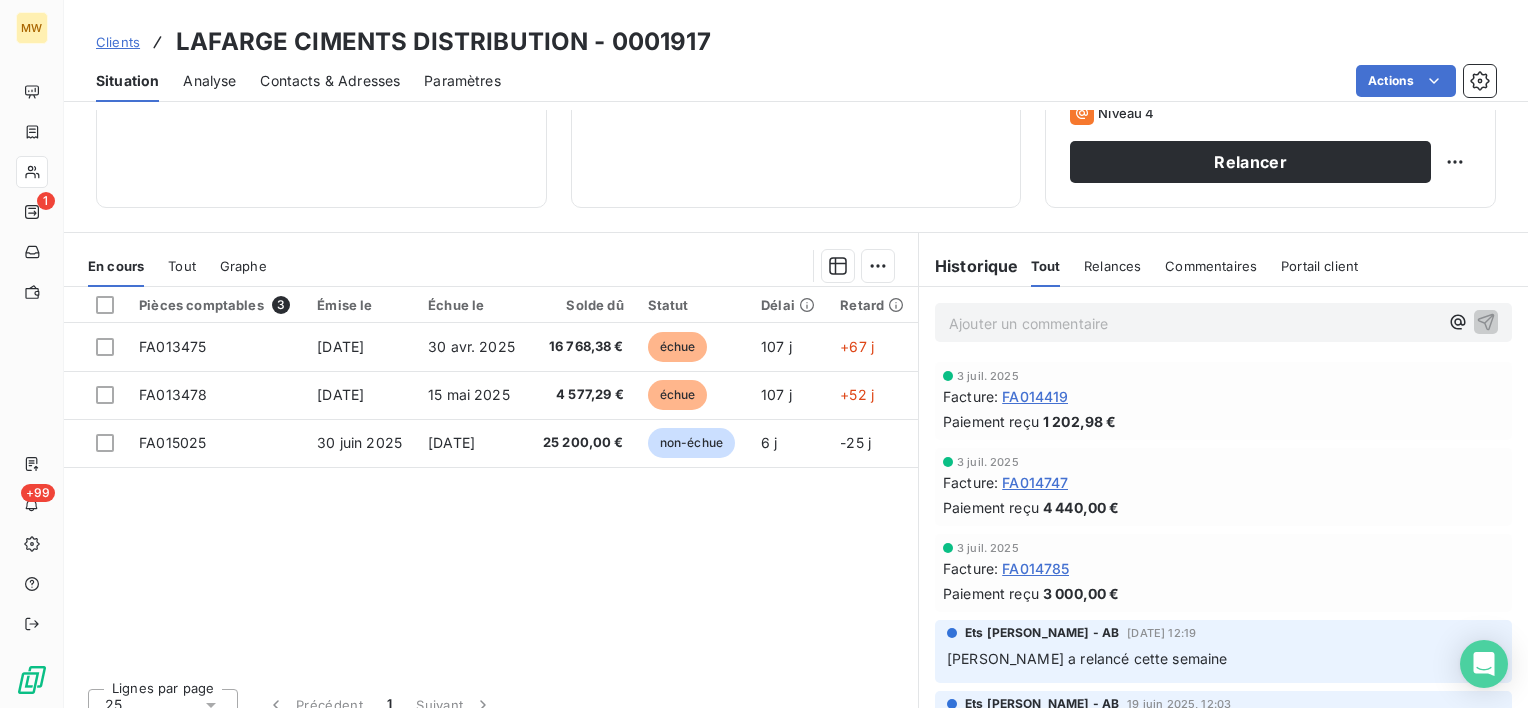 scroll, scrollTop: 347, scrollLeft: 0, axis: vertical 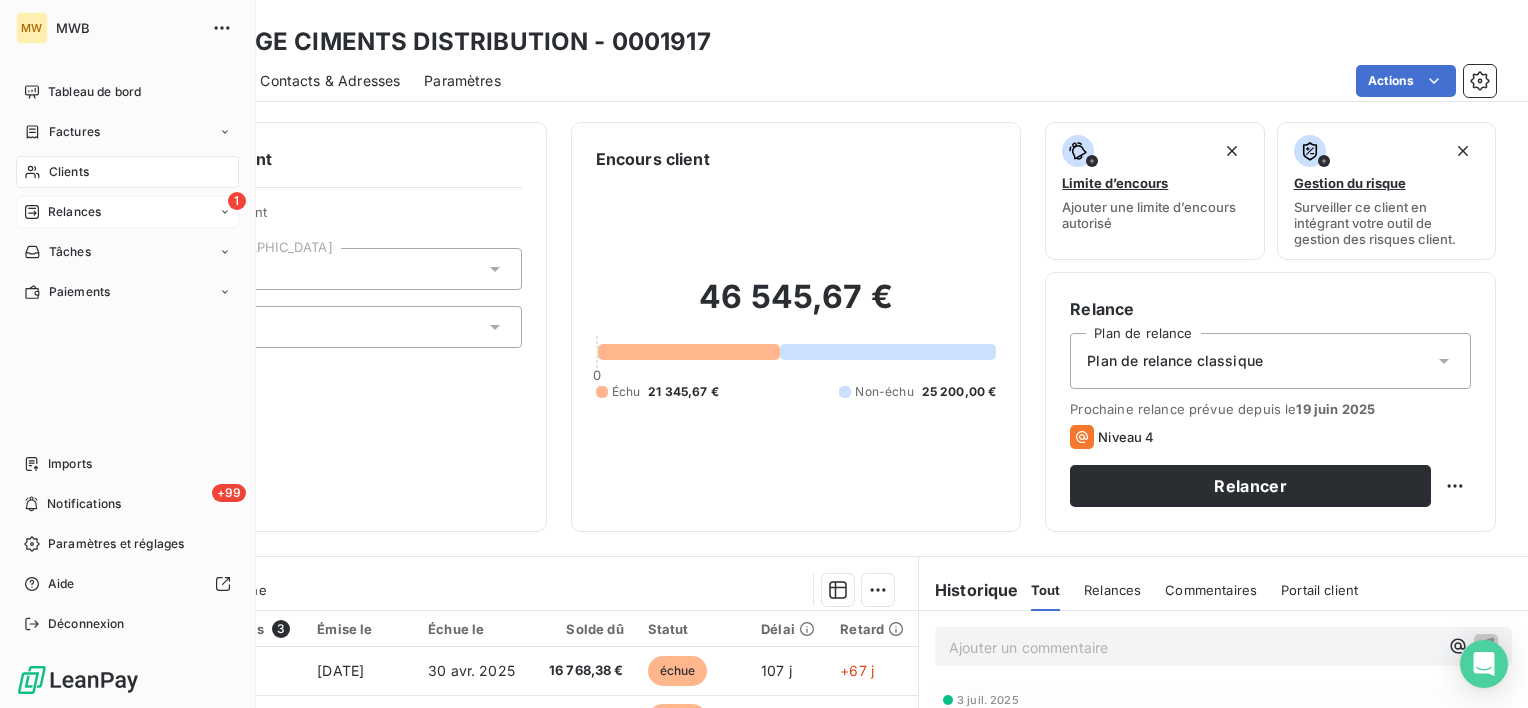 click on "Relances" at bounding box center [74, 212] 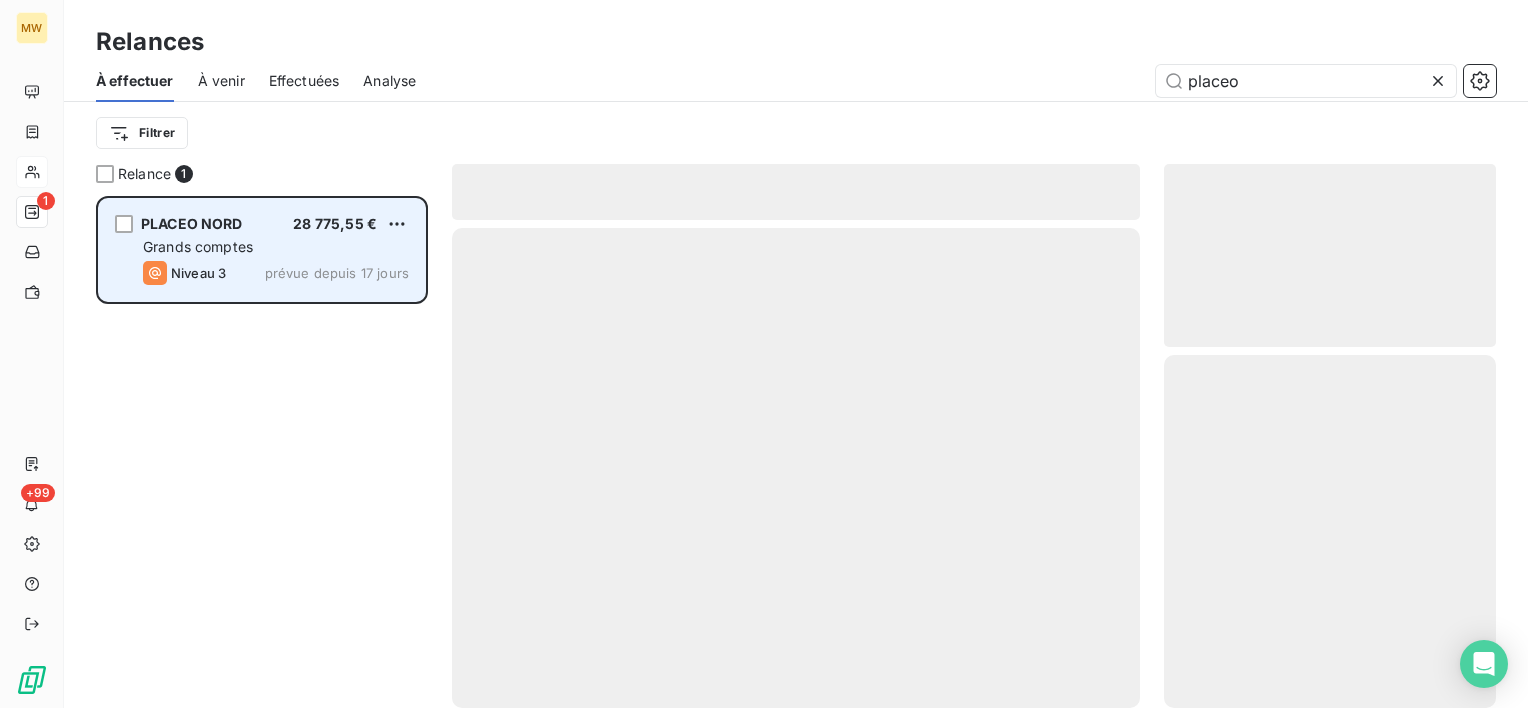 scroll, scrollTop: 16, scrollLeft: 16, axis: both 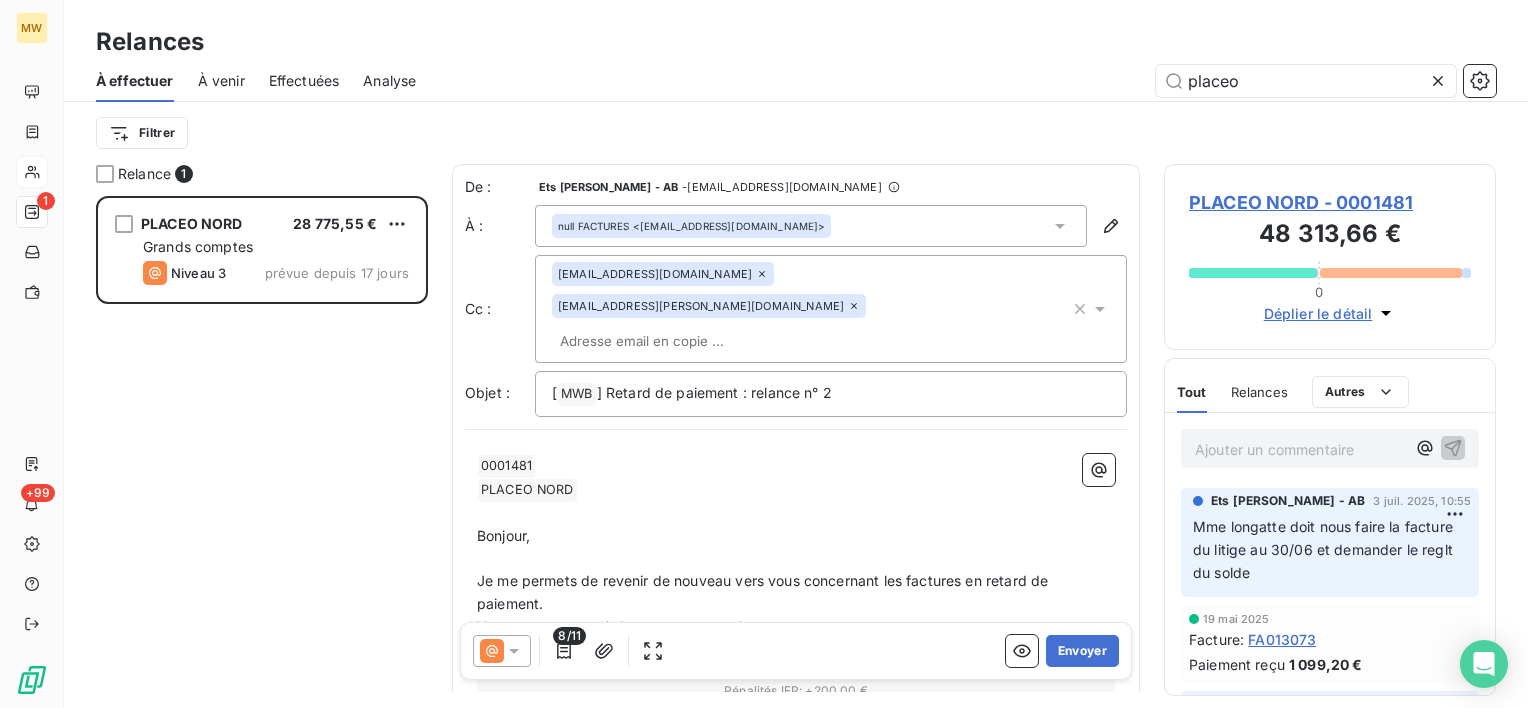 click 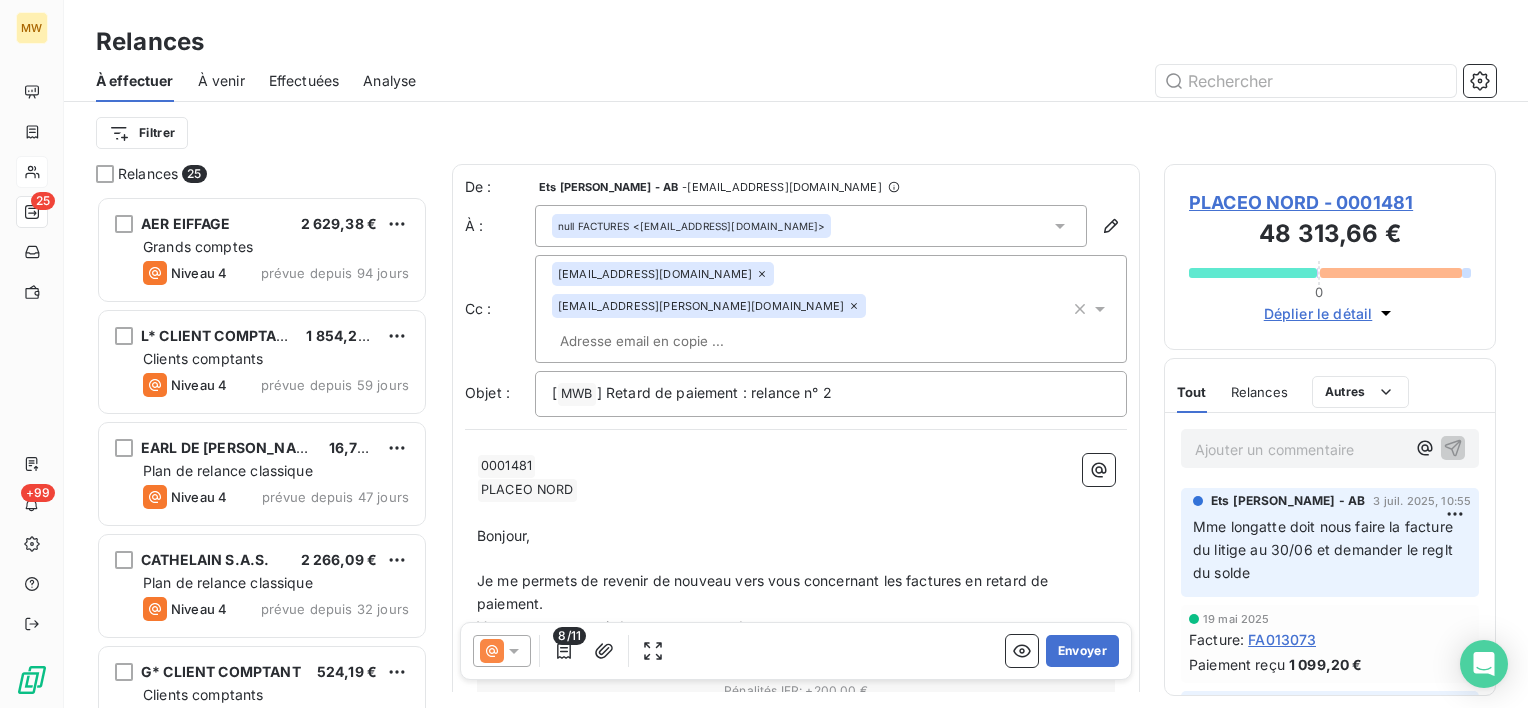 scroll, scrollTop: 16, scrollLeft: 16, axis: both 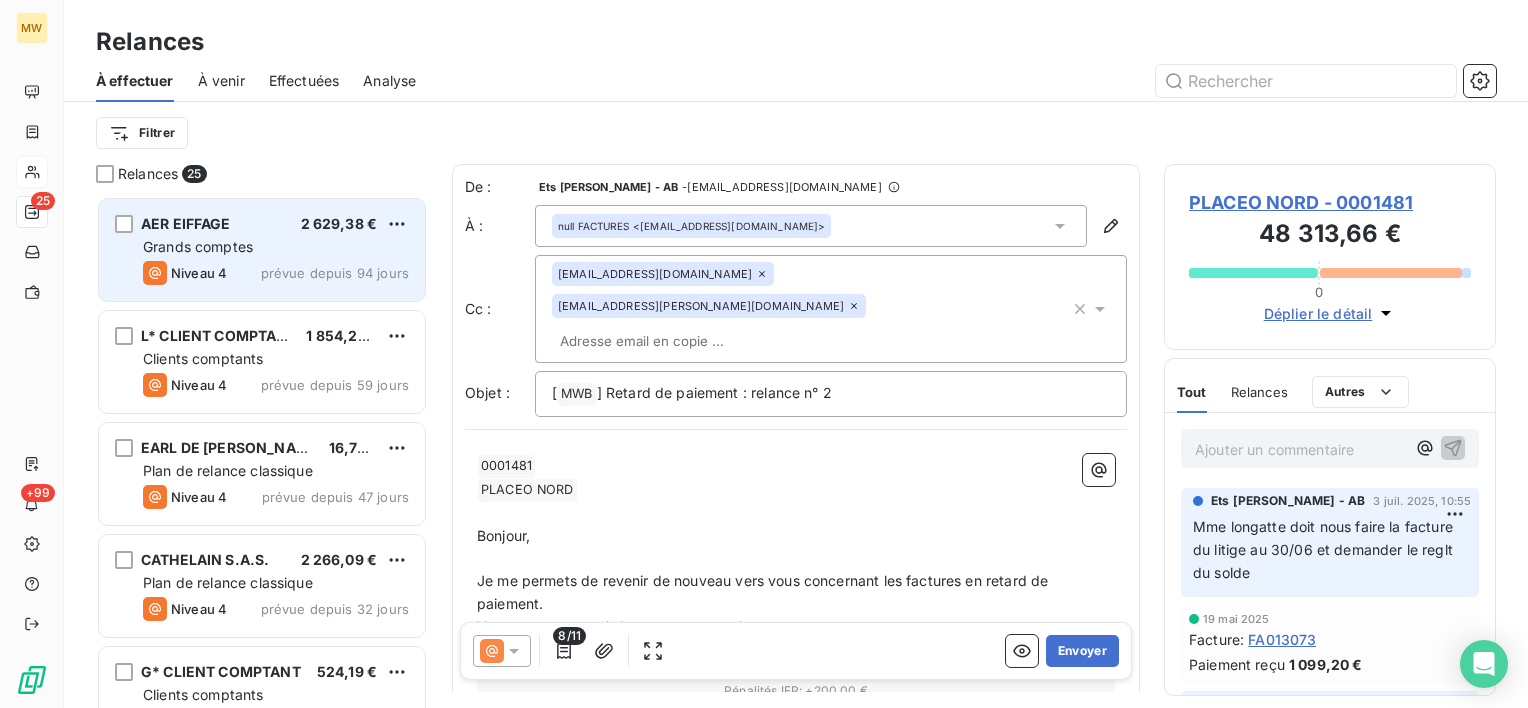 click on "Grands comptes" at bounding box center (198, 246) 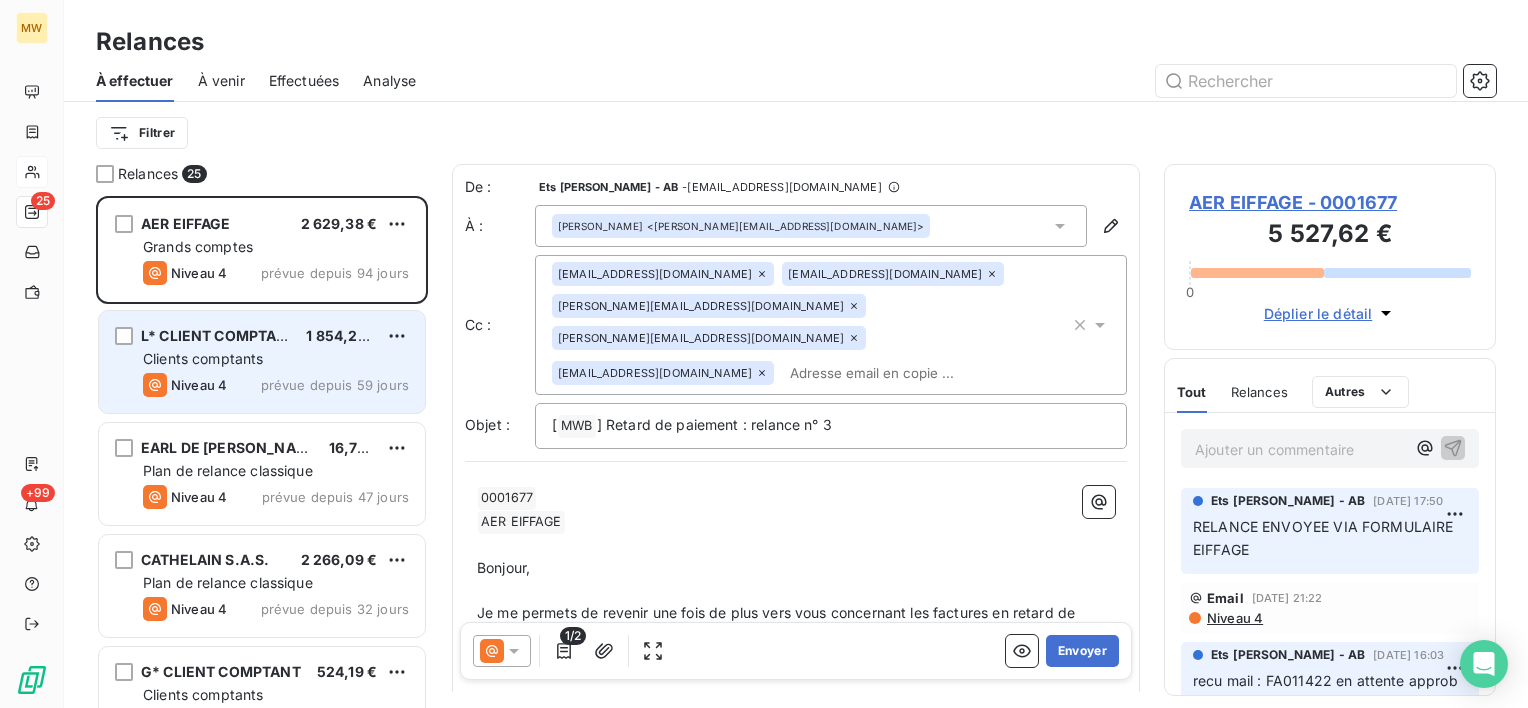 click on "Clients comptants" at bounding box center [203, 358] 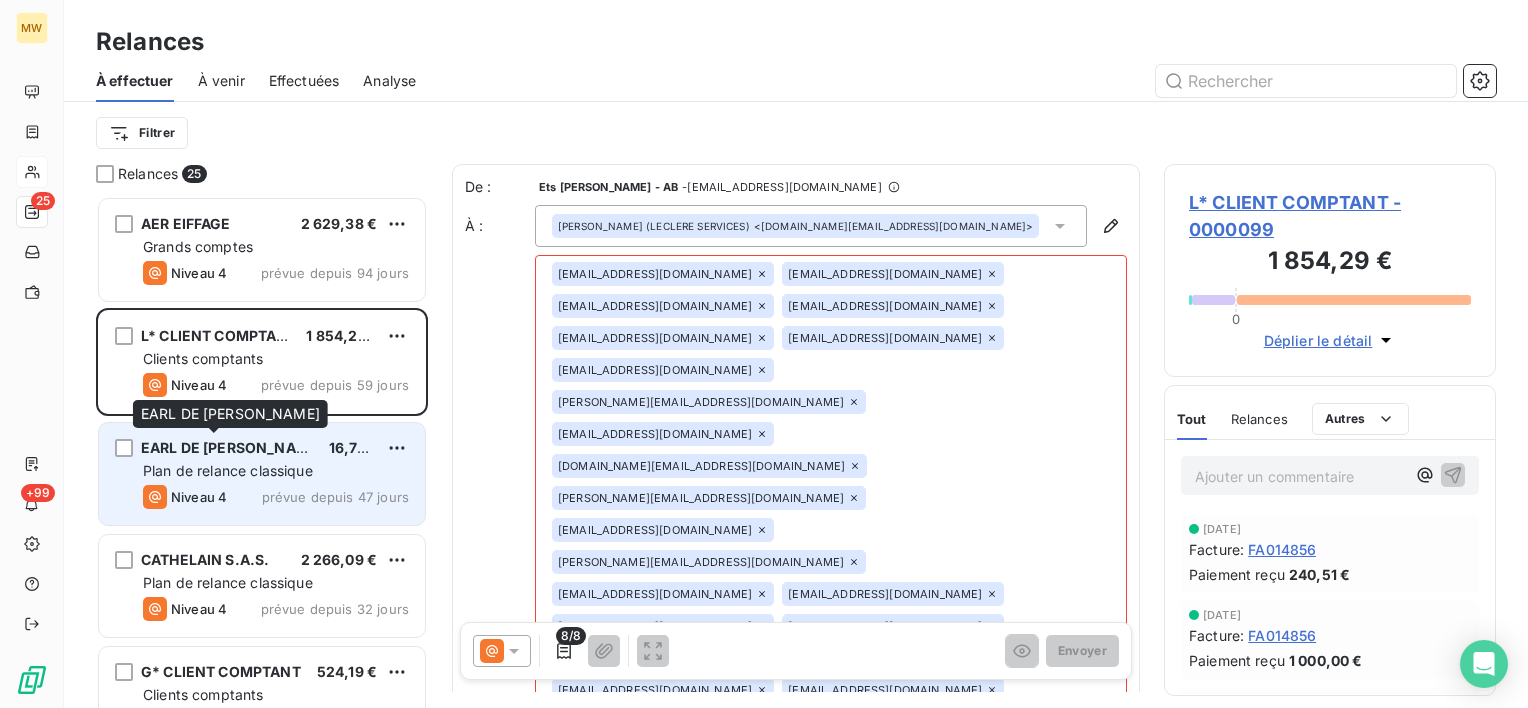 click on "EARL DE [PERSON_NAME]" at bounding box center (232, 447) 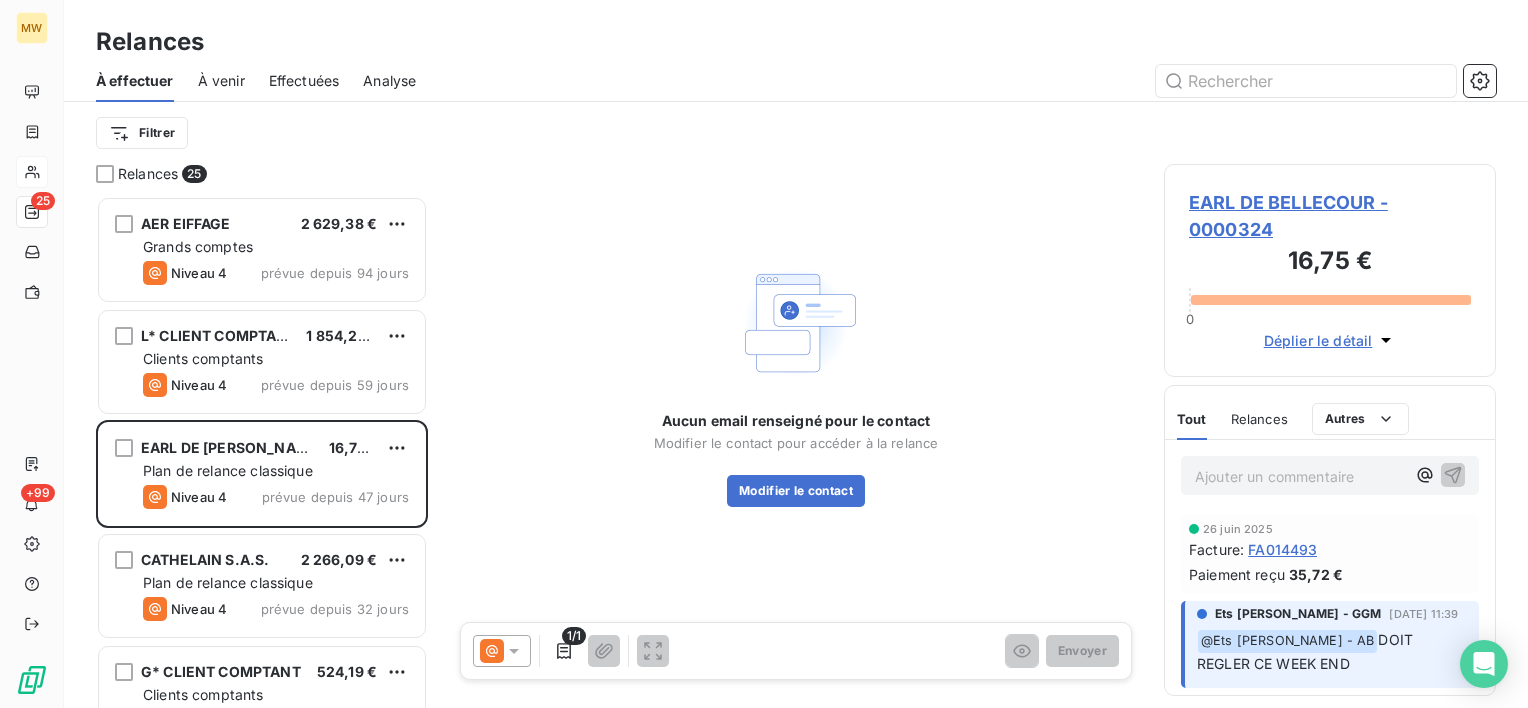 click 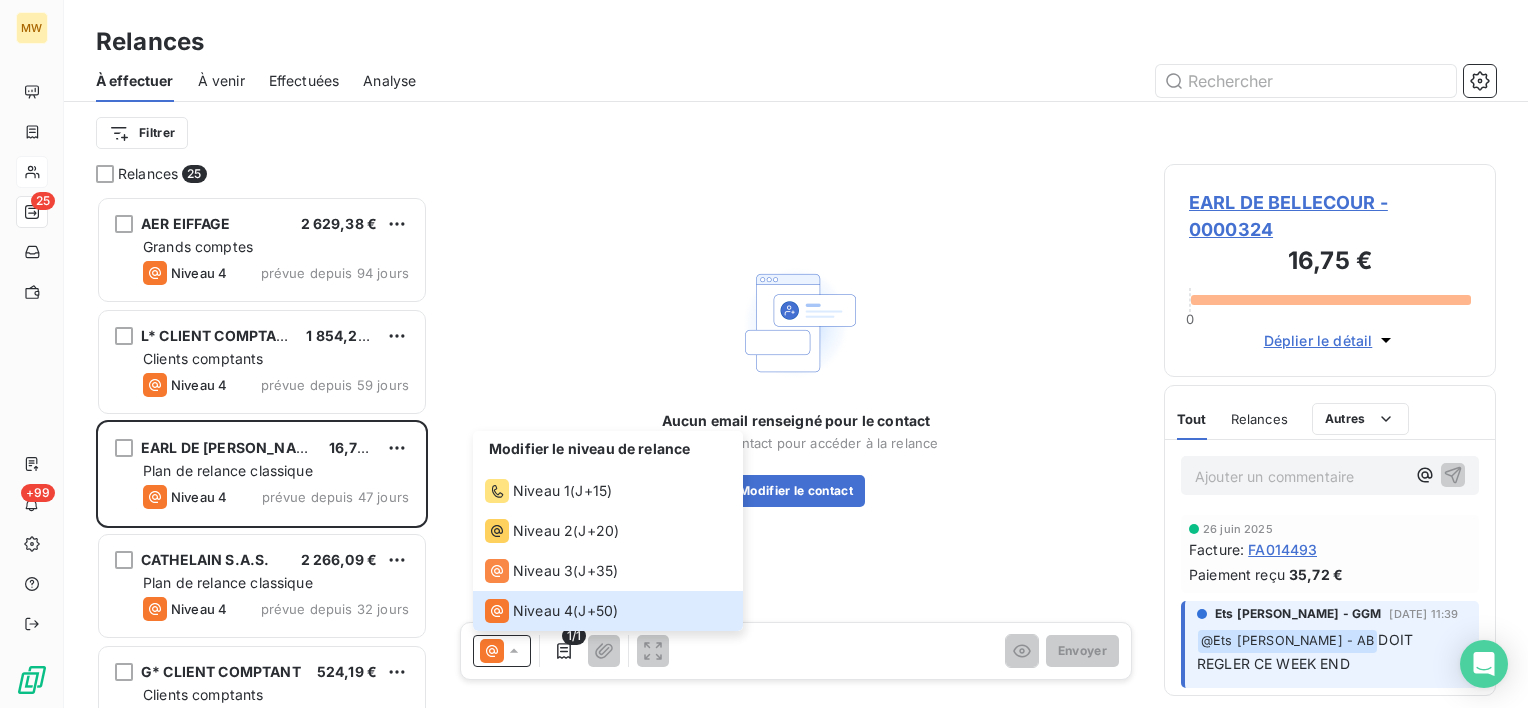 click on "Aucun email renseigné pour le contact Modifier le contact pour accéder à la relance Modifier le contact" at bounding box center (796, 383) 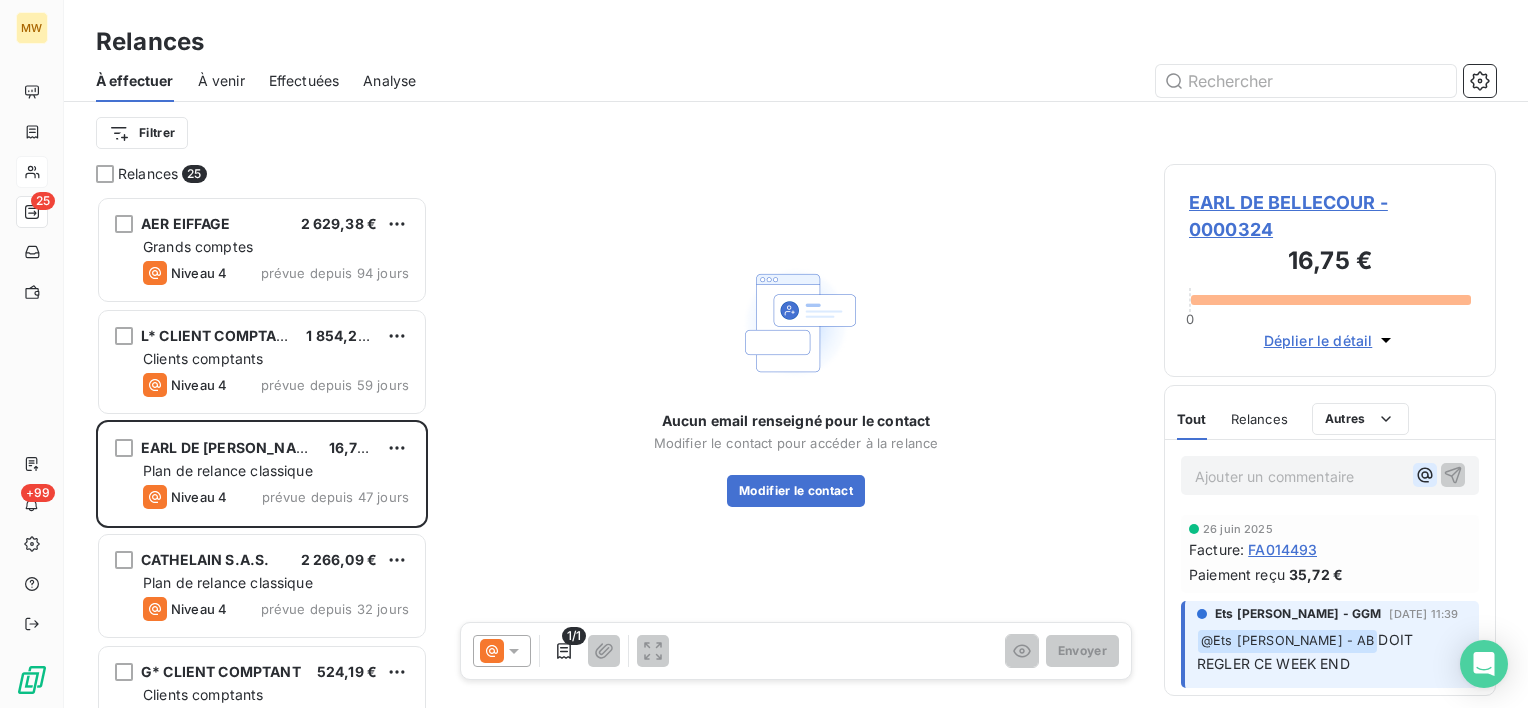 click 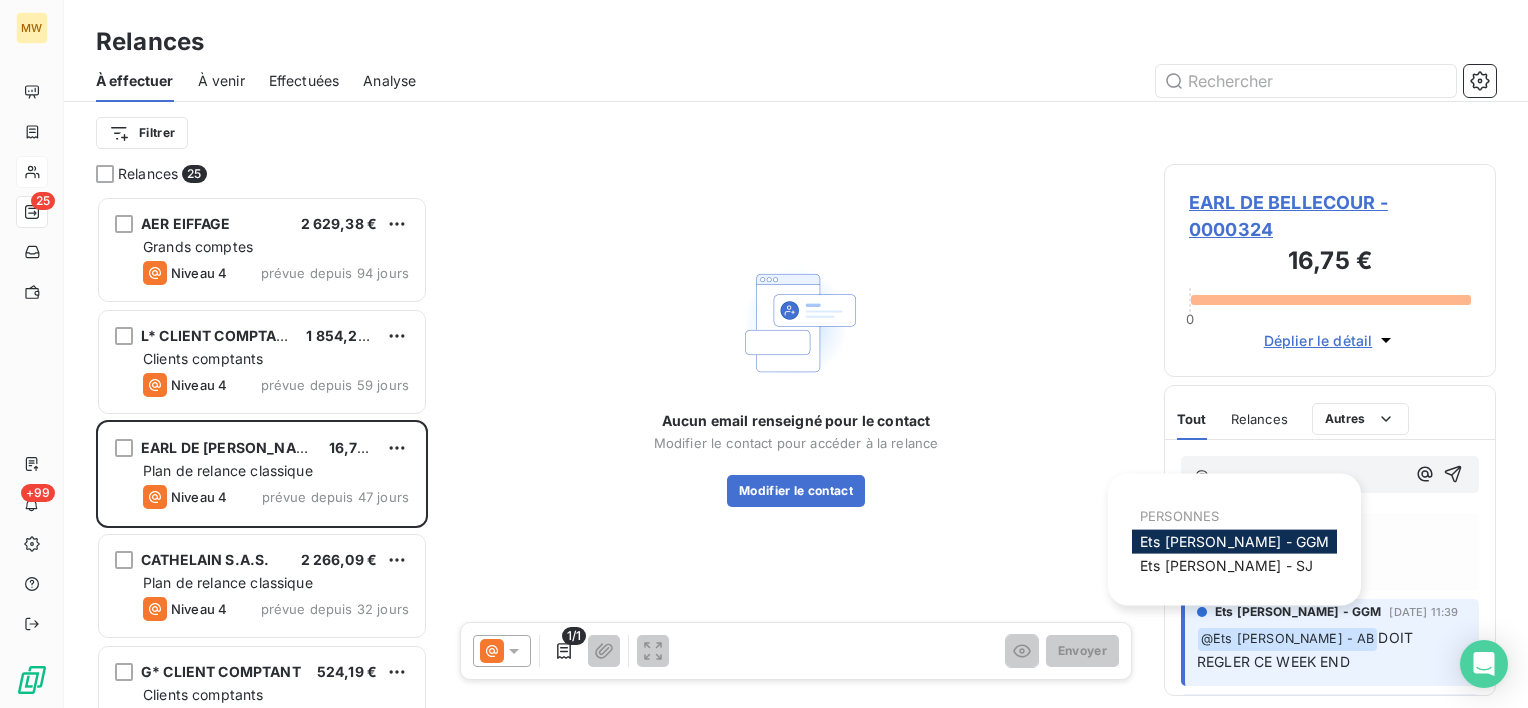 click on "Ets MARIUS WASILEWSKI -   GGM" at bounding box center (1234, 541) 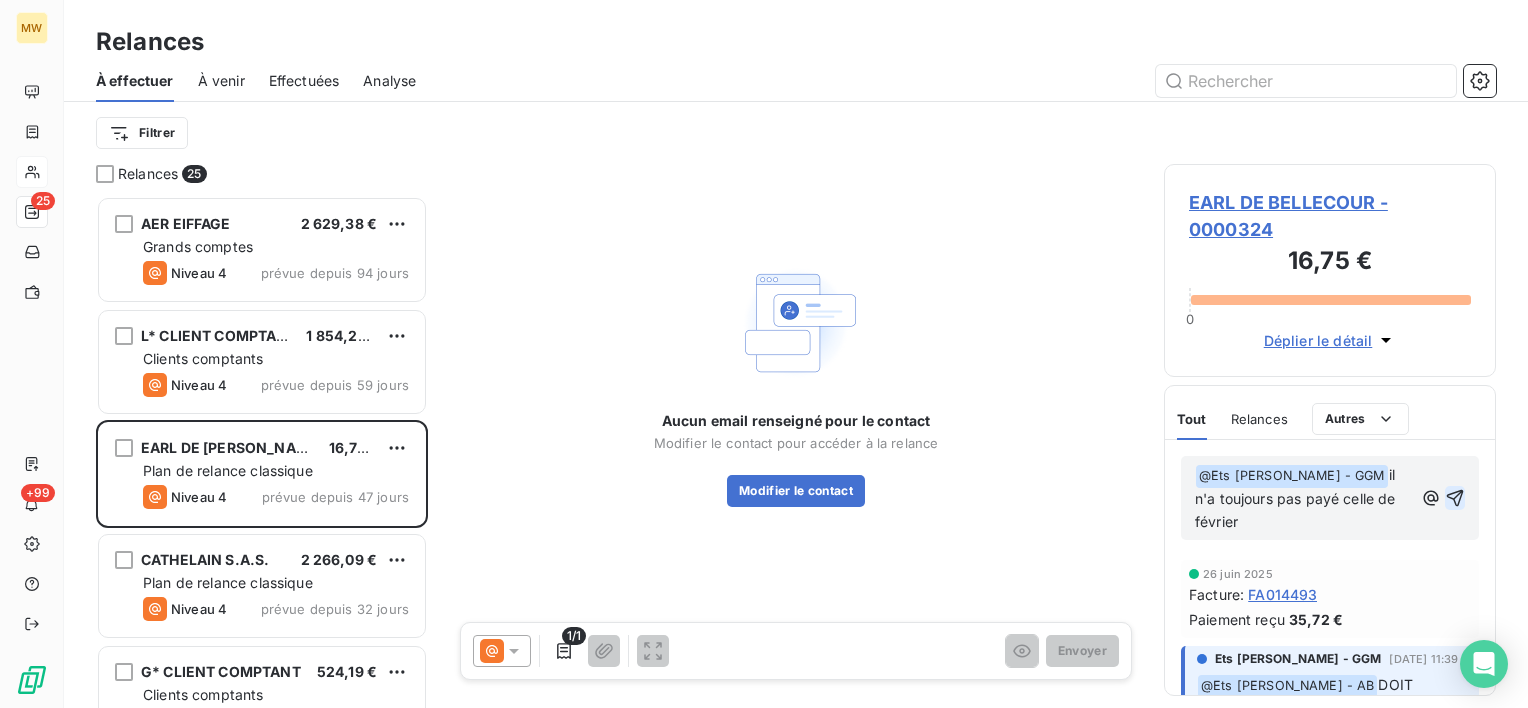click 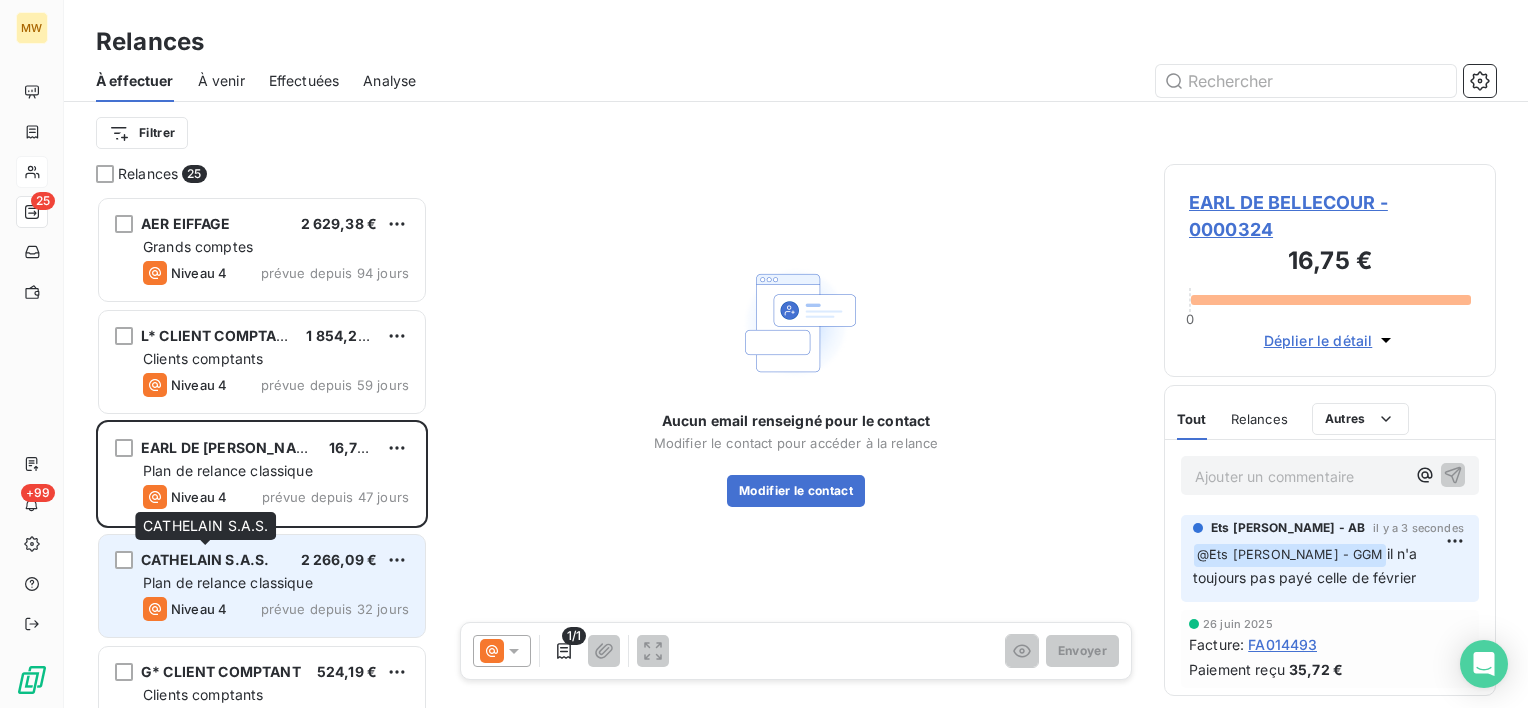 click on "CATHELAIN S.A.S." at bounding box center (205, 559) 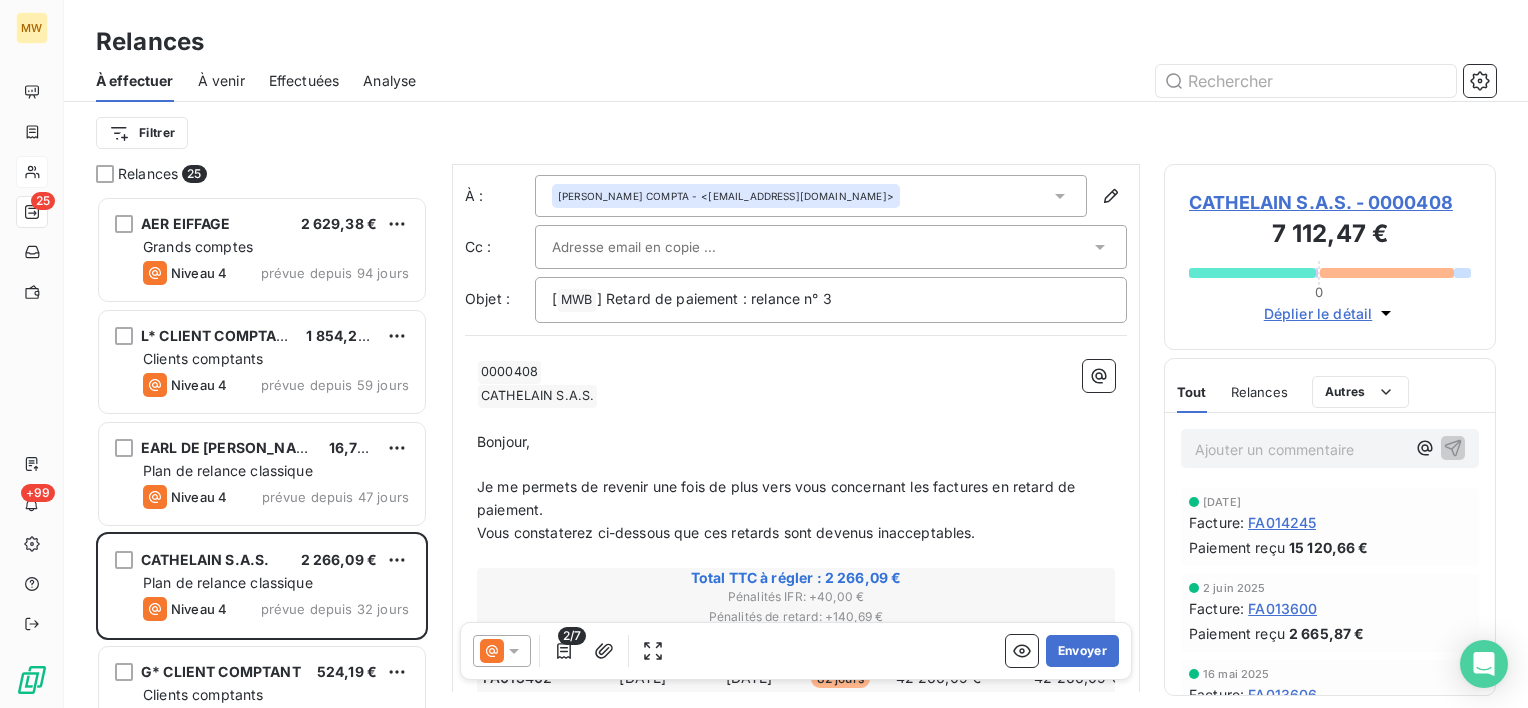 scroll, scrollTop: 0, scrollLeft: 0, axis: both 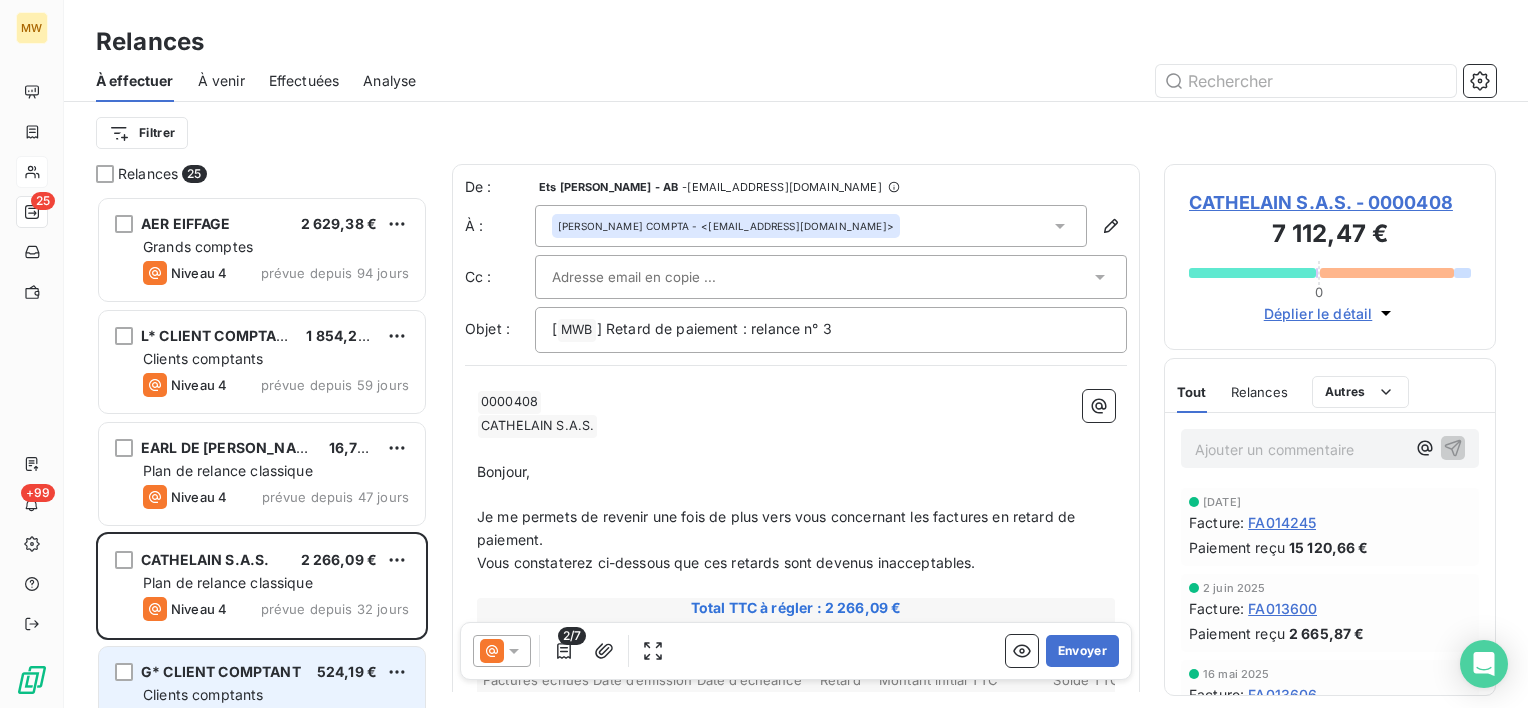 click on "G* CLIENT COMPTANT" at bounding box center [221, 671] 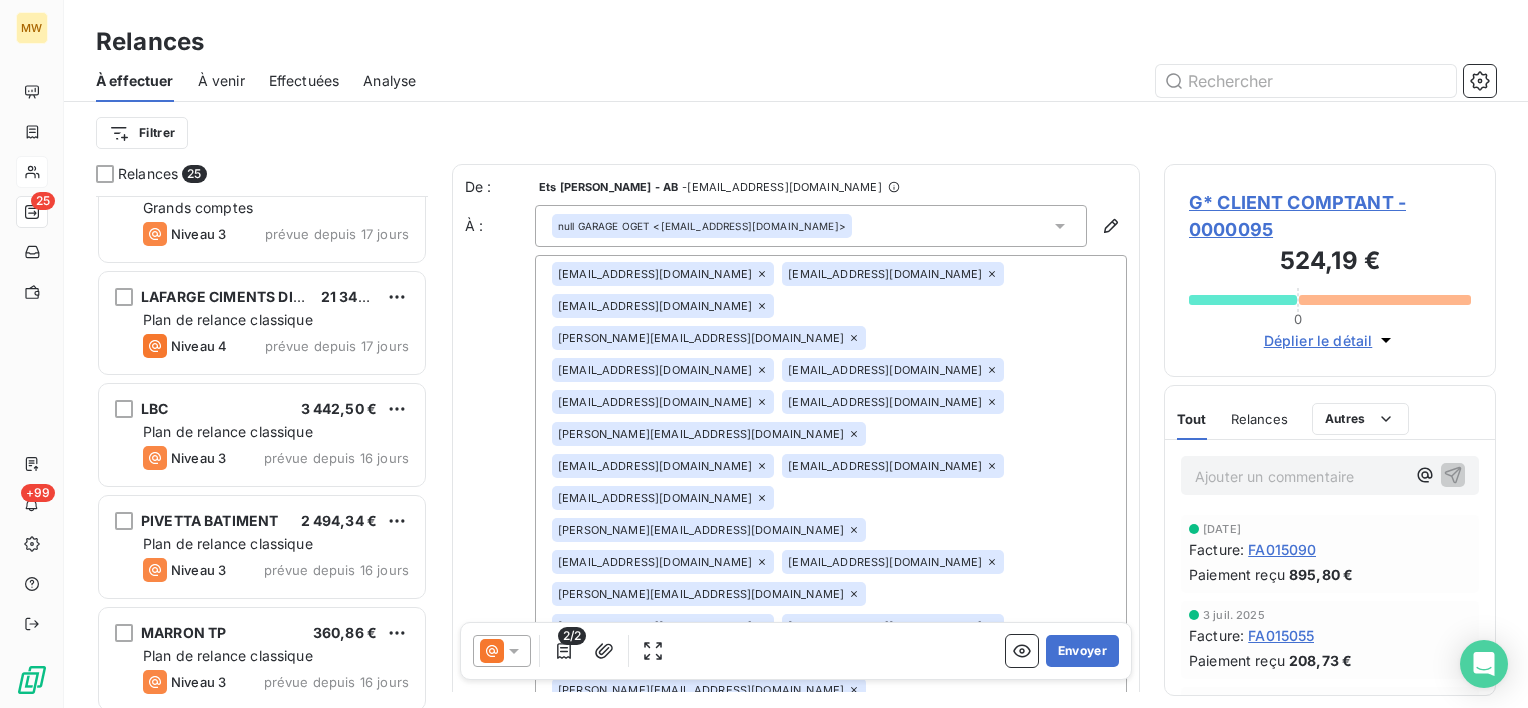 scroll, scrollTop: 640, scrollLeft: 0, axis: vertical 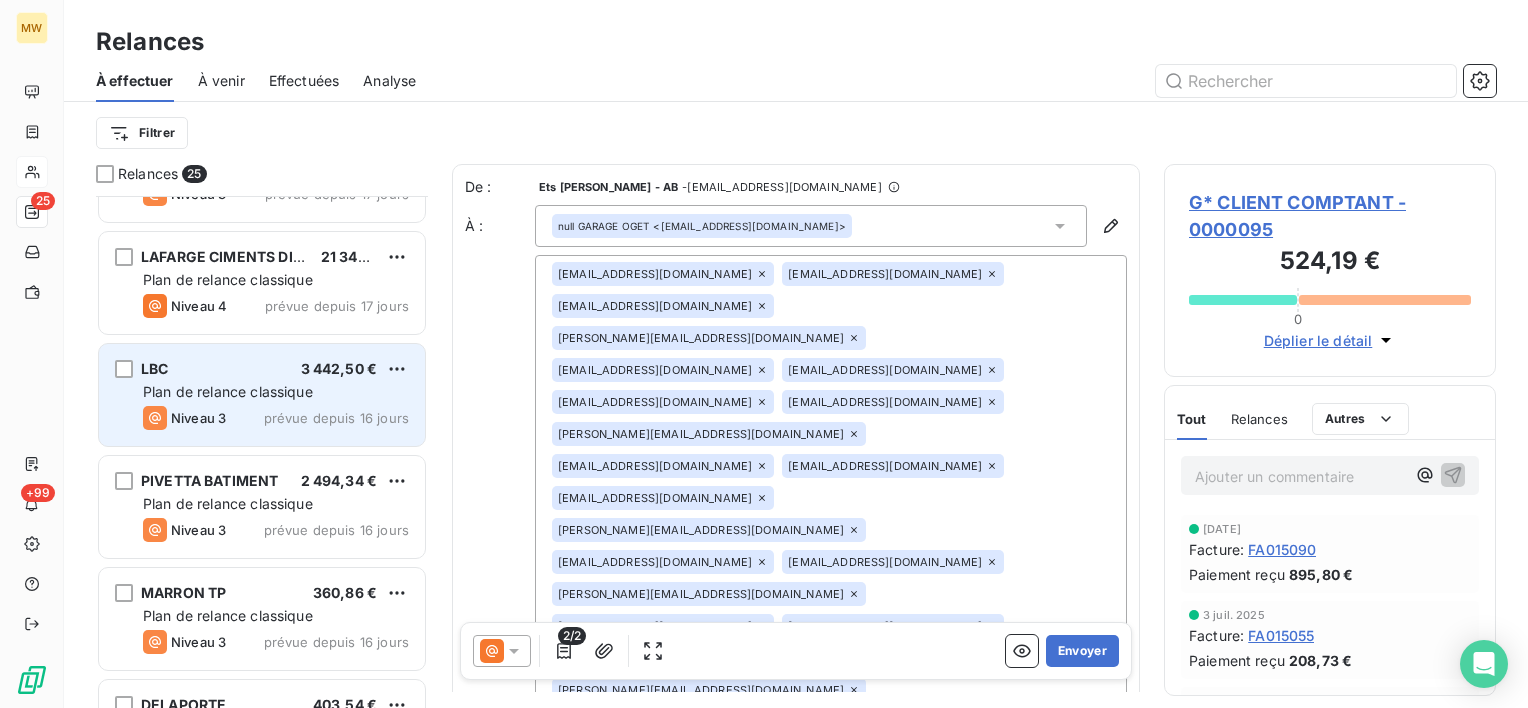 click on "Plan de relance classique" at bounding box center [228, 391] 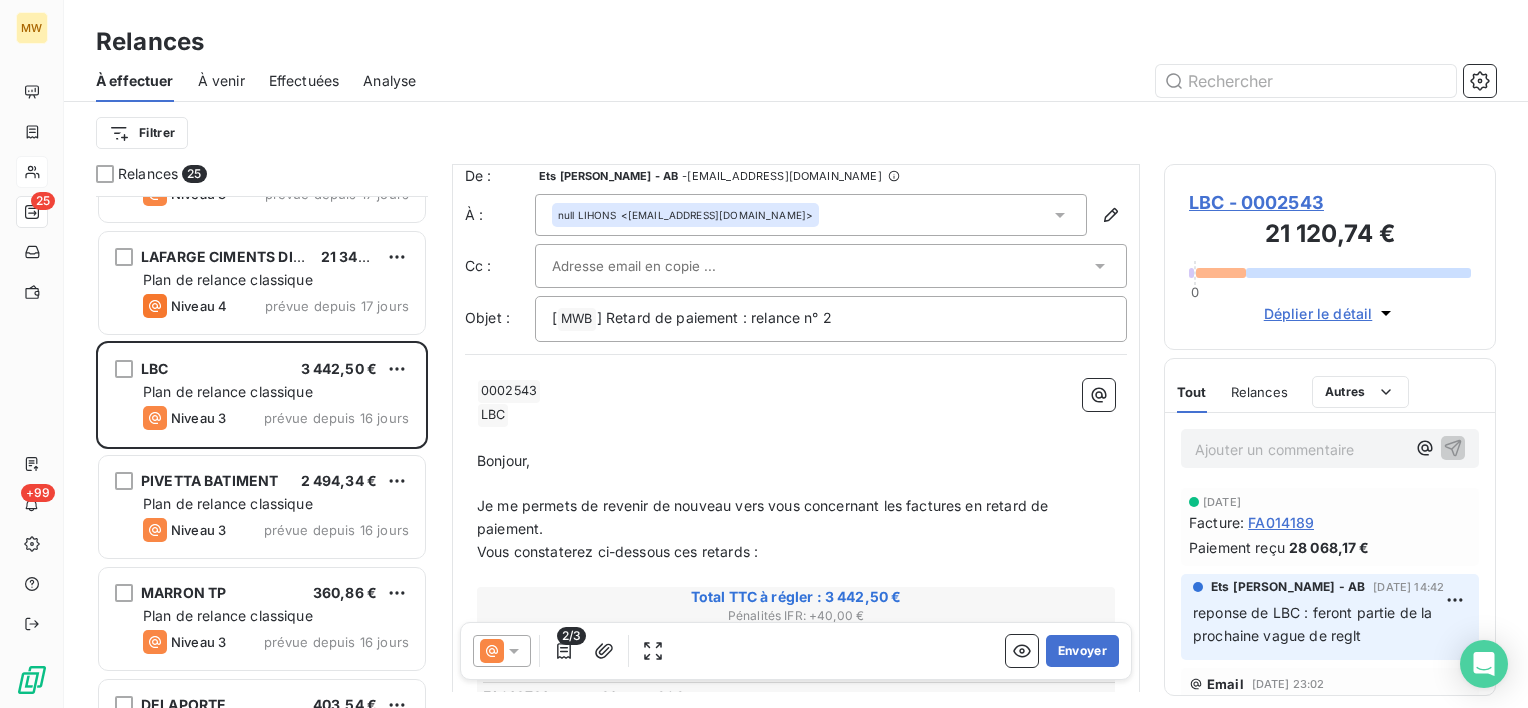 scroll, scrollTop: 0, scrollLeft: 0, axis: both 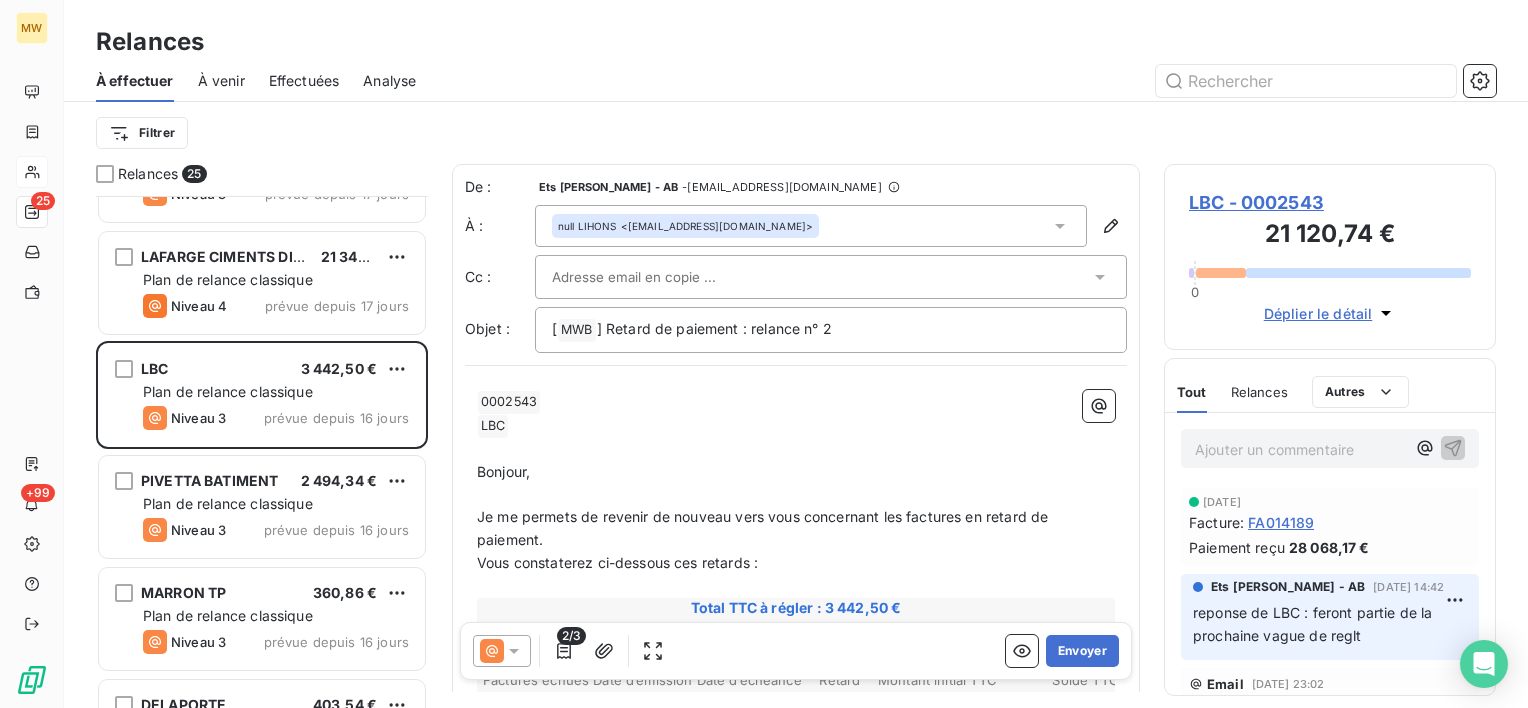 click 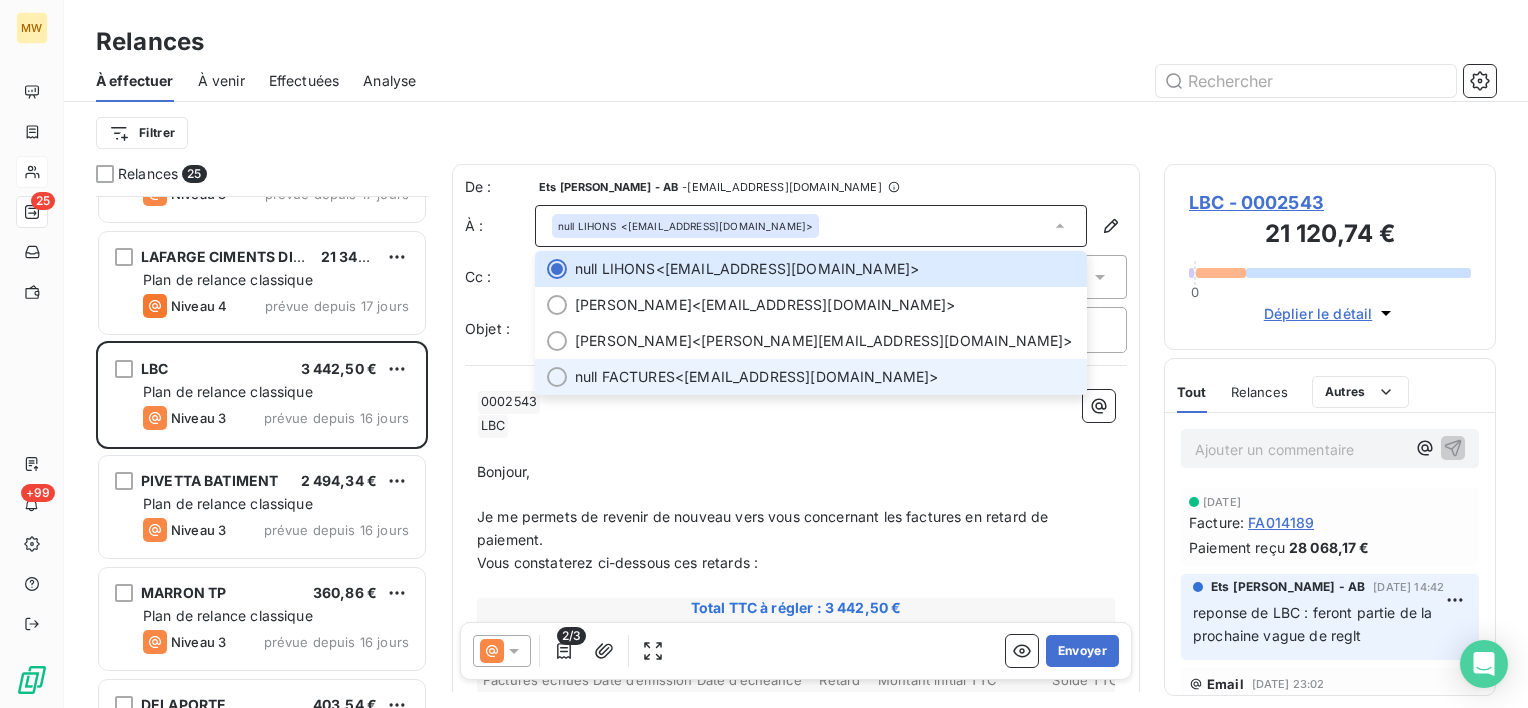 click on "null FACTURES   <lbcfourn@lhotellier.fr>" at bounding box center (825, 377) 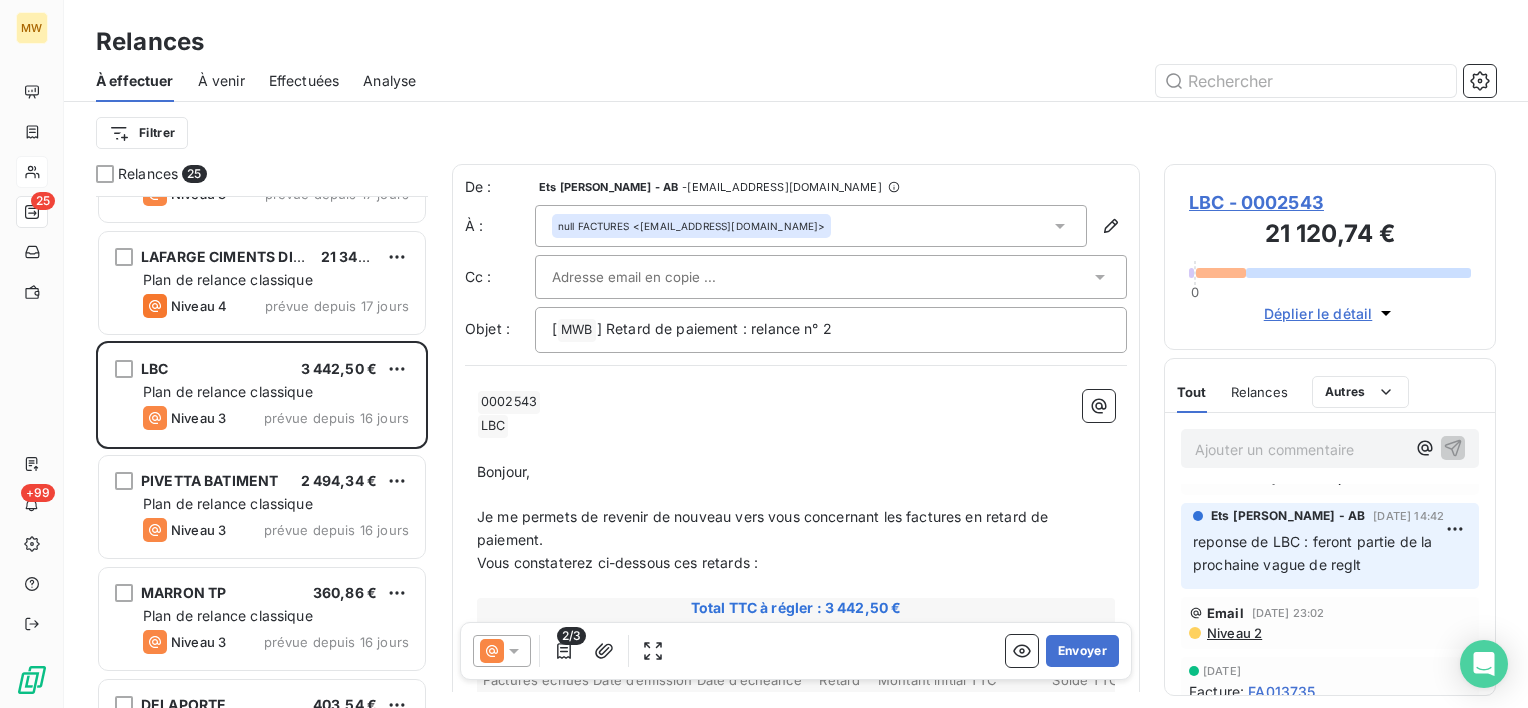 scroll, scrollTop: 94, scrollLeft: 0, axis: vertical 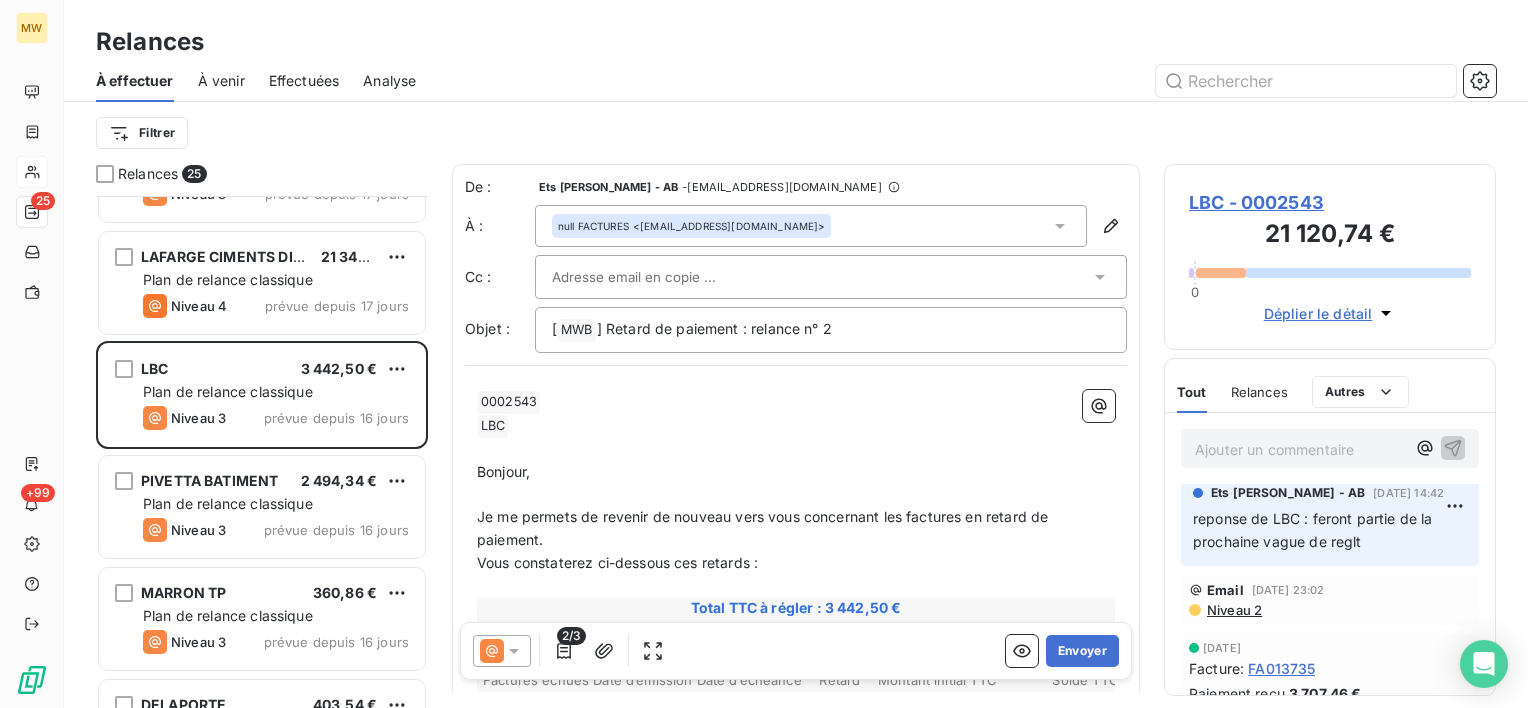 click on "Niveau 2" at bounding box center (1233, 610) 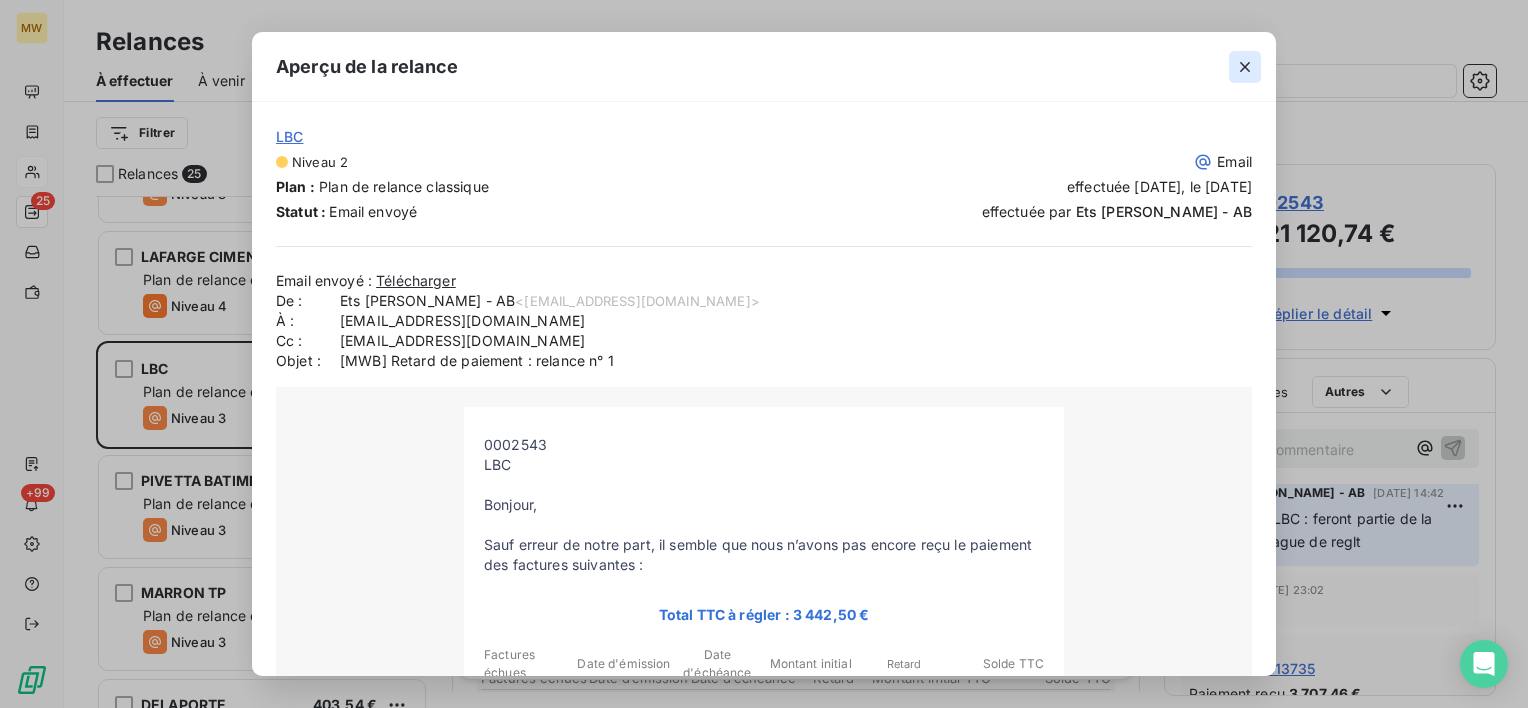 click 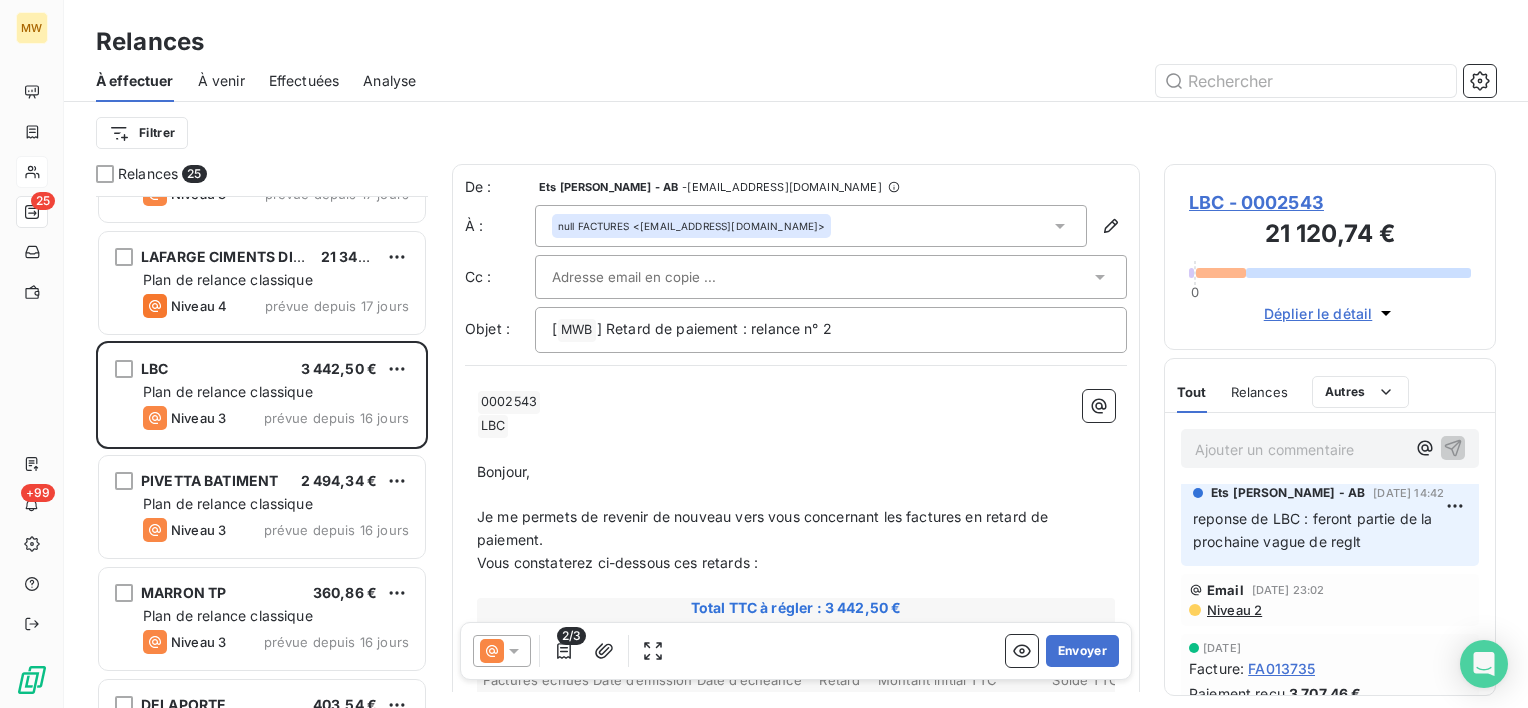 click at bounding box center (821, 277) 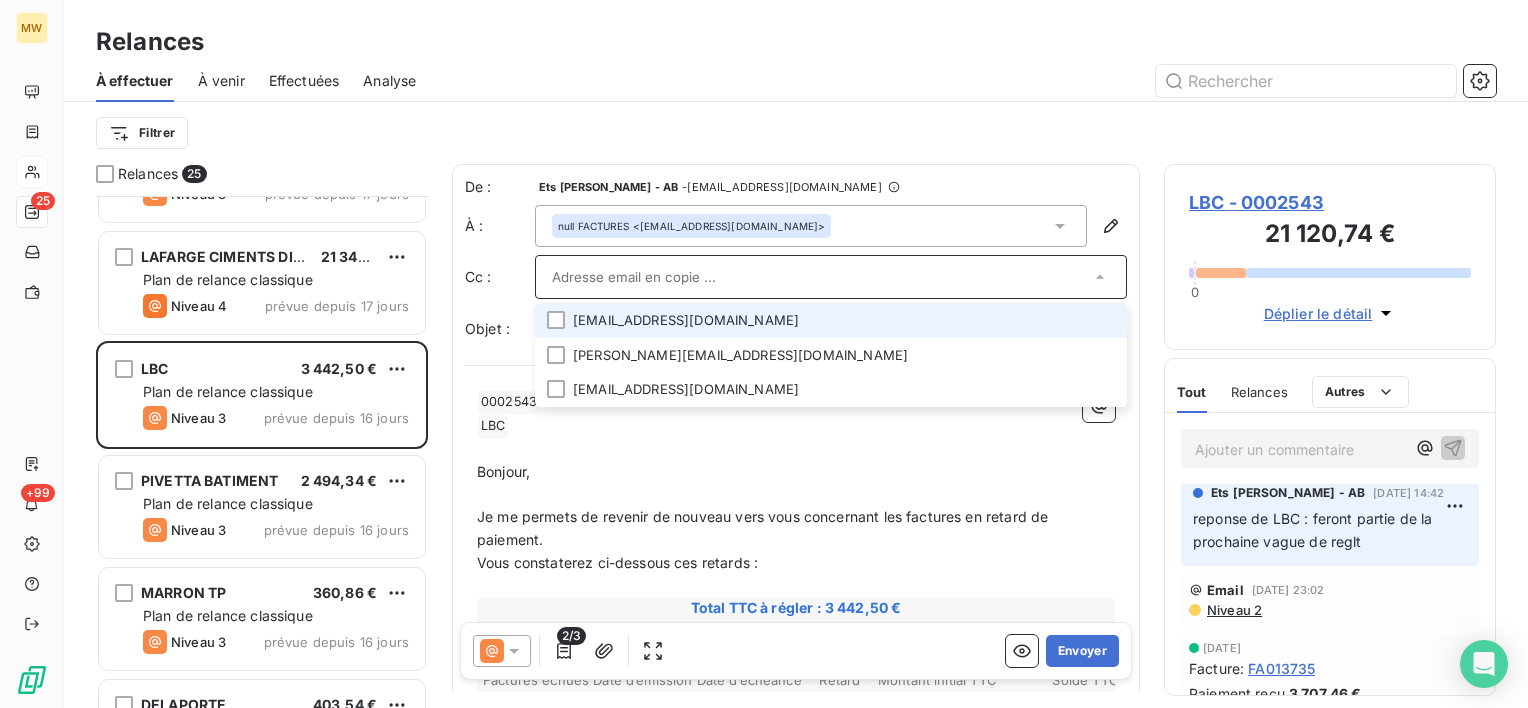 click on "charlotte.brassart@lhotellier.fr" at bounding box center [831, 320] 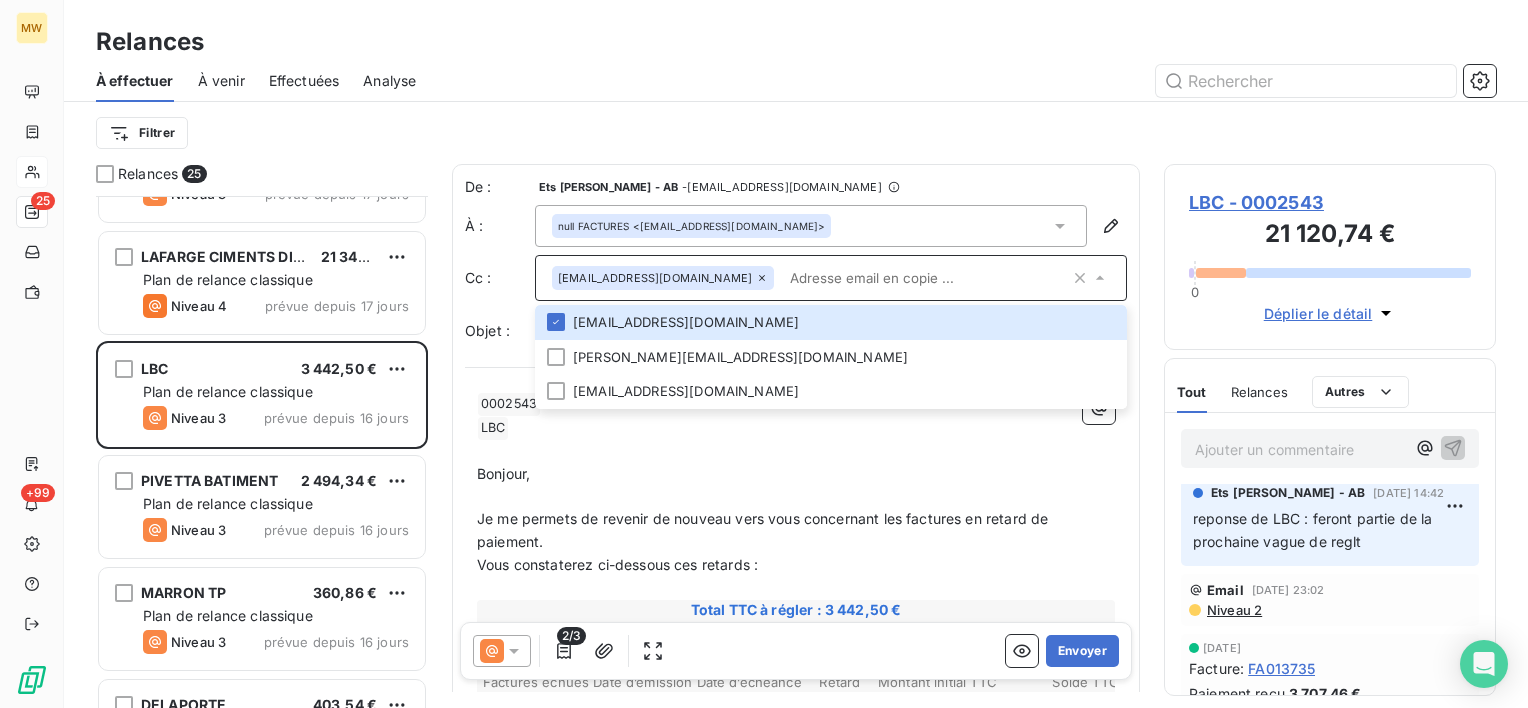 click on "De : Ets MARIUS WASILEWSKI - AB -  rappels@leanpay.io À : null FACTURES   <lbcfourn@lhotellier.fr> Cc : charlotte.brassart@lhotellier.fr charlotte.brassart@lhotellier.fr david.leducq@lbc-beton.fr lbcfourn@lhotellier.fr Objet : [ MWB ﻿ ] Retard de paiement : relance n° 2 ﻿ 0002543 ﻿ ﻿ ﻿ LBC ﻿ ﻿ ﻿ Bonjour, ﻿ Je me permets de revenir de nouveau vers vous concernant les factures en retard de paiement.  Vous constaterez ci-dessous ces retards : ﻿ Total TTC à régler :   3 442,50 € Pénalités IFR  : +  40,00 € Pénalités de retard  : +  8,10 € Factures échues Date d’émission Date d’échéance Retard Montant initial TTC Solde TTC FA013731 31 mars 2025 15 mai 2025 52 jours   3 868,08 € 3 868,08 € Avoirs Date d’émission Date d’échéance Échéance Montant initial TTC Solde TTC FV000680 1 avr. 2025 15 mai 2025 Avoir 425,58 € 425,58 € Pénalités Nbr de factures Total Indemnités forfaitaires de recouvrement (IFR) 40,00 € 1 +  40,00 € 1,5 % 1 +" at bounding box center [796, 785] 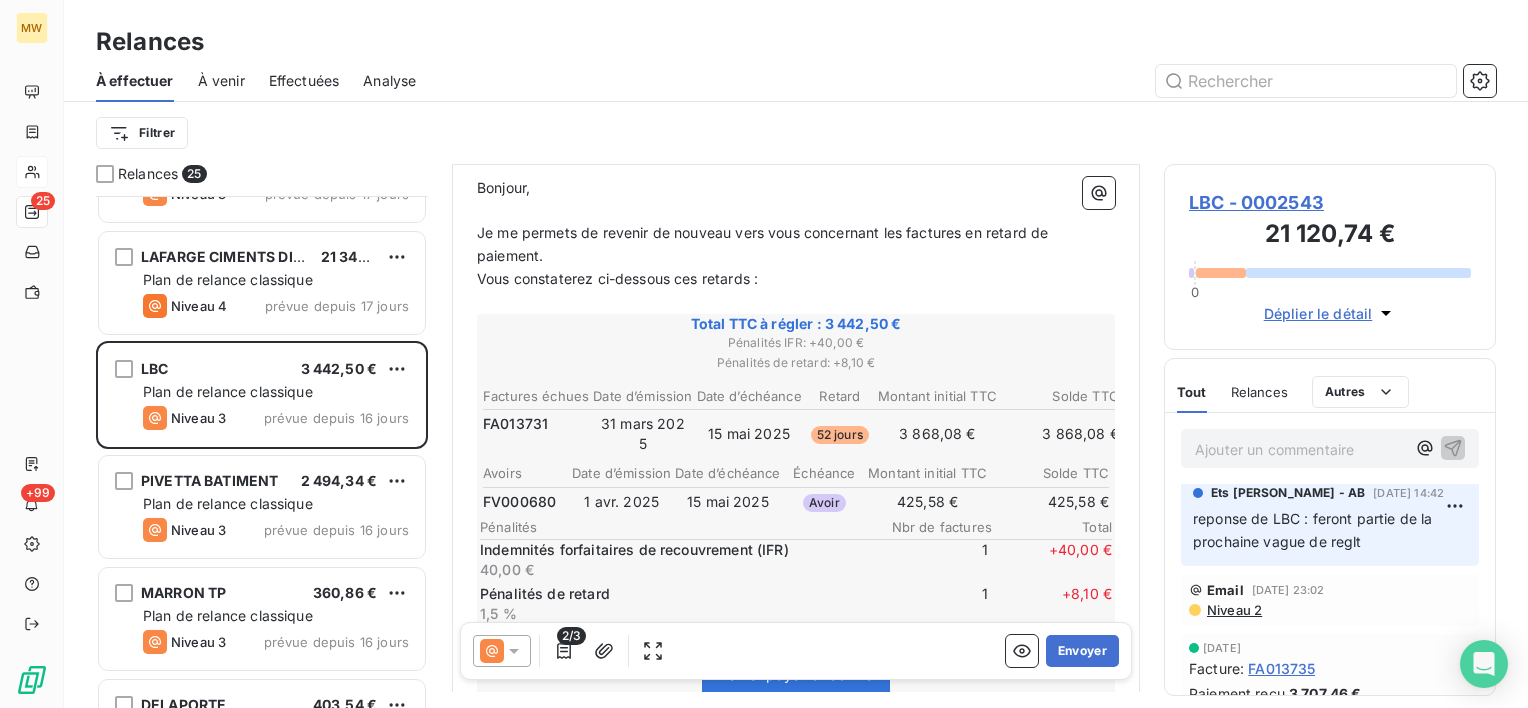 scroll, scrollTop: 288, scrollLeft: 0, axis: vertical 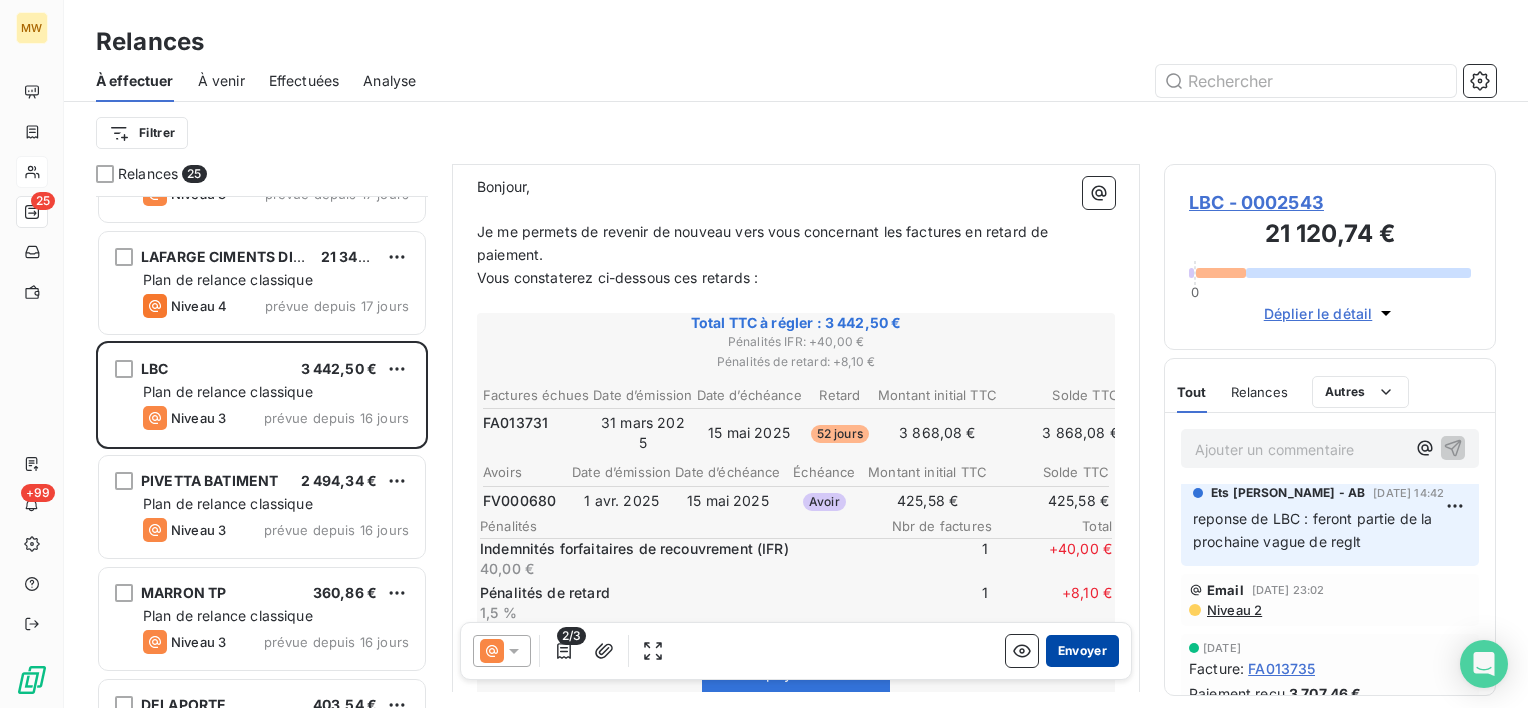 click on "Envoyer" at bounding box center (1082, 651) 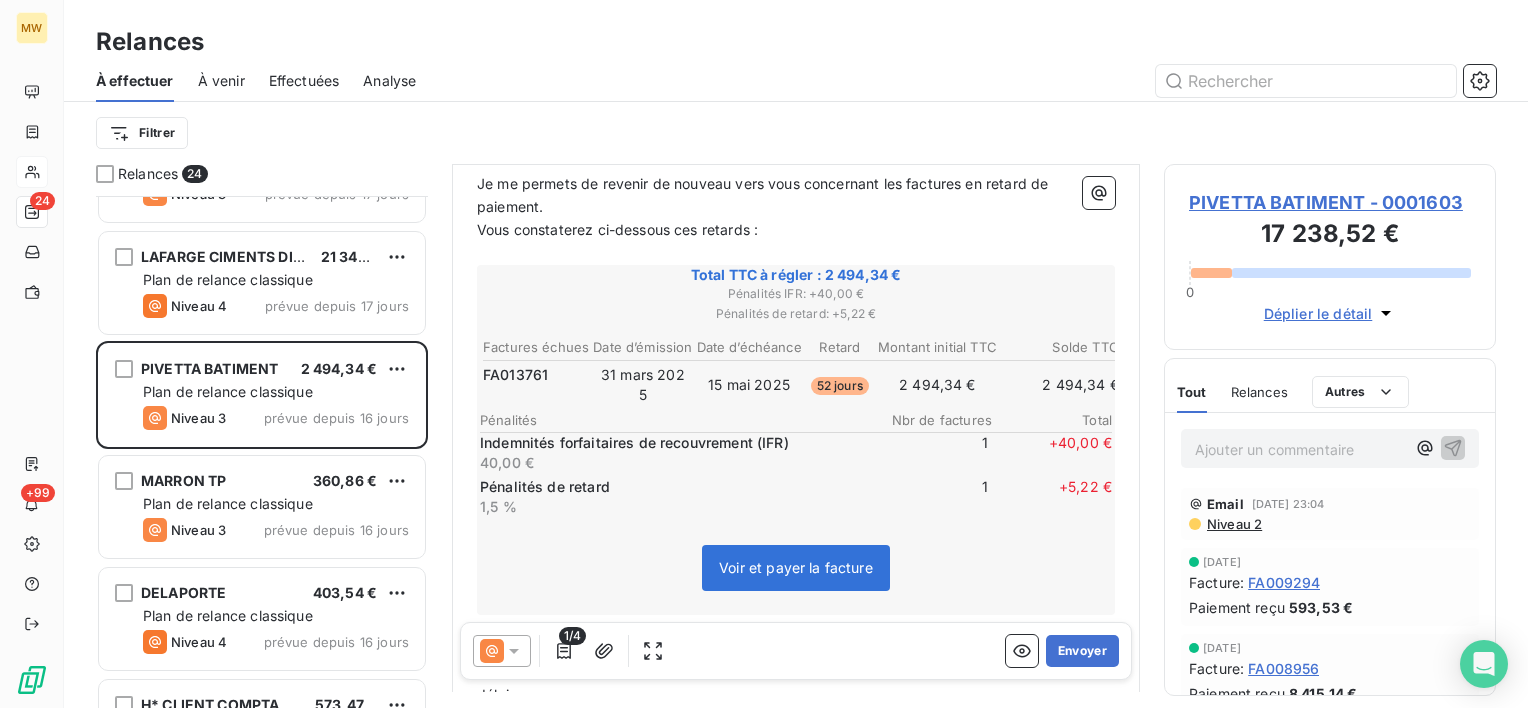 scroll, scrollTop: 338, scrollLeft: 0, axis: vertical 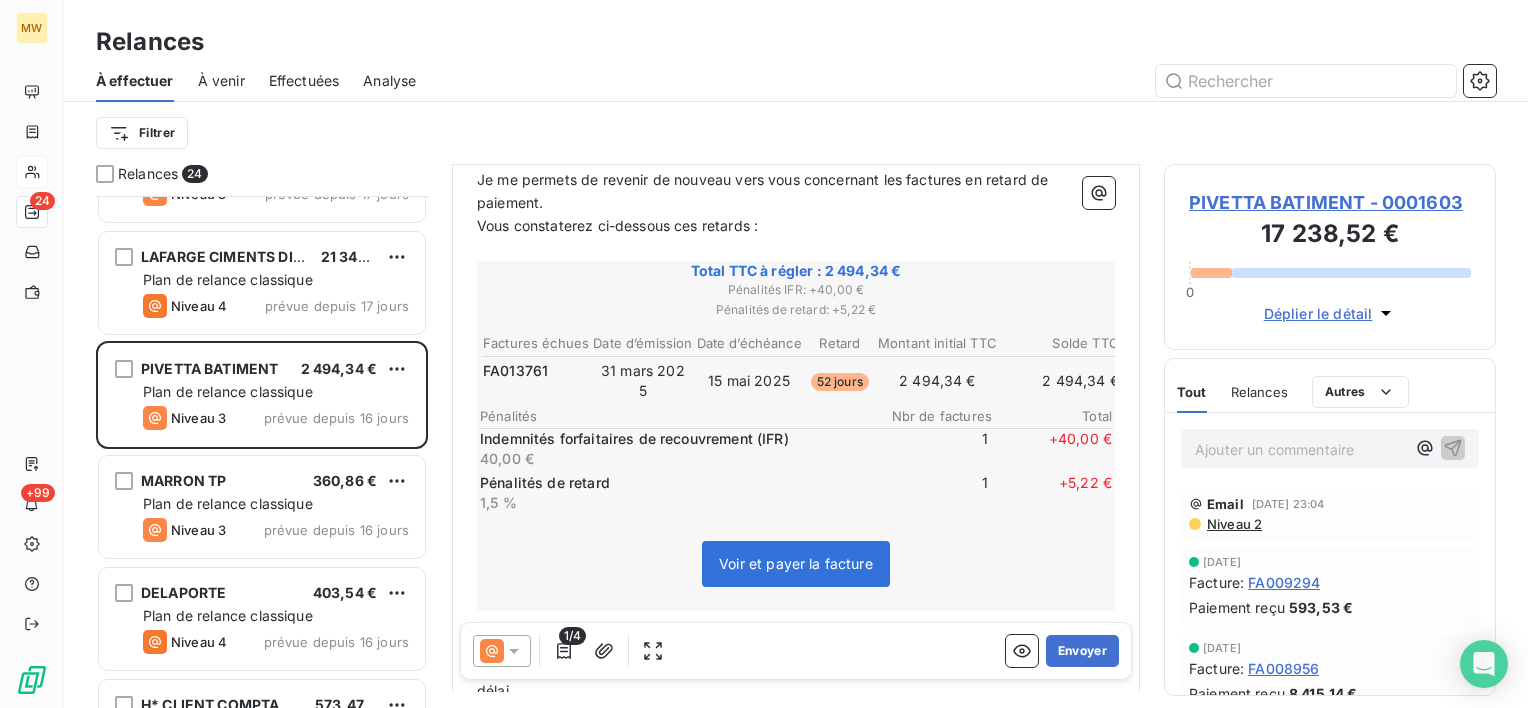 click 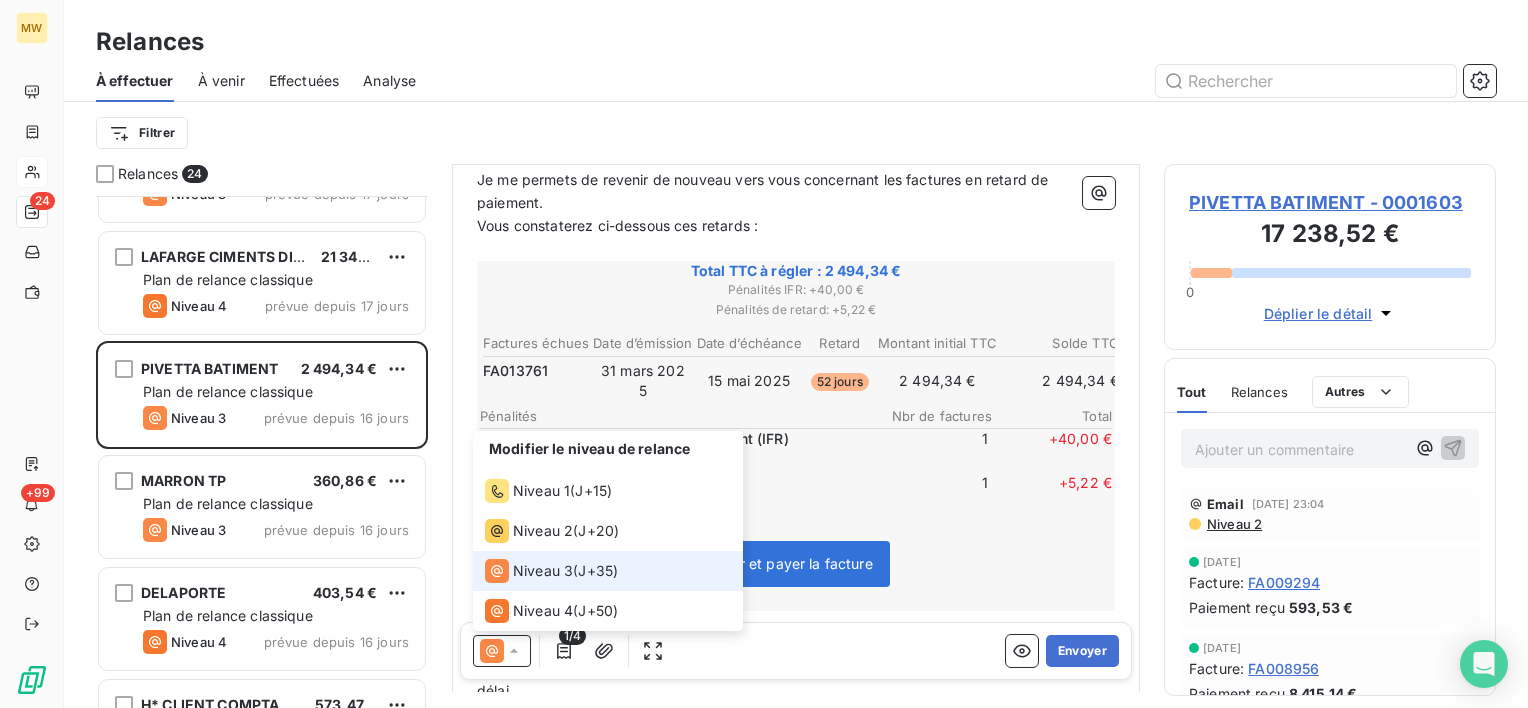 click 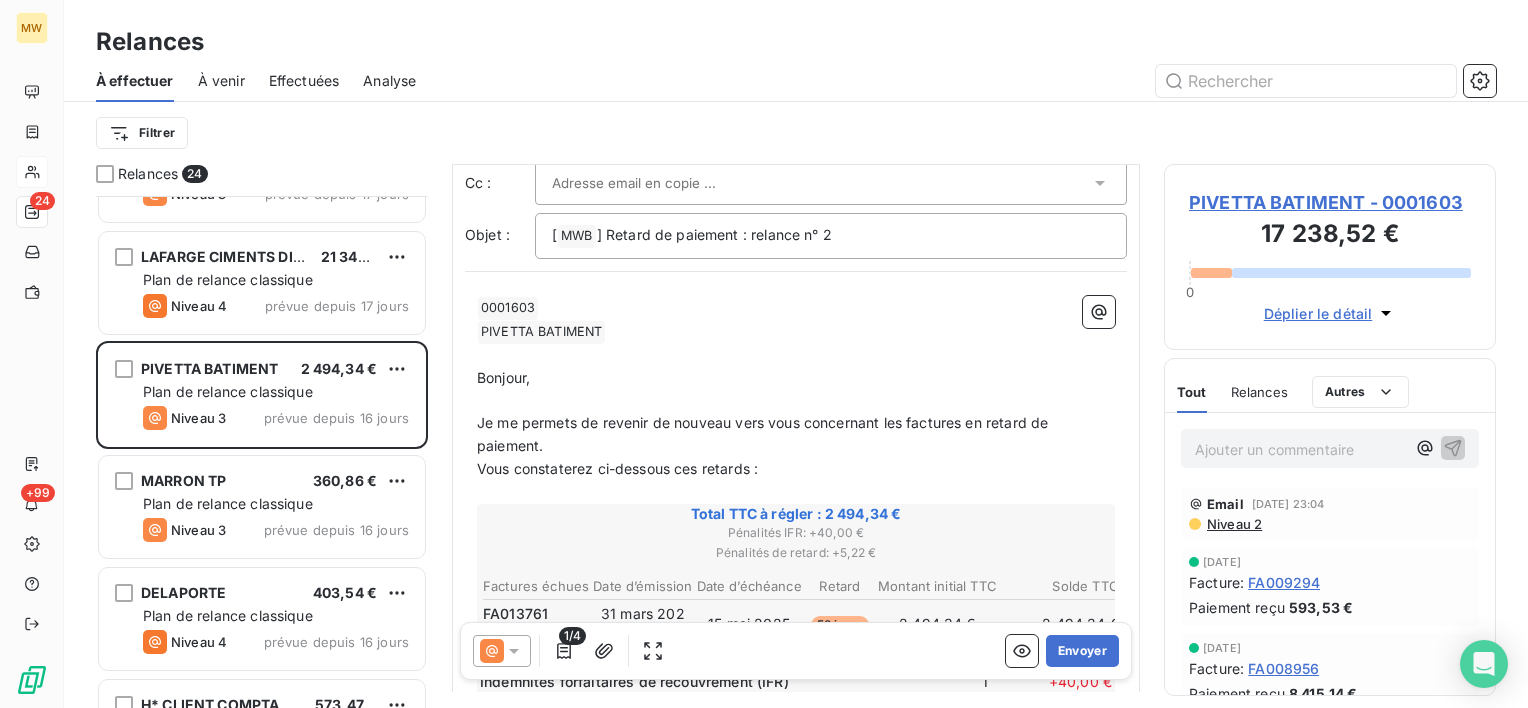 scroll, scrollTop: 0, scrollLeft: 0, axis: both 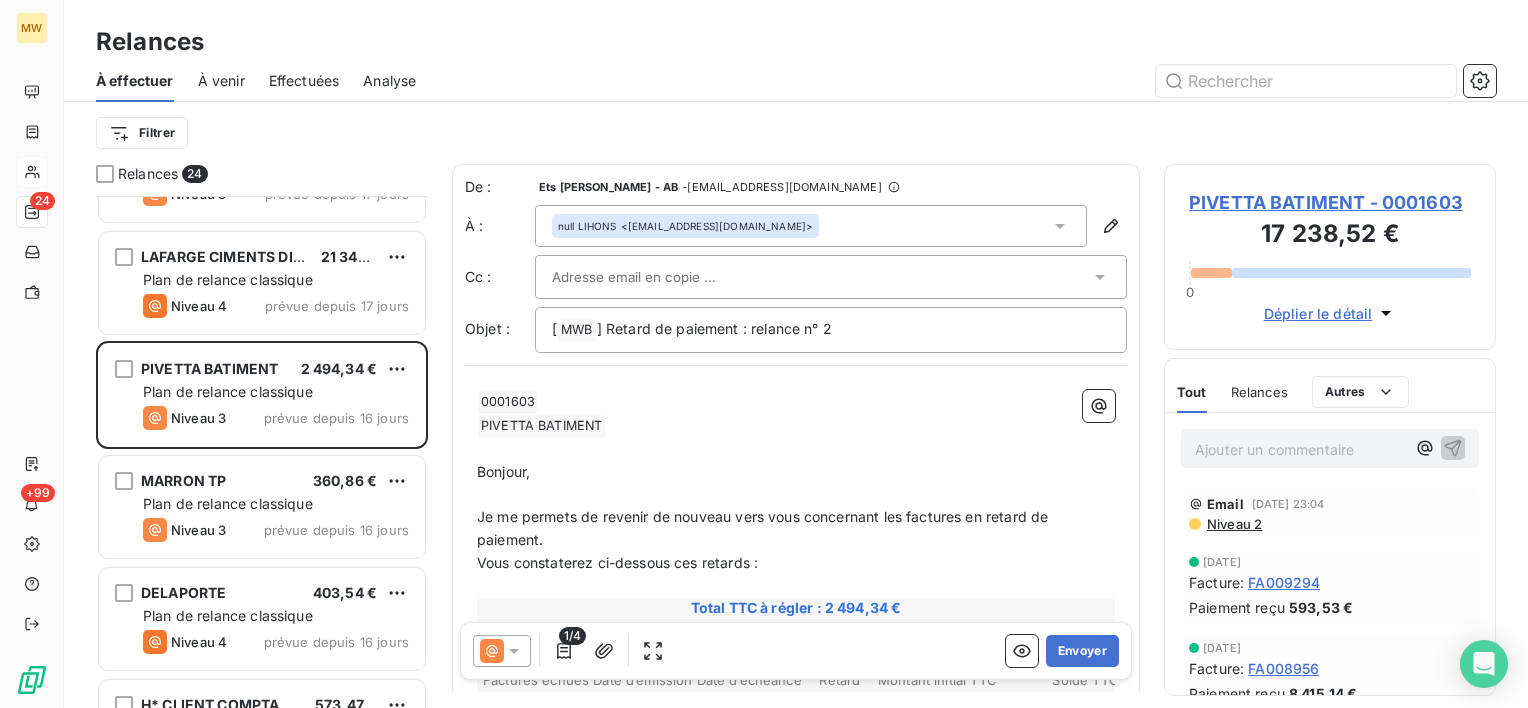 click 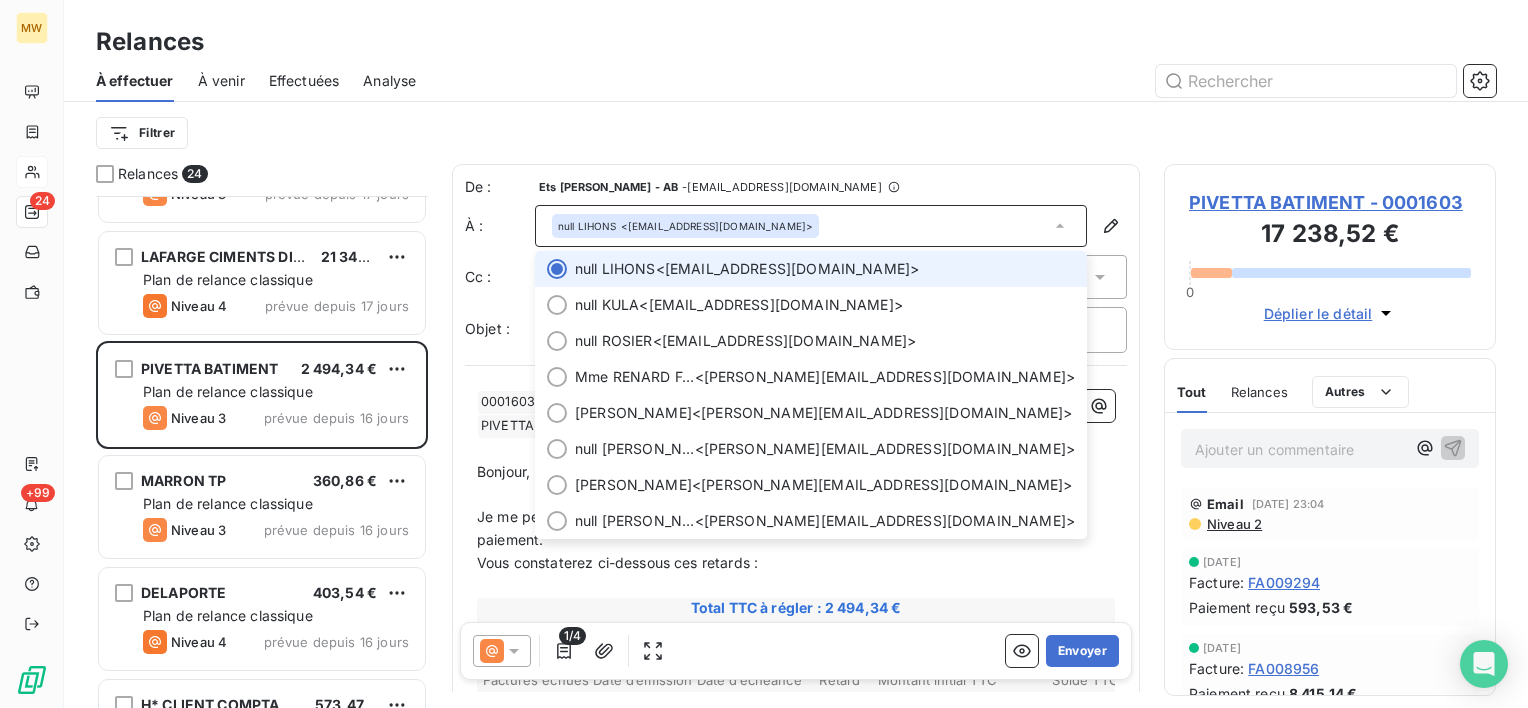 click on "Niveau 2" at bounding box center [1233, 524] 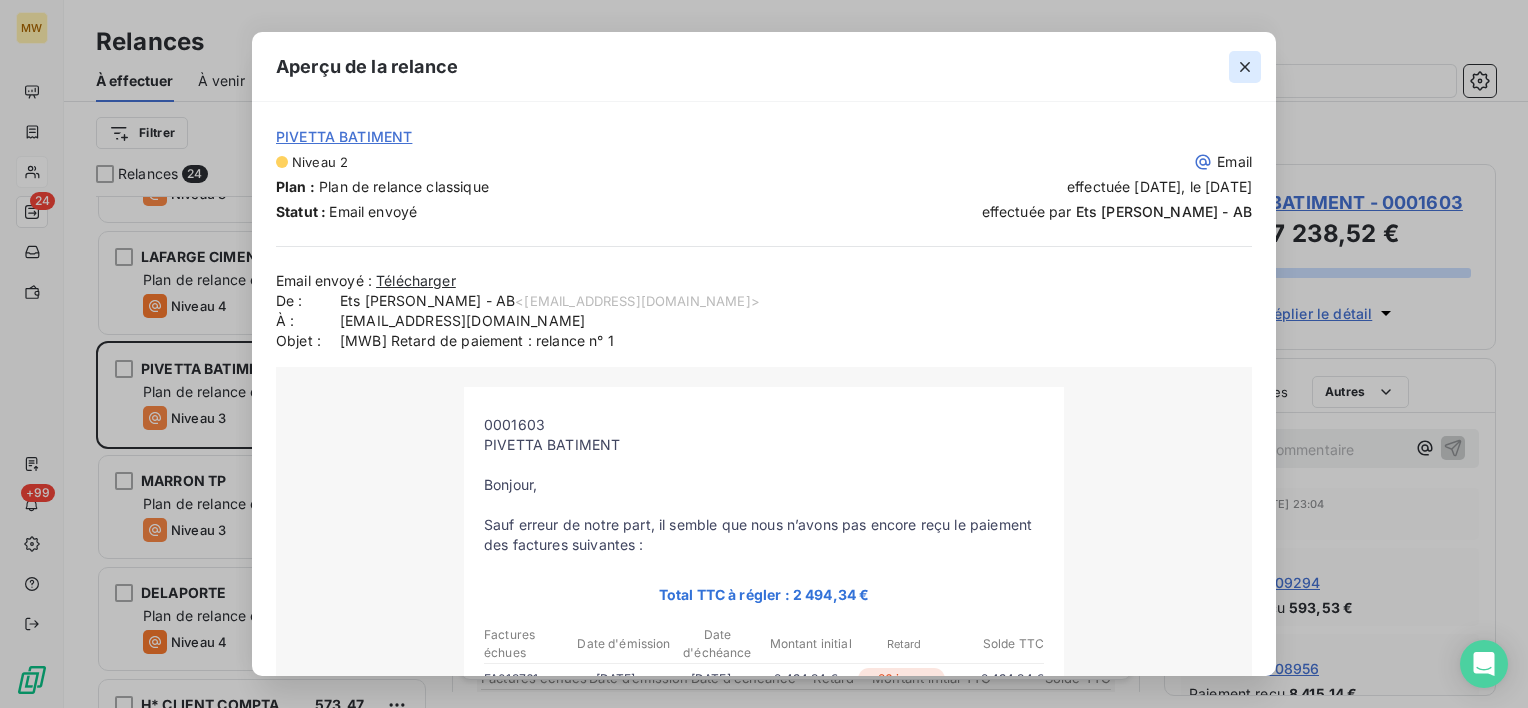 click 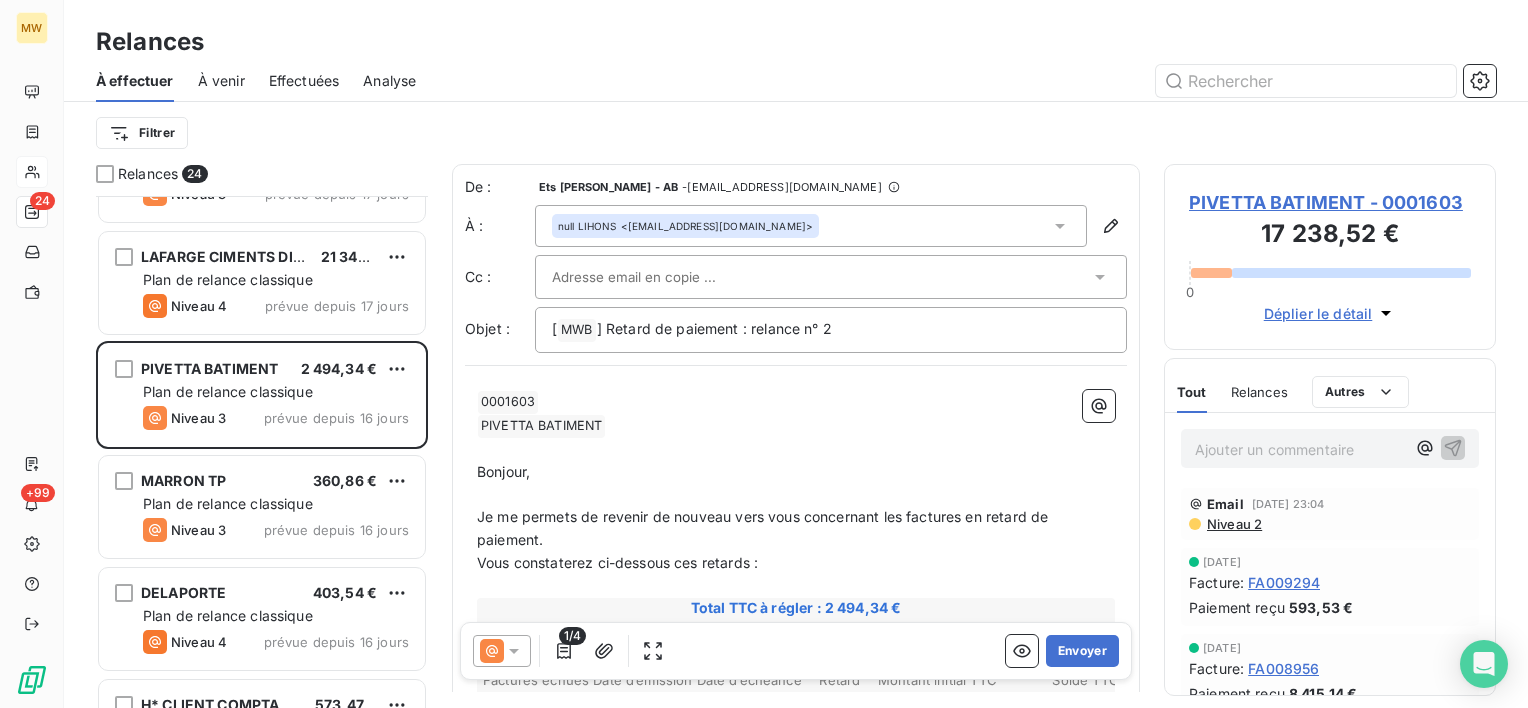 click 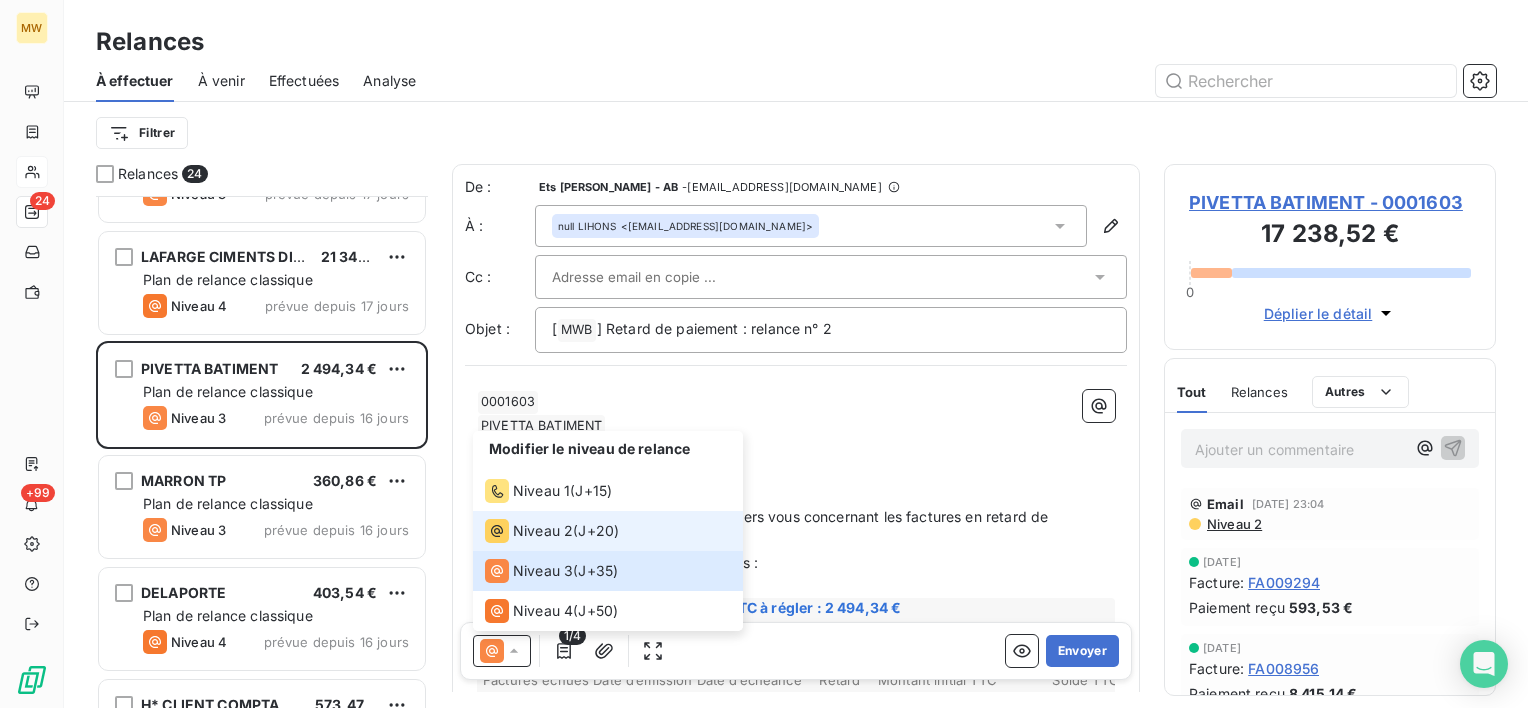 click on "Niveau 2" at bounding box center (543, 531) 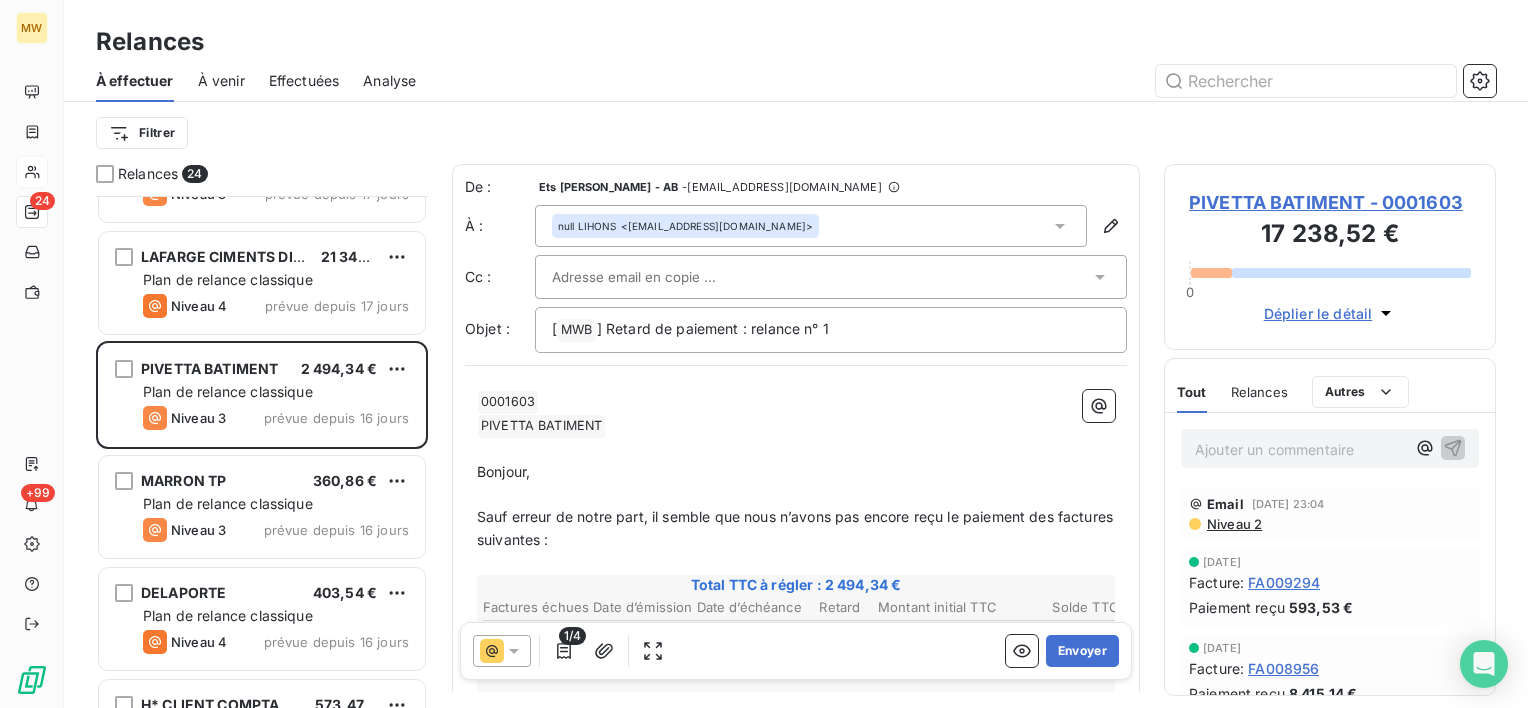 click 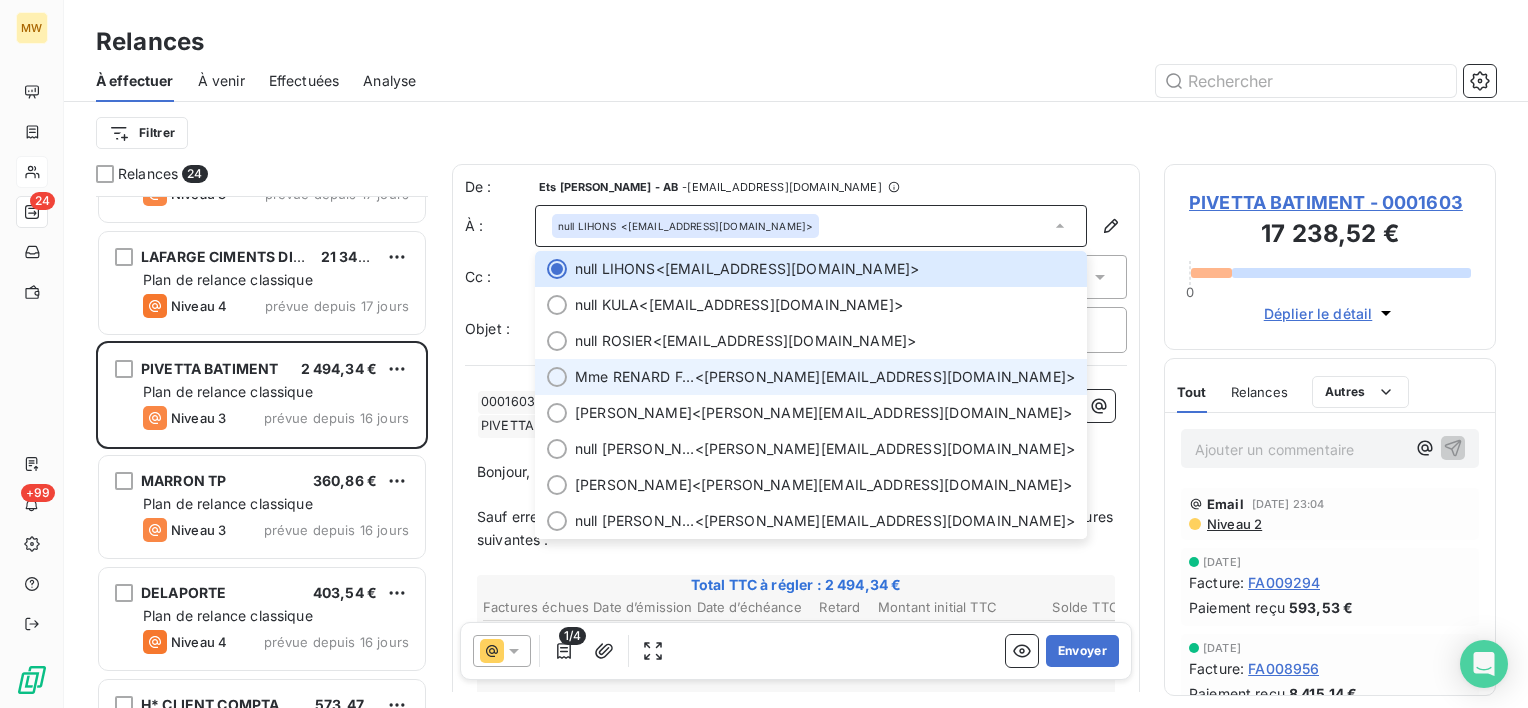click on "Mme RENARD FACTURES     -   <r.renard@pivetta-bat.fr>" at bounding box center (825, 377) 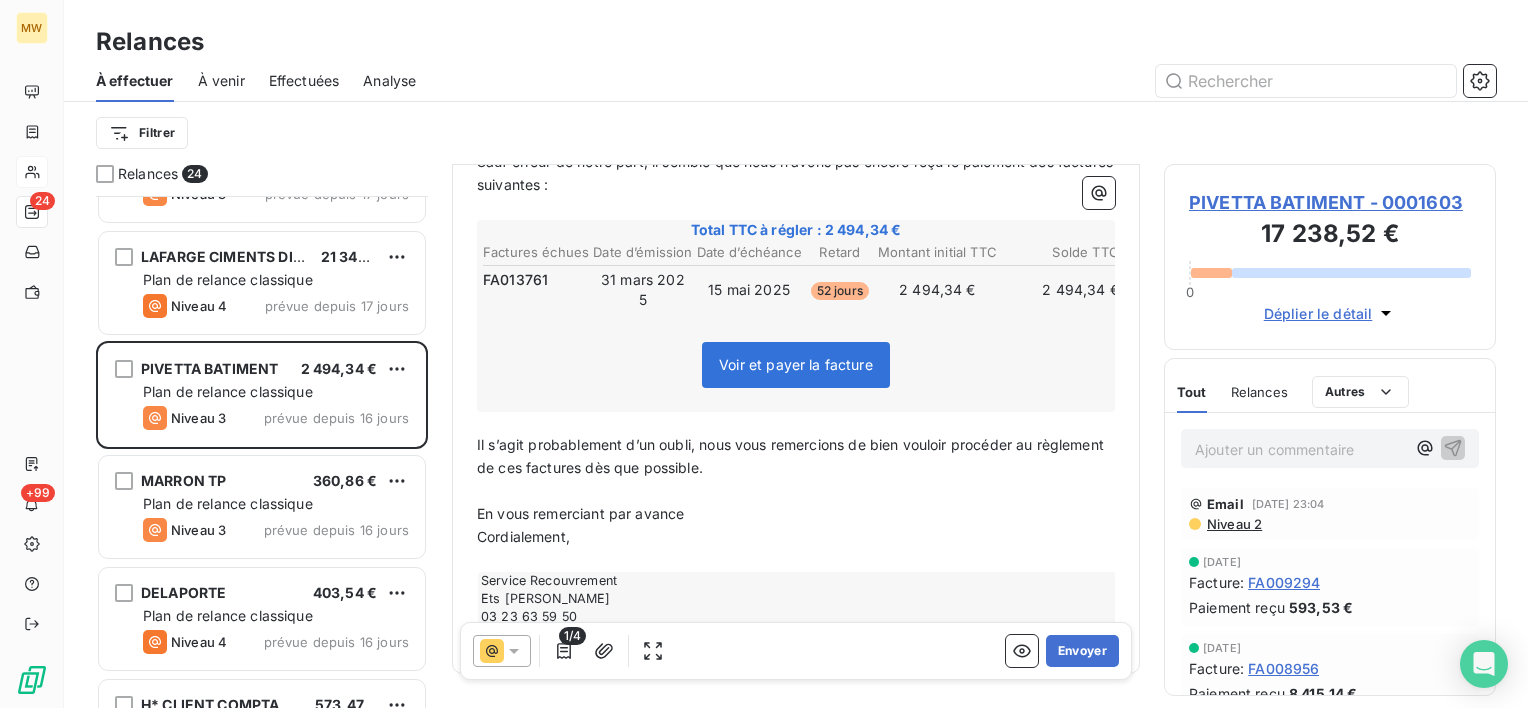 scroll, scrollTop: 358, scrollLeft: 0, axis: vertical 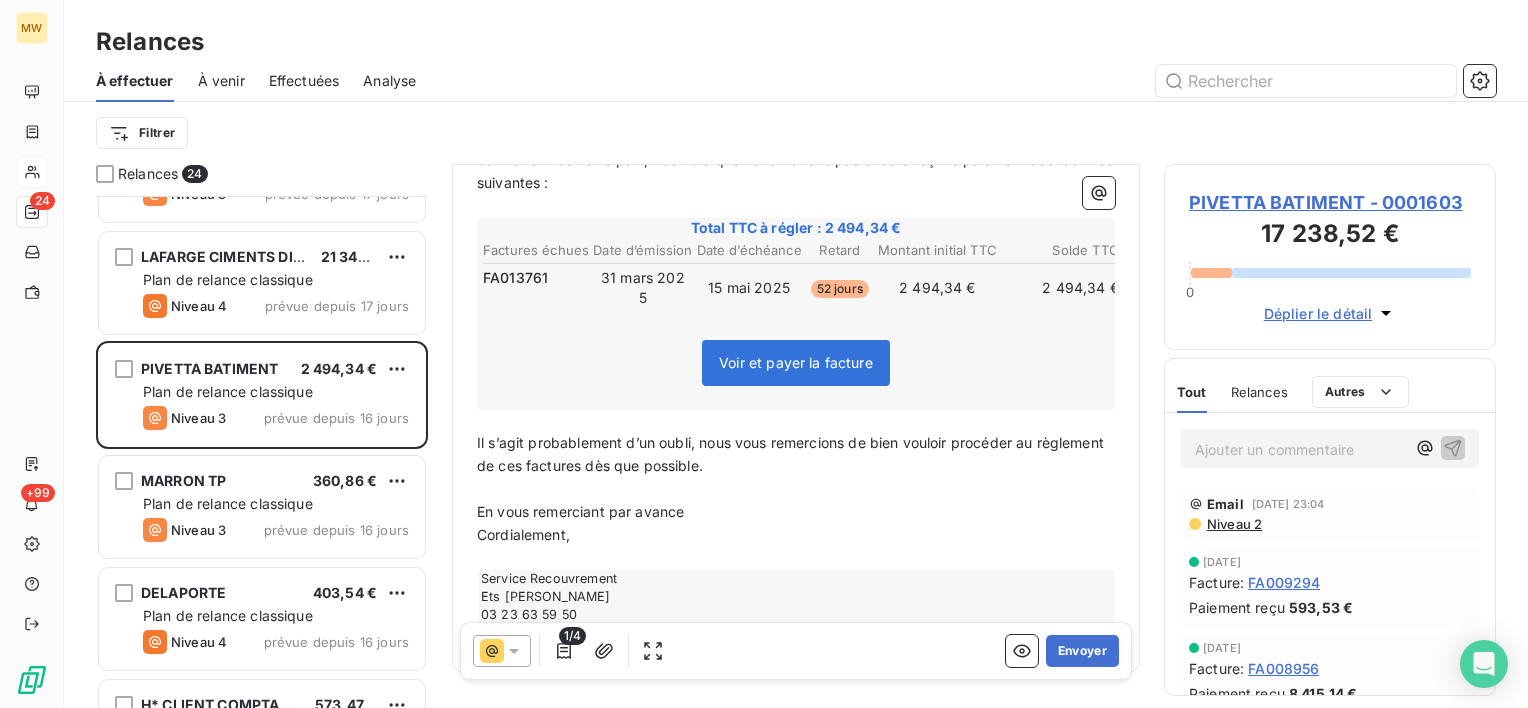 click 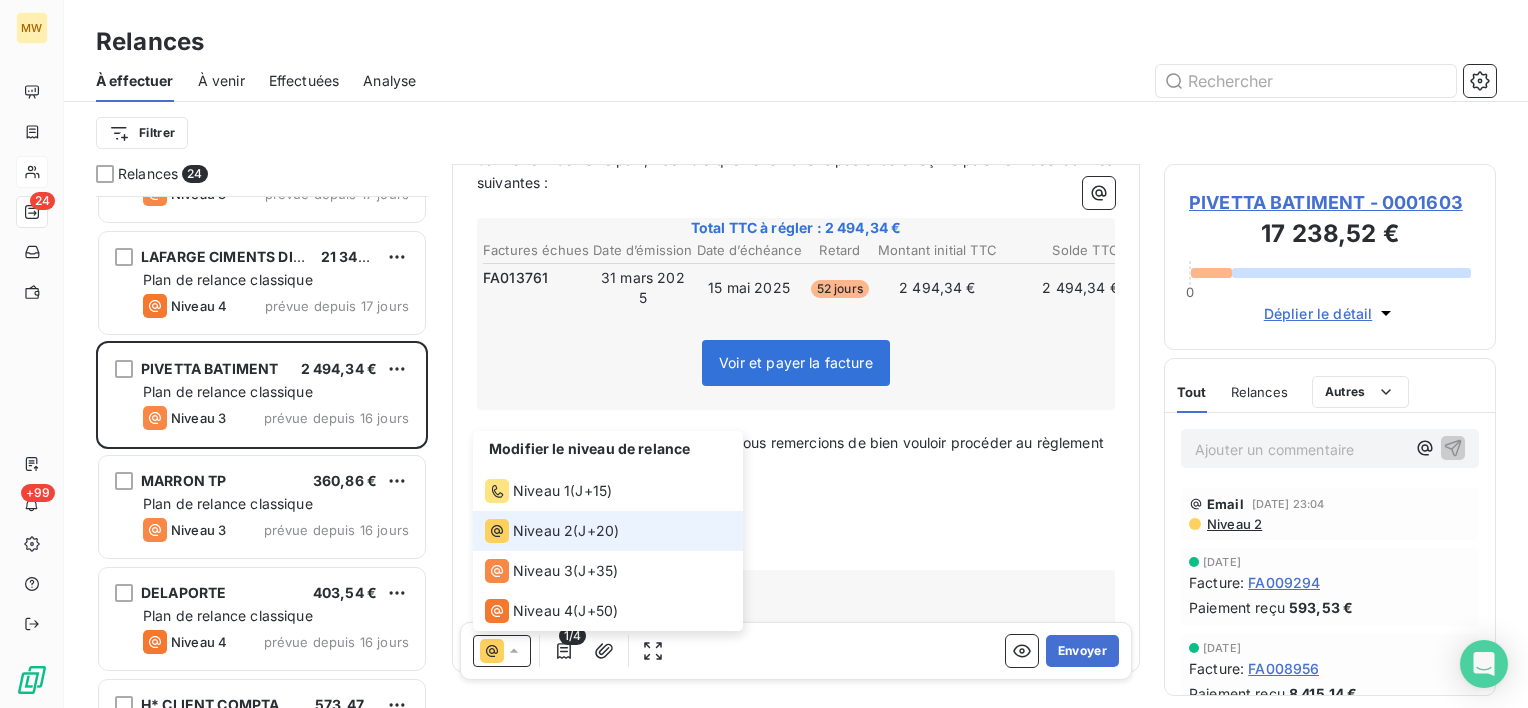 click 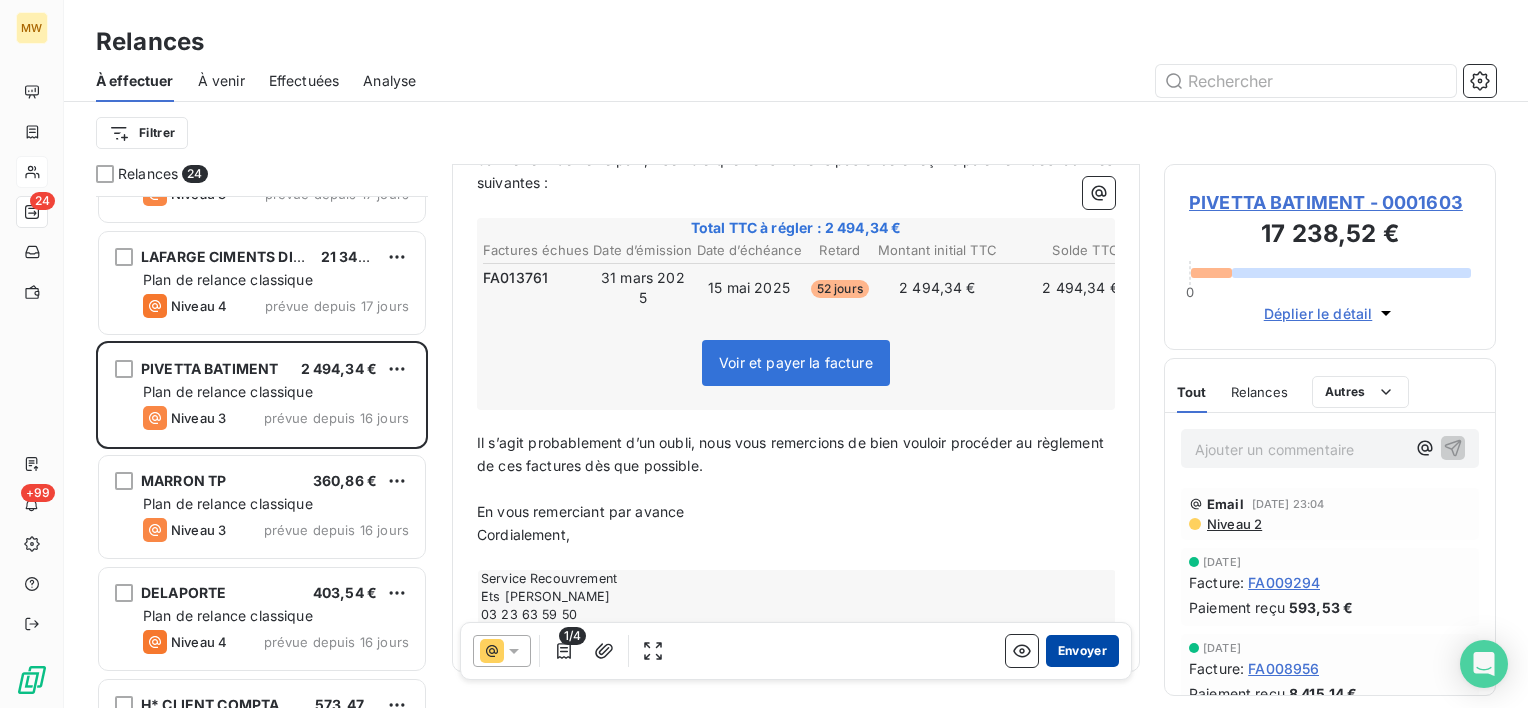 click on "Envoyer" at bounding box center [1082, 651] 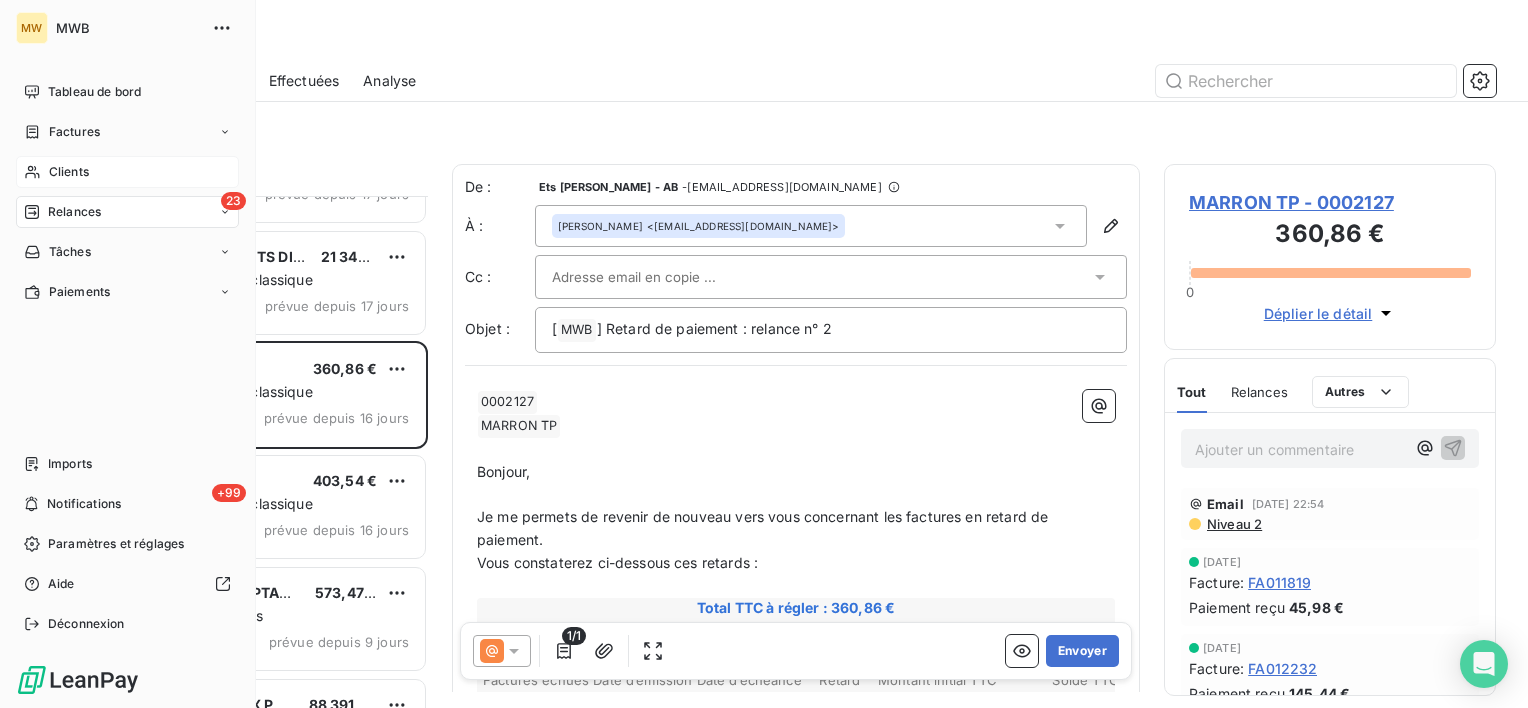 click on "Clients" at bounding box center (127, 172) 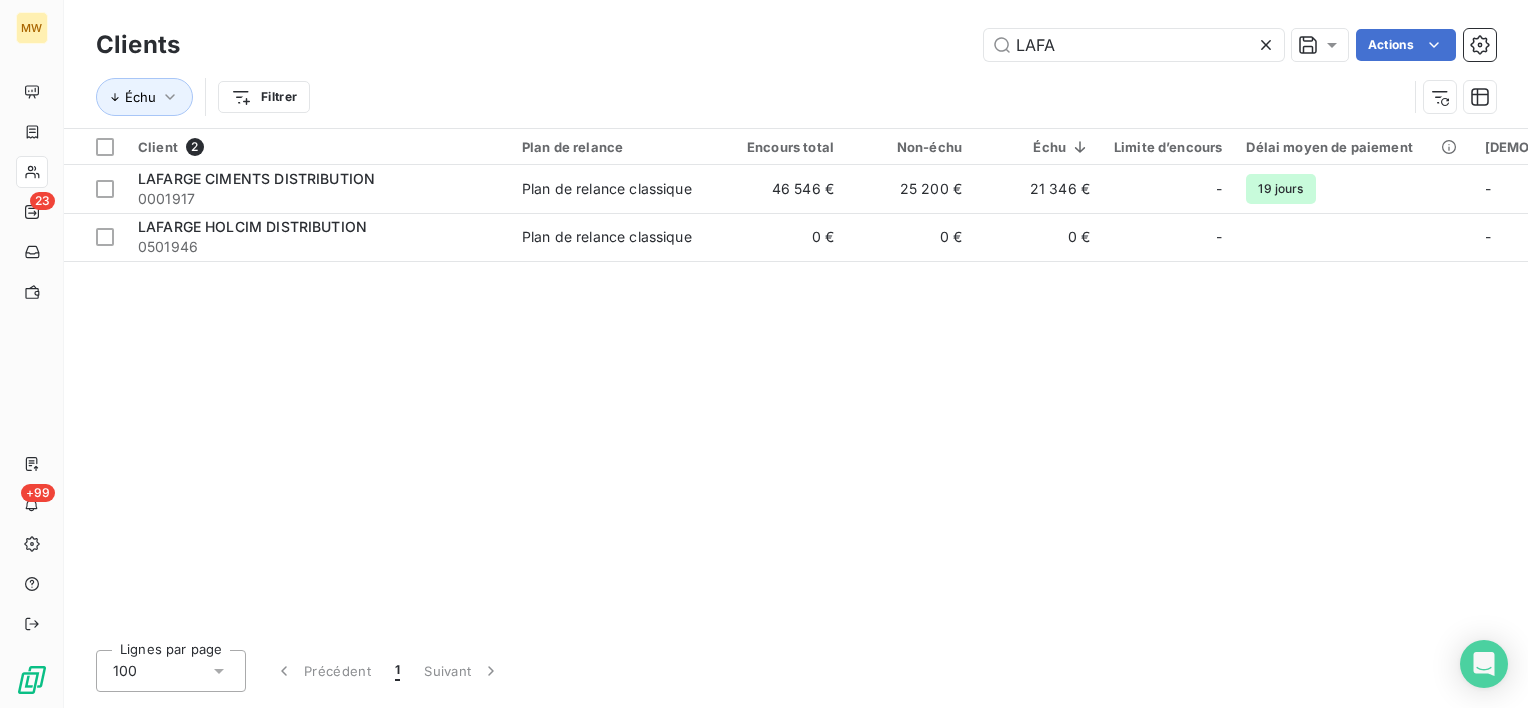 drag, startPoint x: 1070, startPoint y: 49, endPoint x: 908, endPoint y: 41, distance: 162.19742 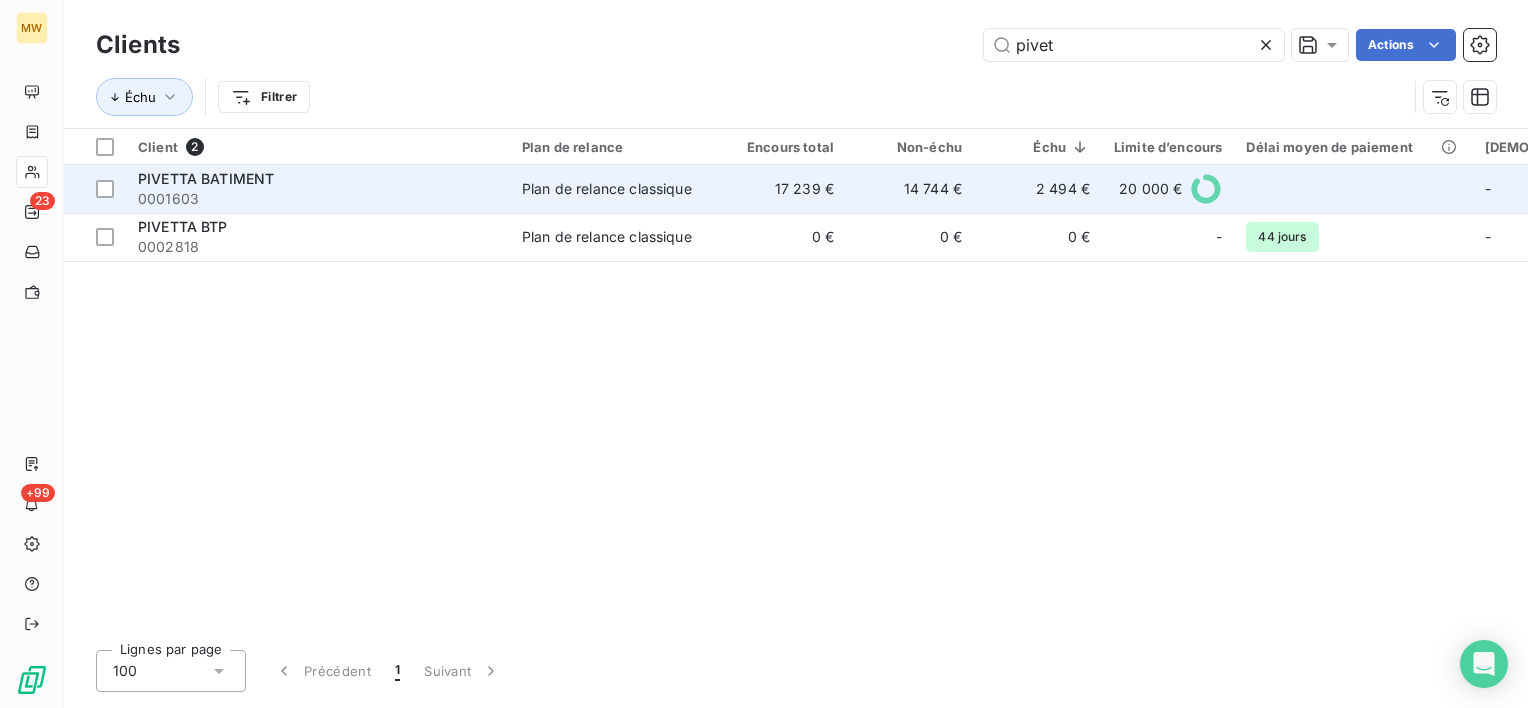 type on "pivet" 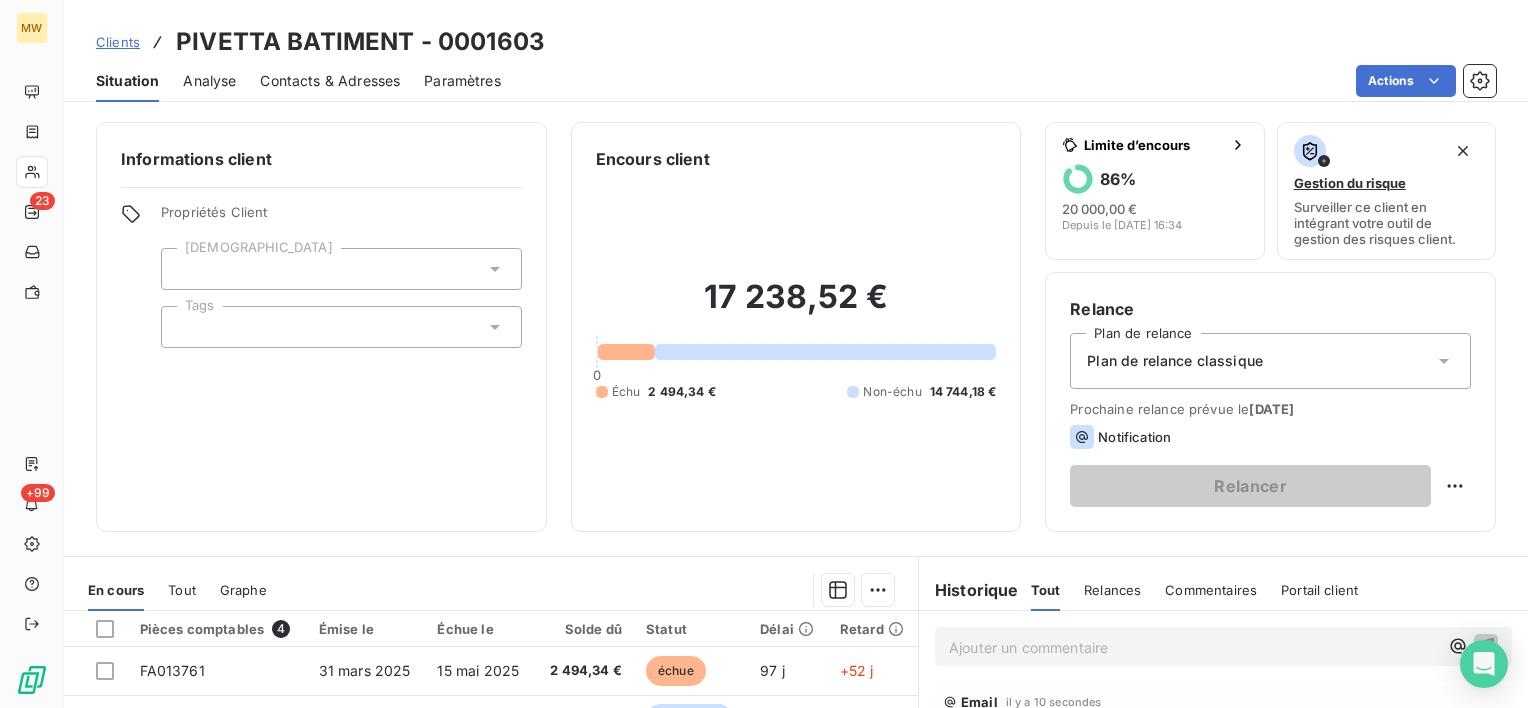 click on "Contacts & Adresses" at bounding box center [330, 81] 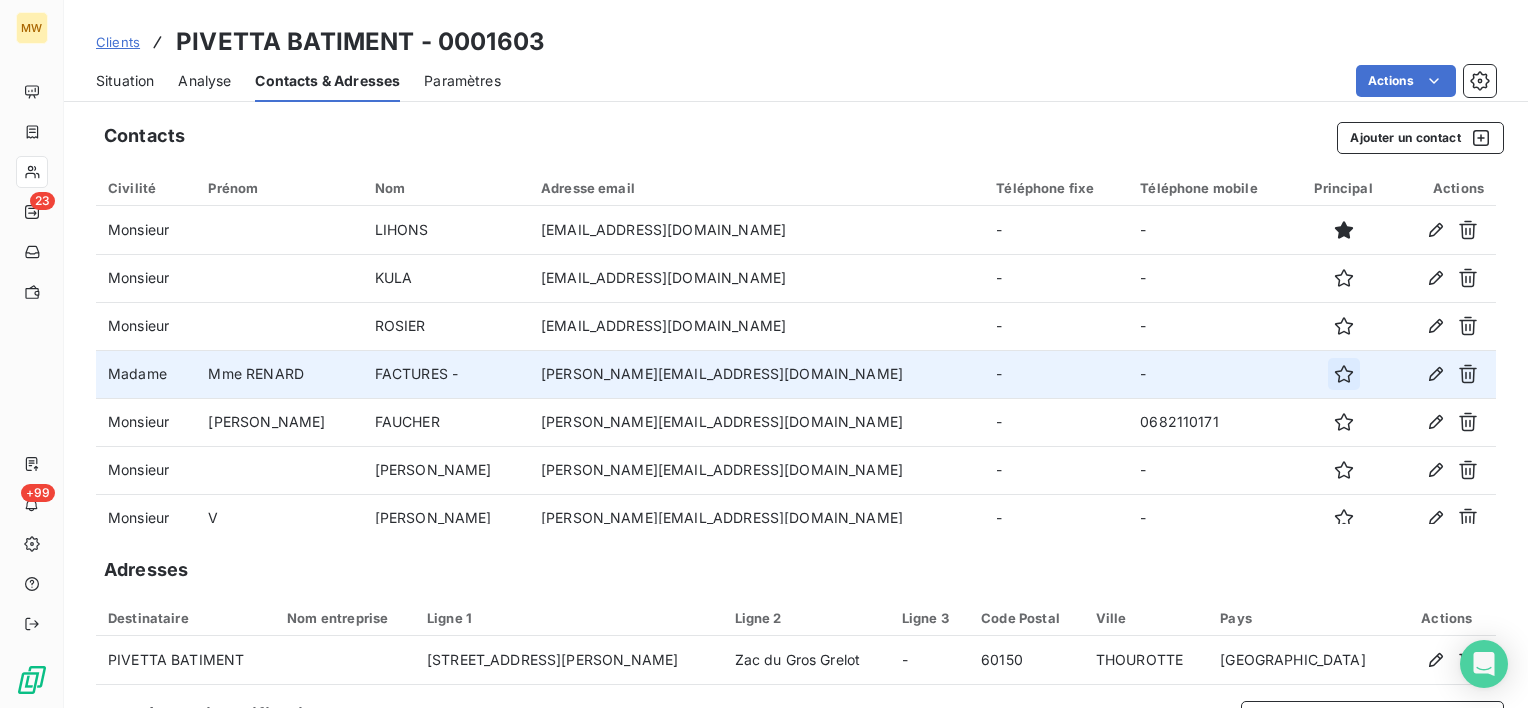 click 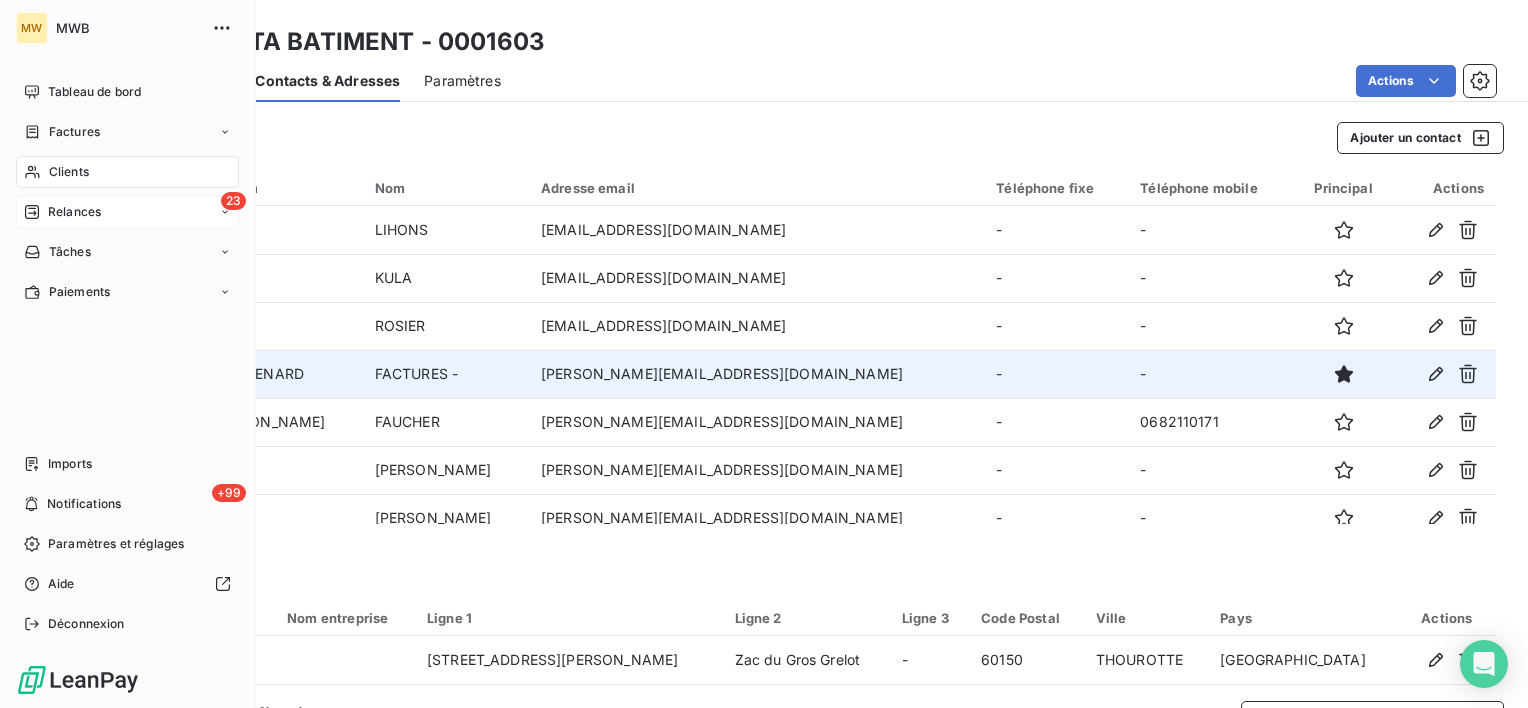 click on "Relances" at bounding box center (74, 212) 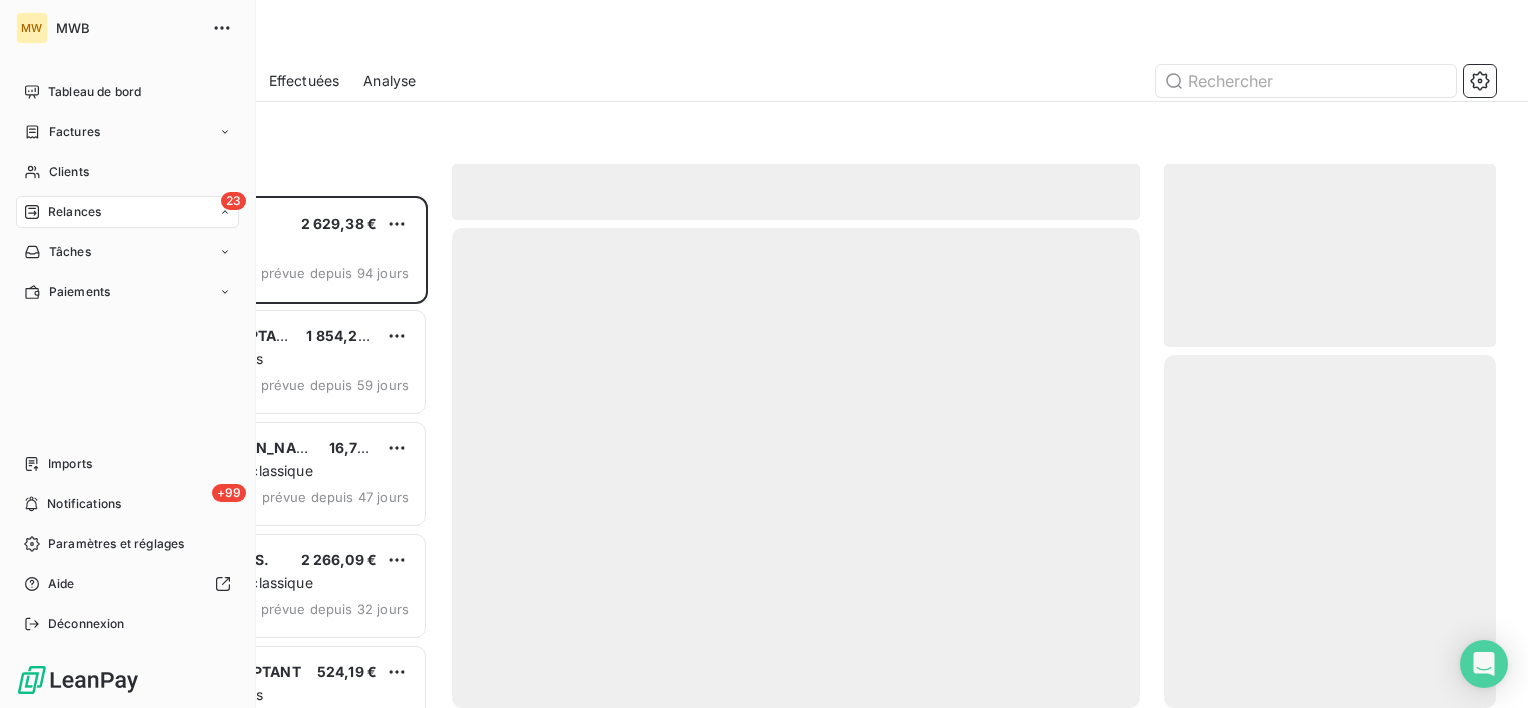 scroll, scrollTop: 16, scrollLeft: 16, axis: both 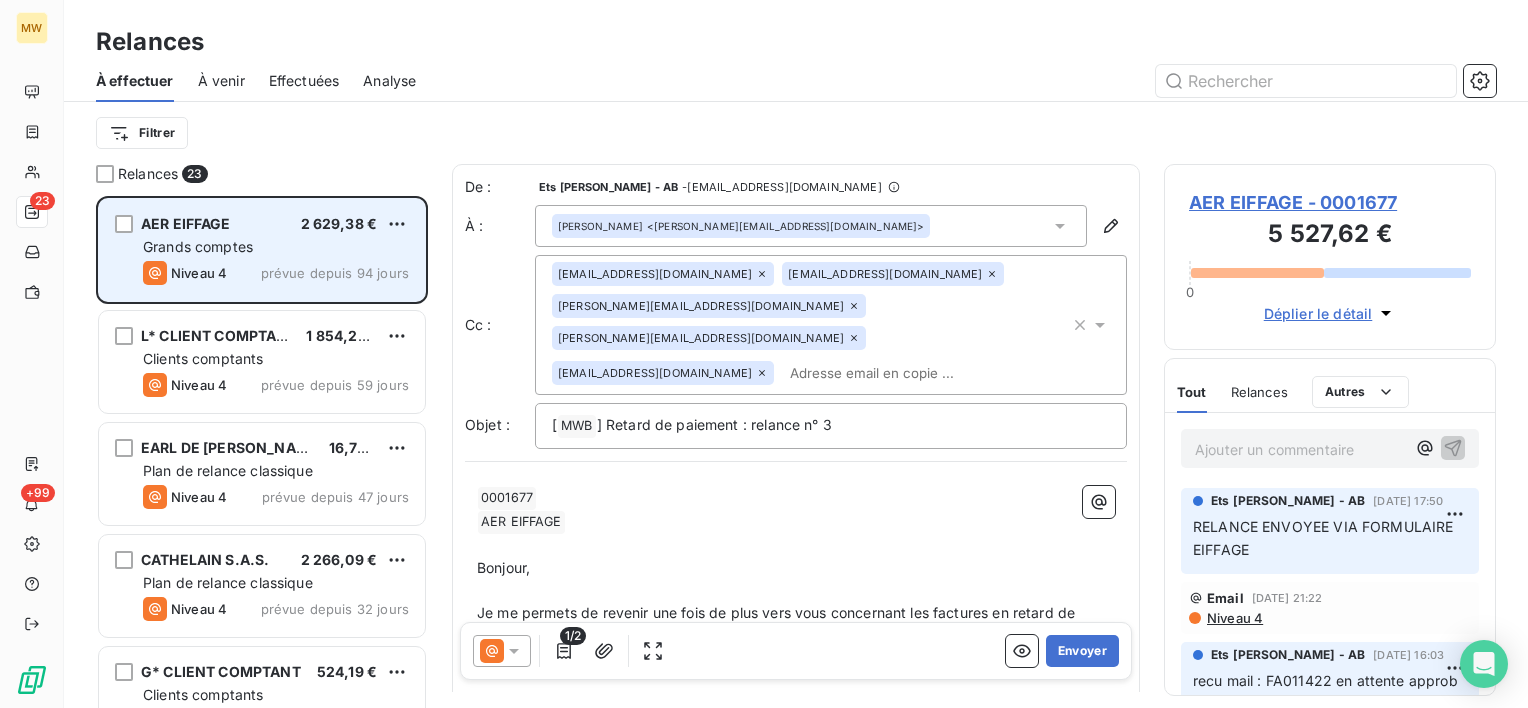 click on "prévue depuis 94 jours" at bounding box center (335, 273) 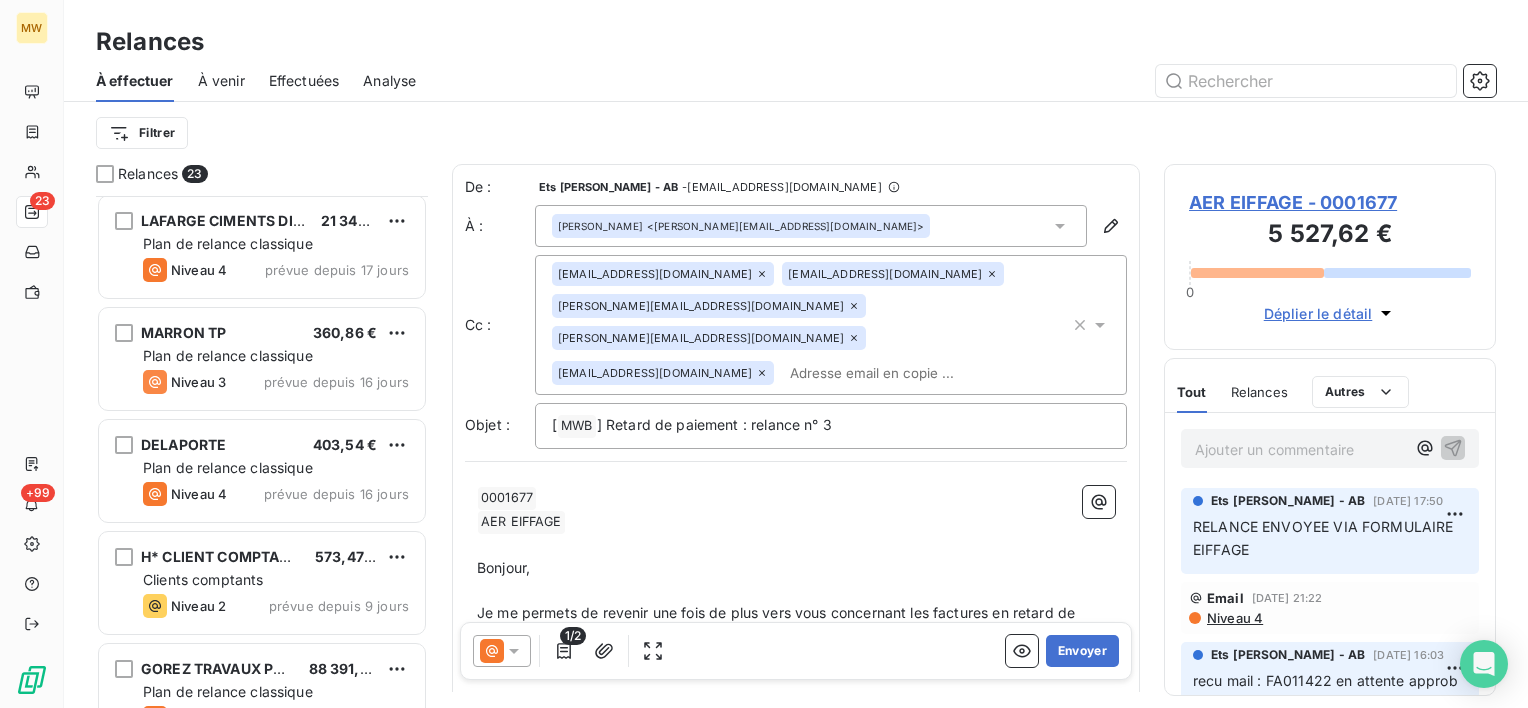 scroll, scrollTop: 720, scrollLeft: 0, axis: vertical 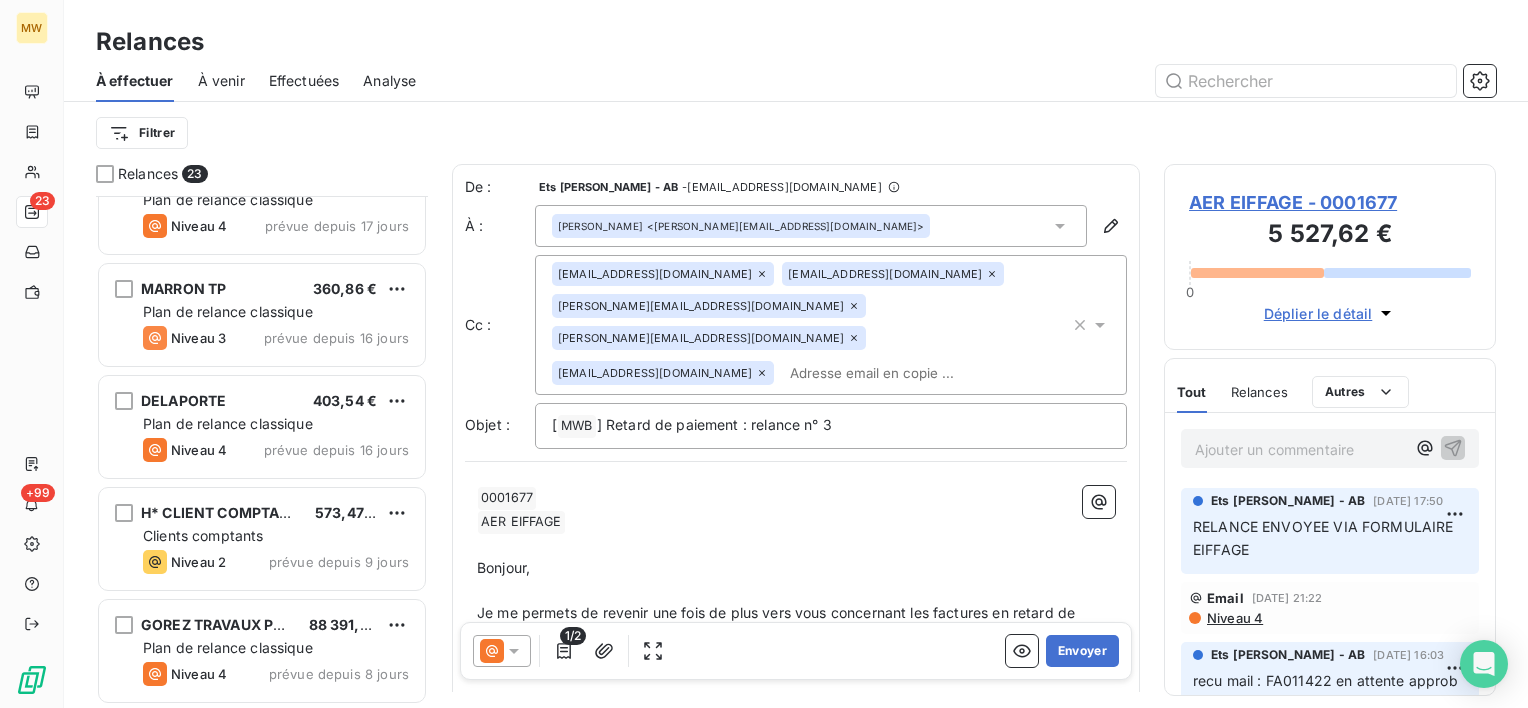 click on "MARRON TP 360,86 € Plan de relance classique Niveau 3 prévue depuis 16 jours" at bounding box center (262, 315) 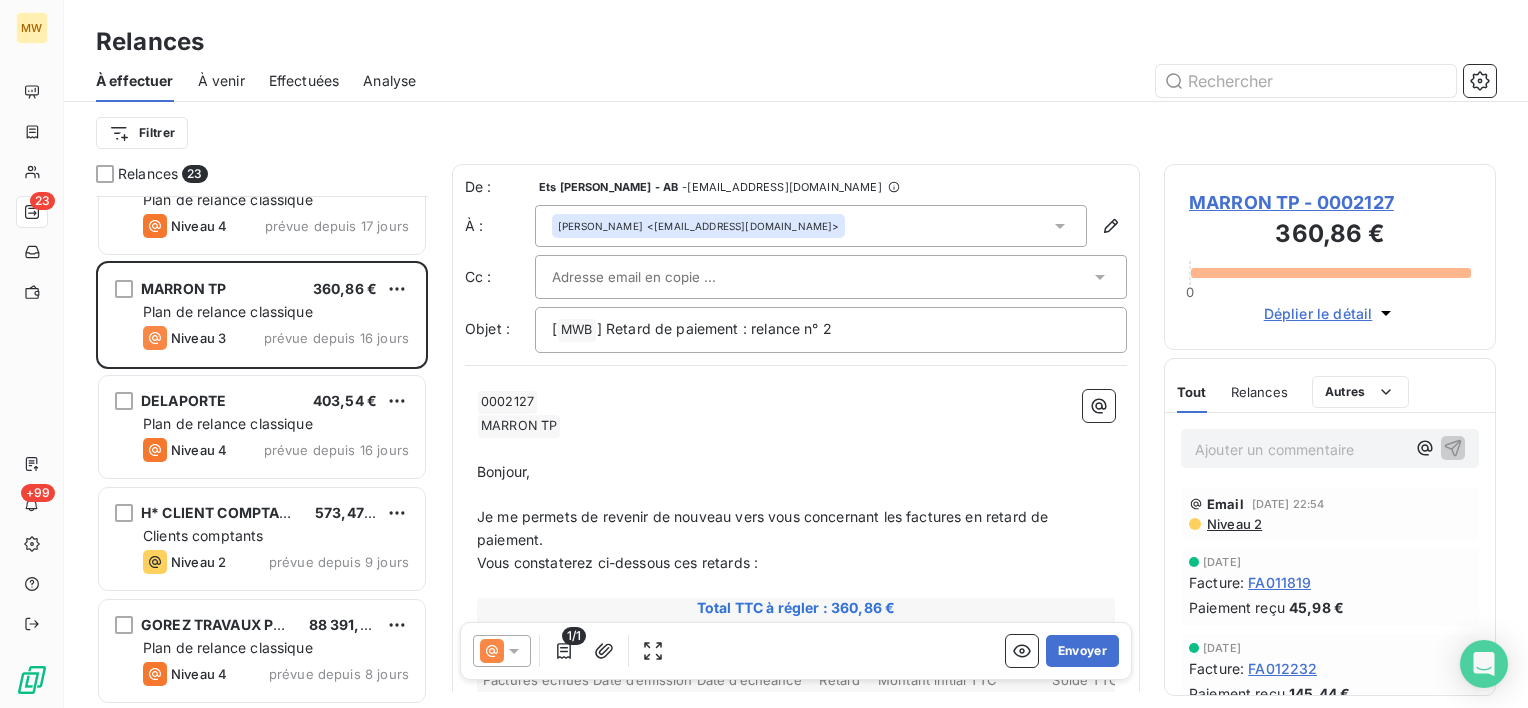 click 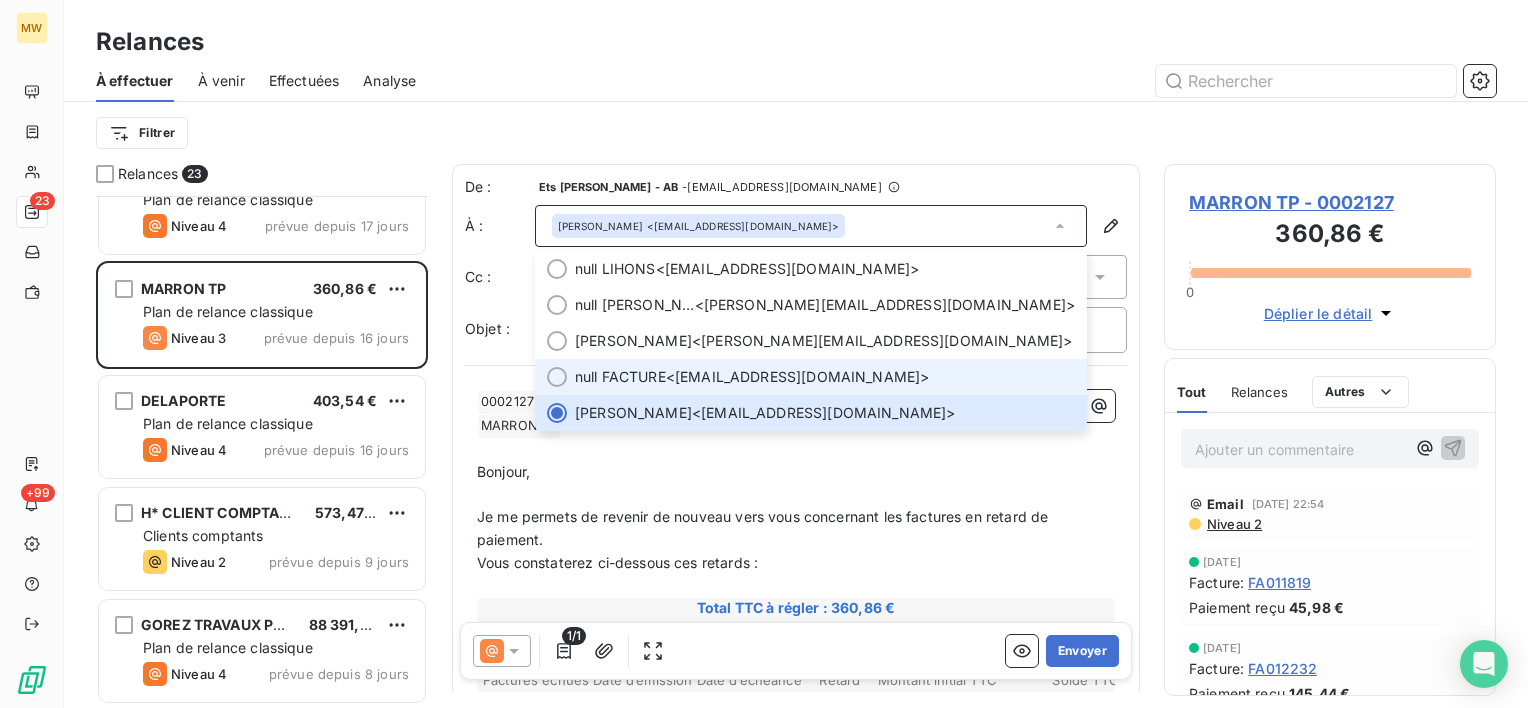 click on "null FACTURE   <compta-fournisseurs@marrontp.com>" at bounding box center [825, 377] 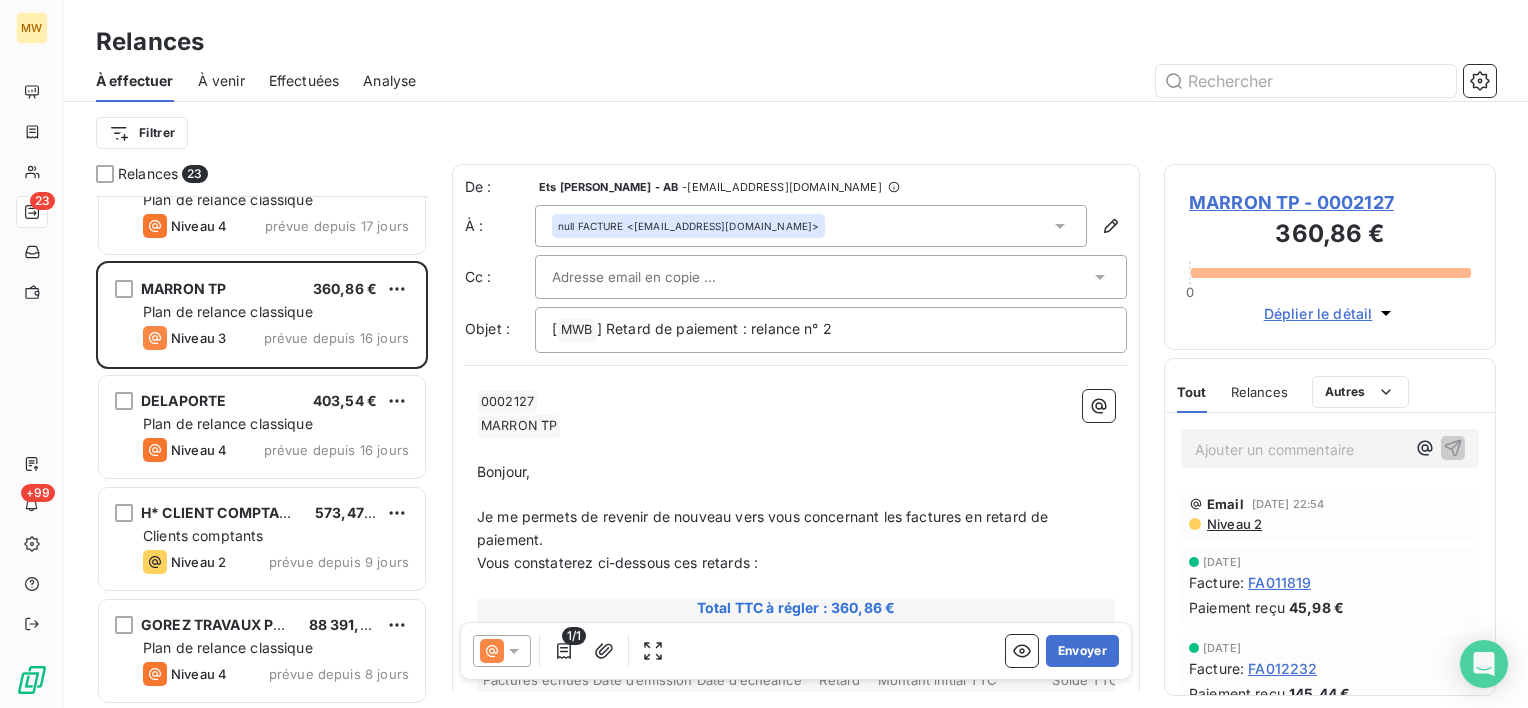click 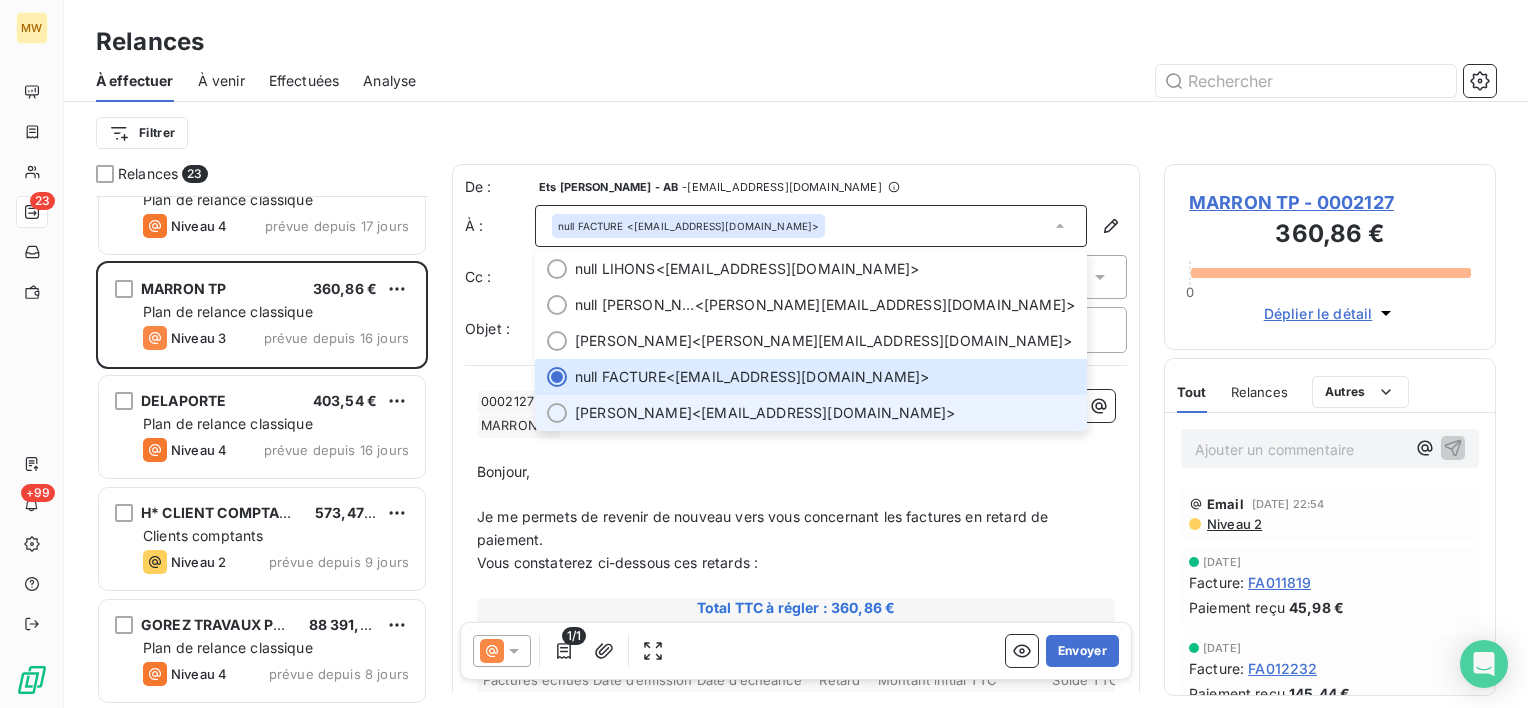 click on "Amandine VITRY   <avitry@infra-corp.fr>" at bounding box center [825, 413] 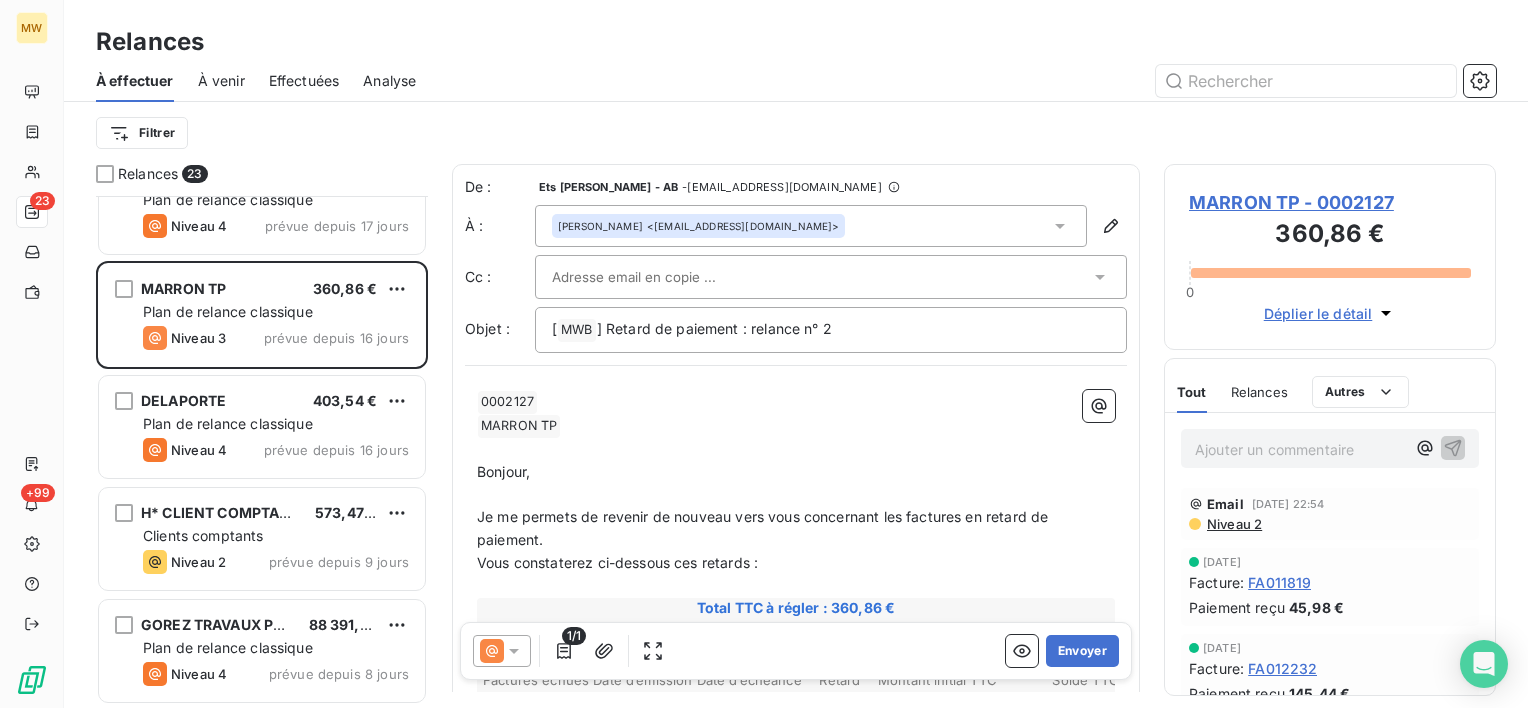 click at bounding box center [821, 277] 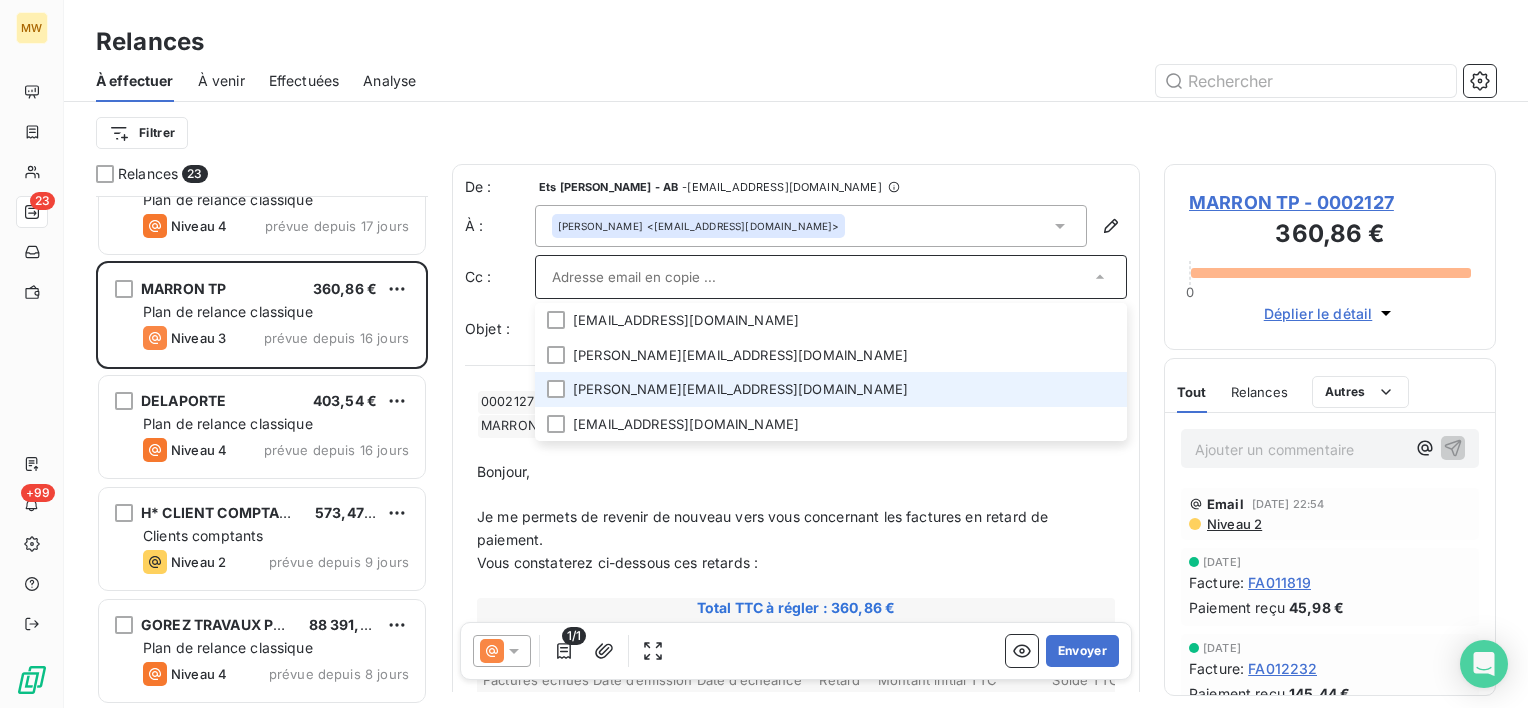 click on "laurence.coignart@marrontp.fr" at bounding box center (831, 389) 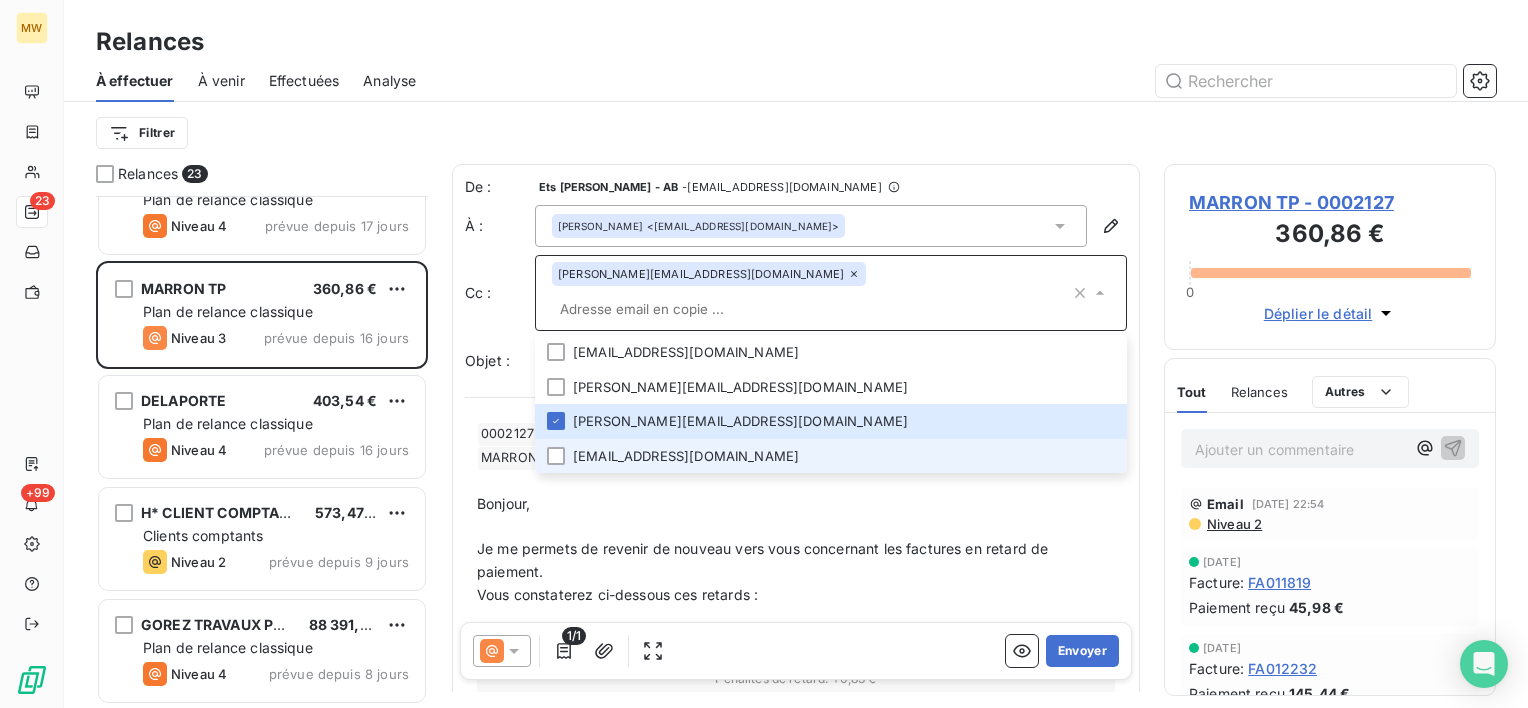 click on "compta-fournisseurs@marrontp.com" at bounding box center [831, 456] 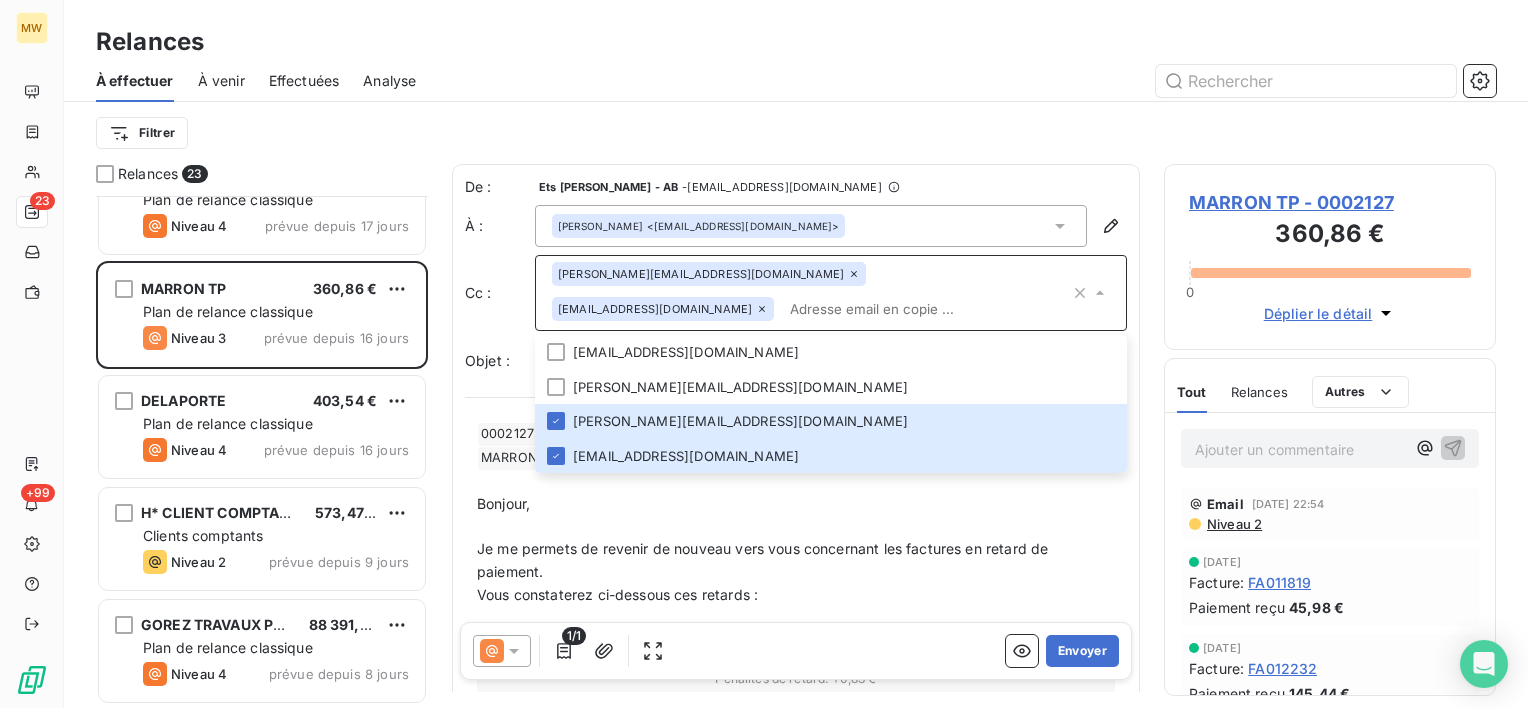 click on "Filtrer" at bounding box center (796, 133) 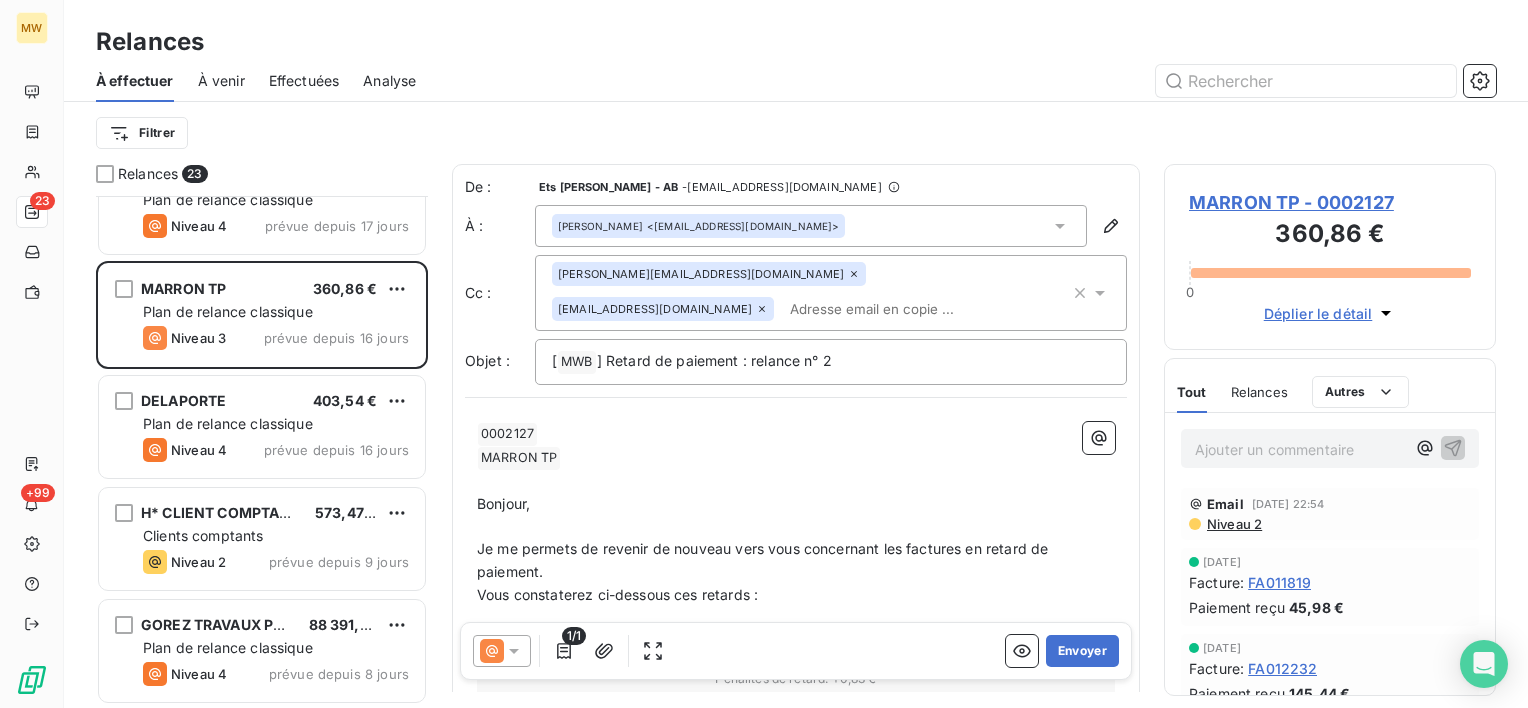 click at bounding box center [502, 651] 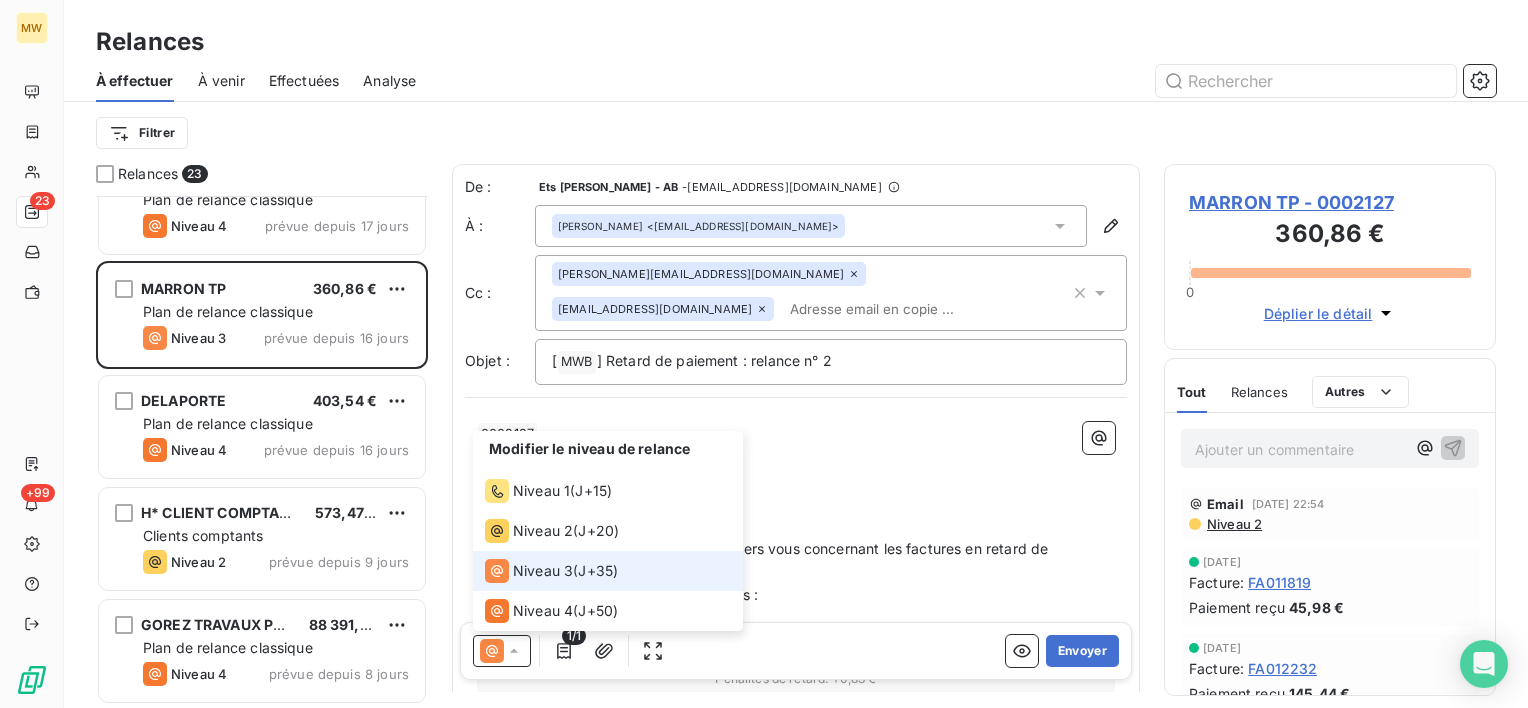 click on "Niveau 3" at bounding box center [543, 571] 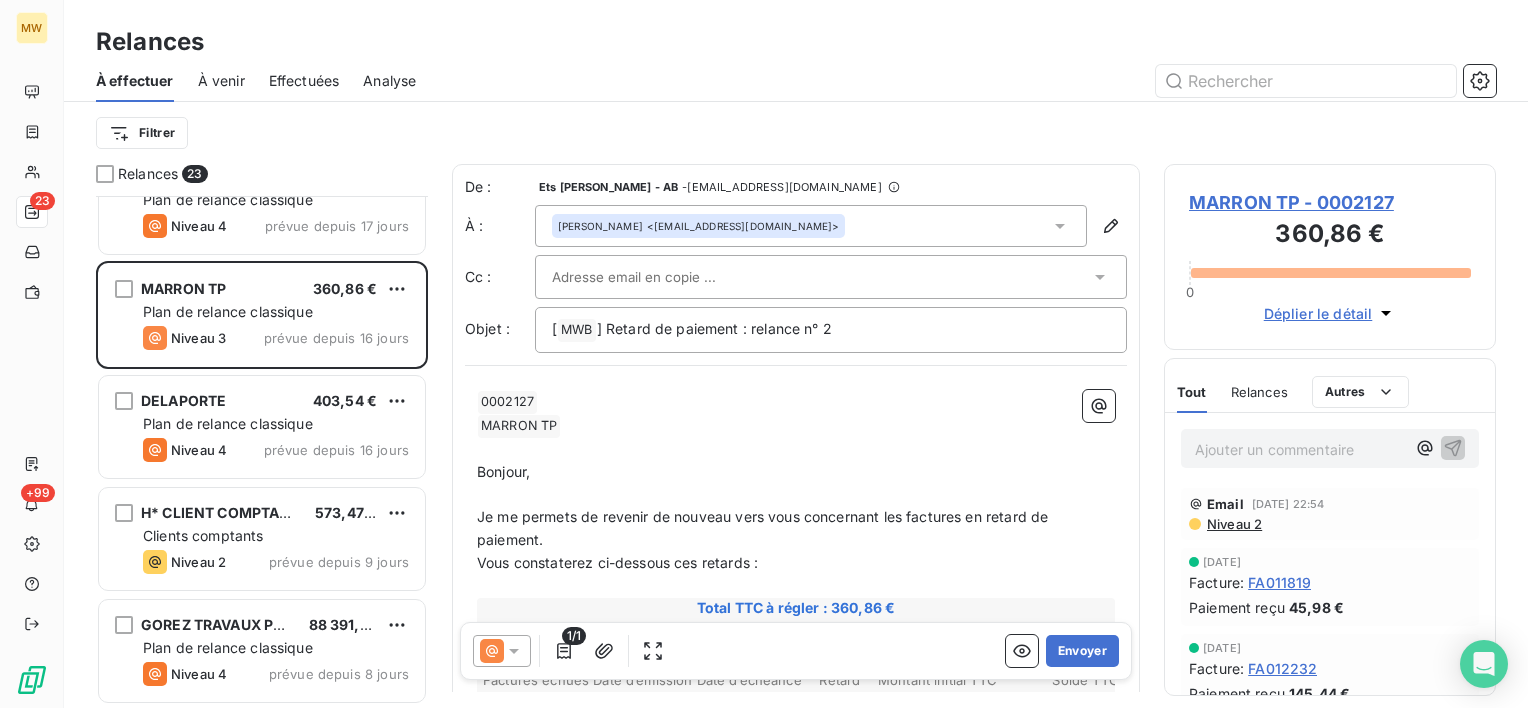 click 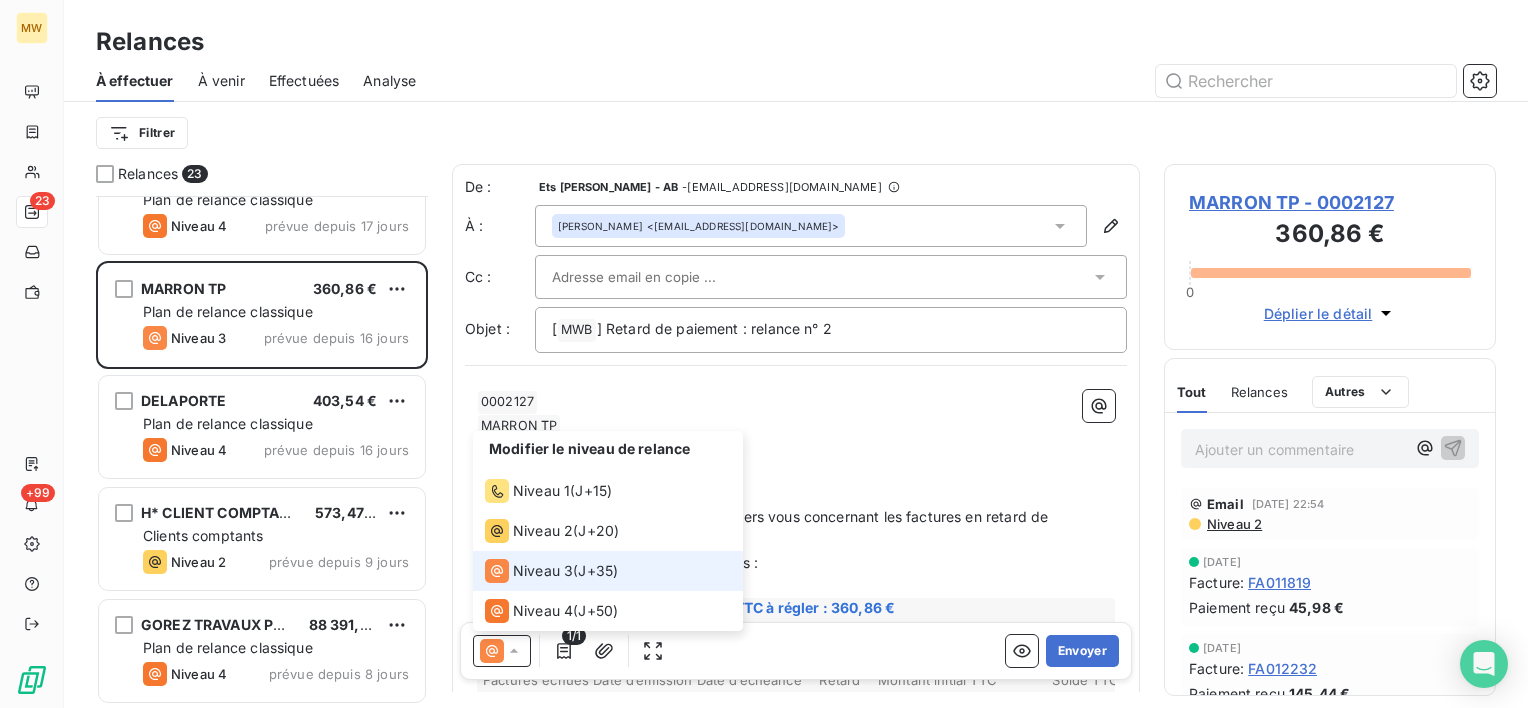 click 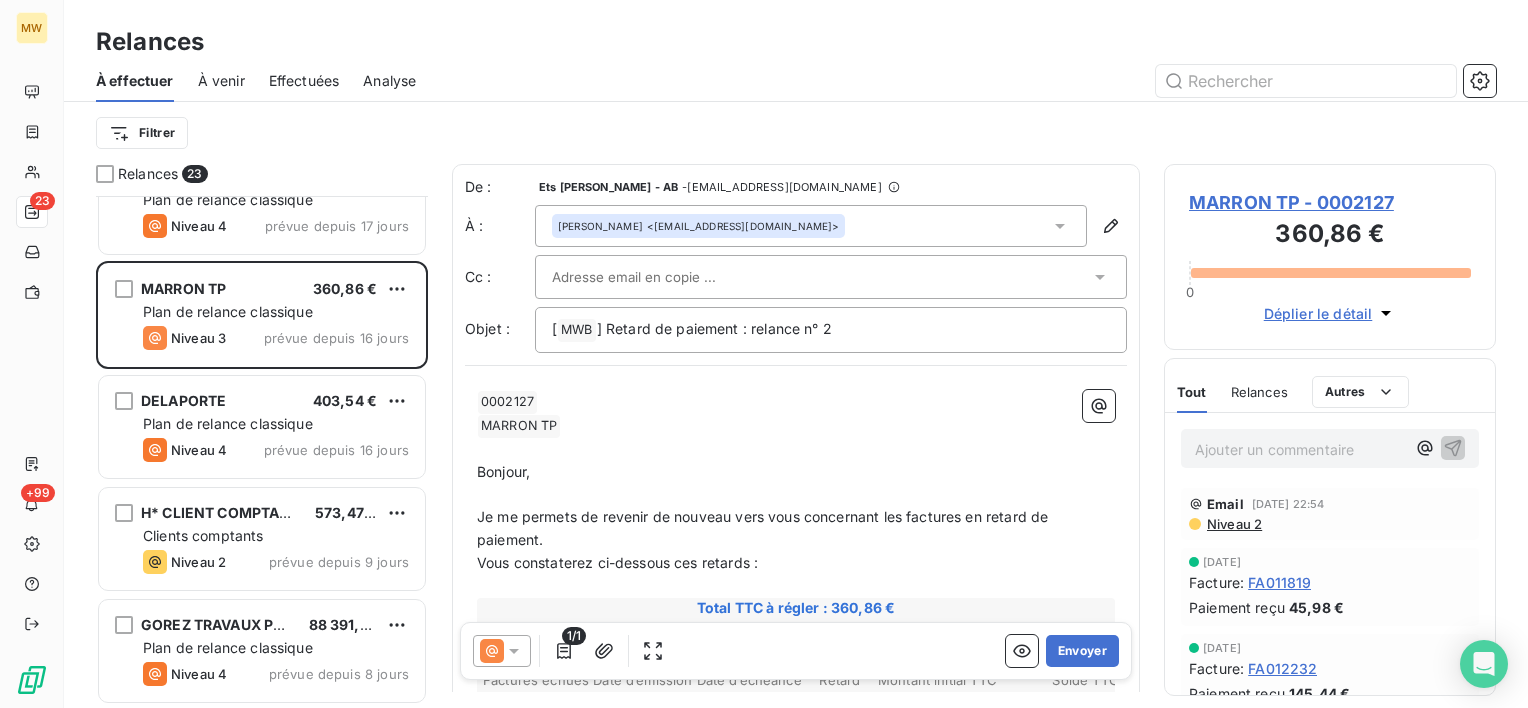 click at bounding box center [821, 277] 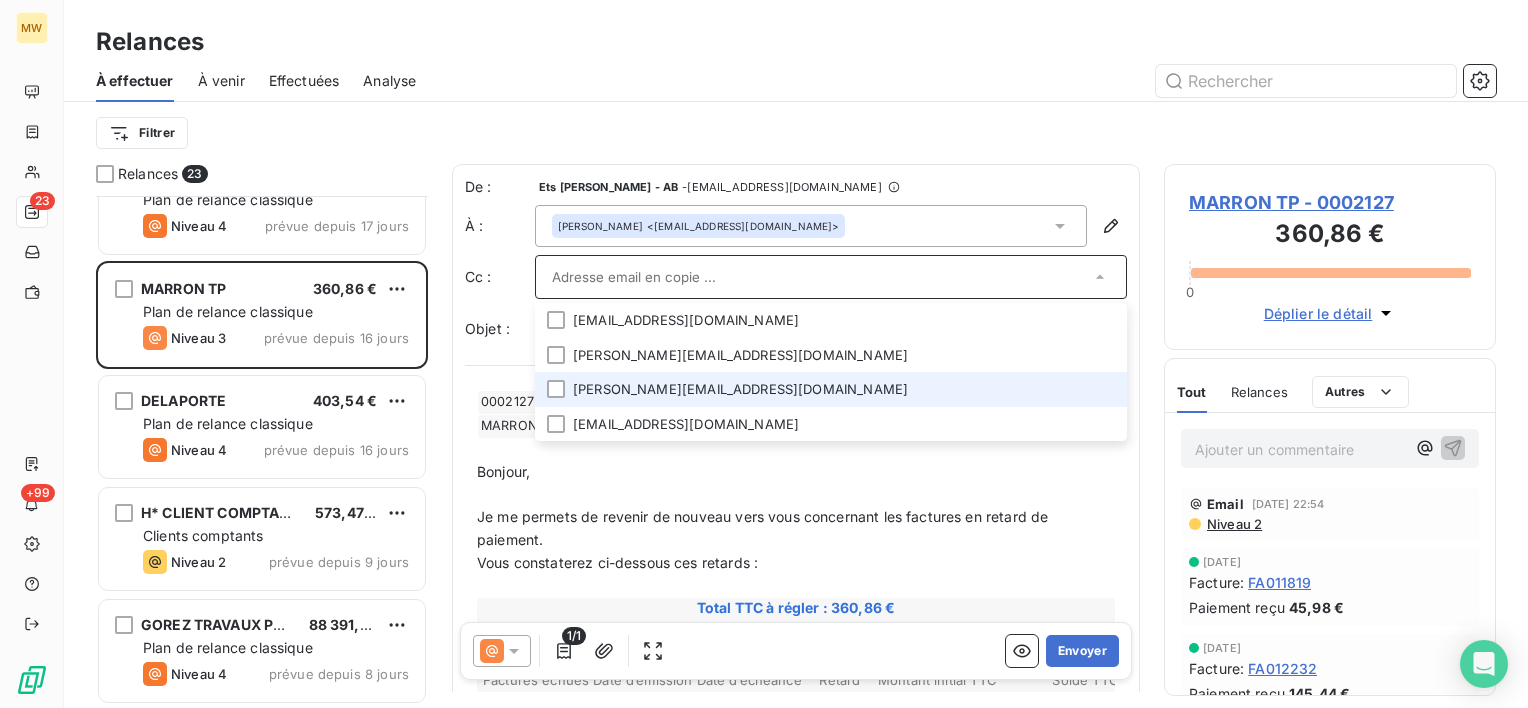 click on "laurence.coignart@marrontp.fr" at bounding box center [831, 389] 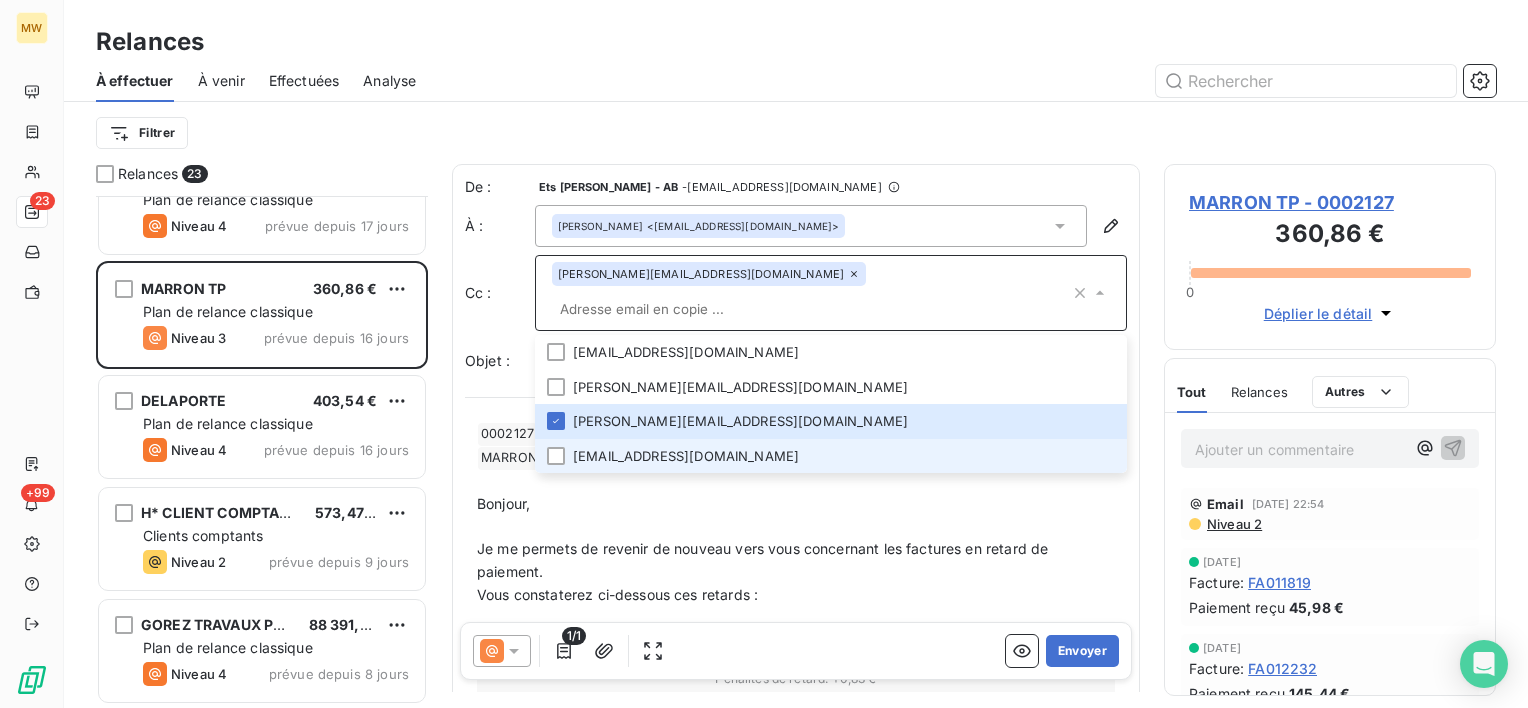 click on "compta-fournisseurs@marrontp.com" at bounding box center (831, 456) 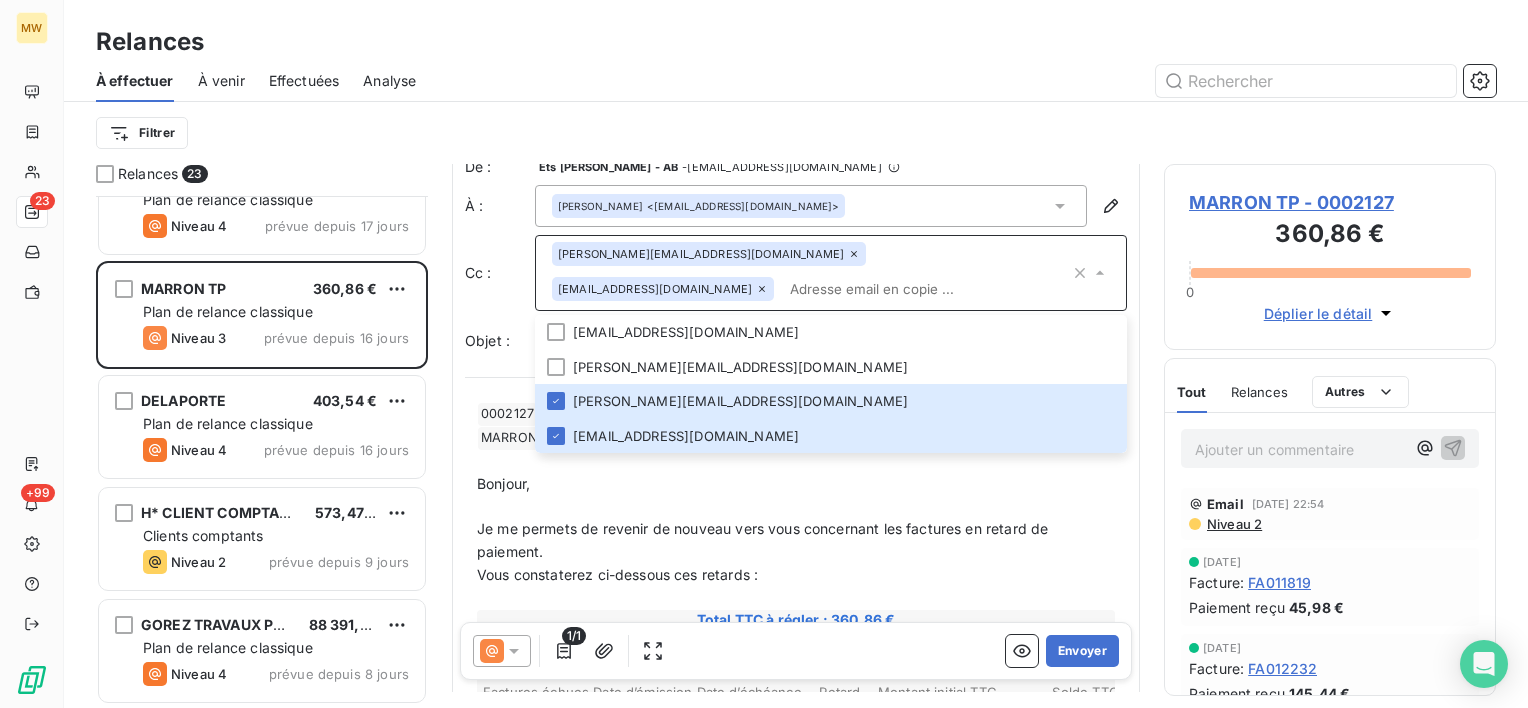 scroll, scrollTop: 0, scrollLeft: 0, axis: both 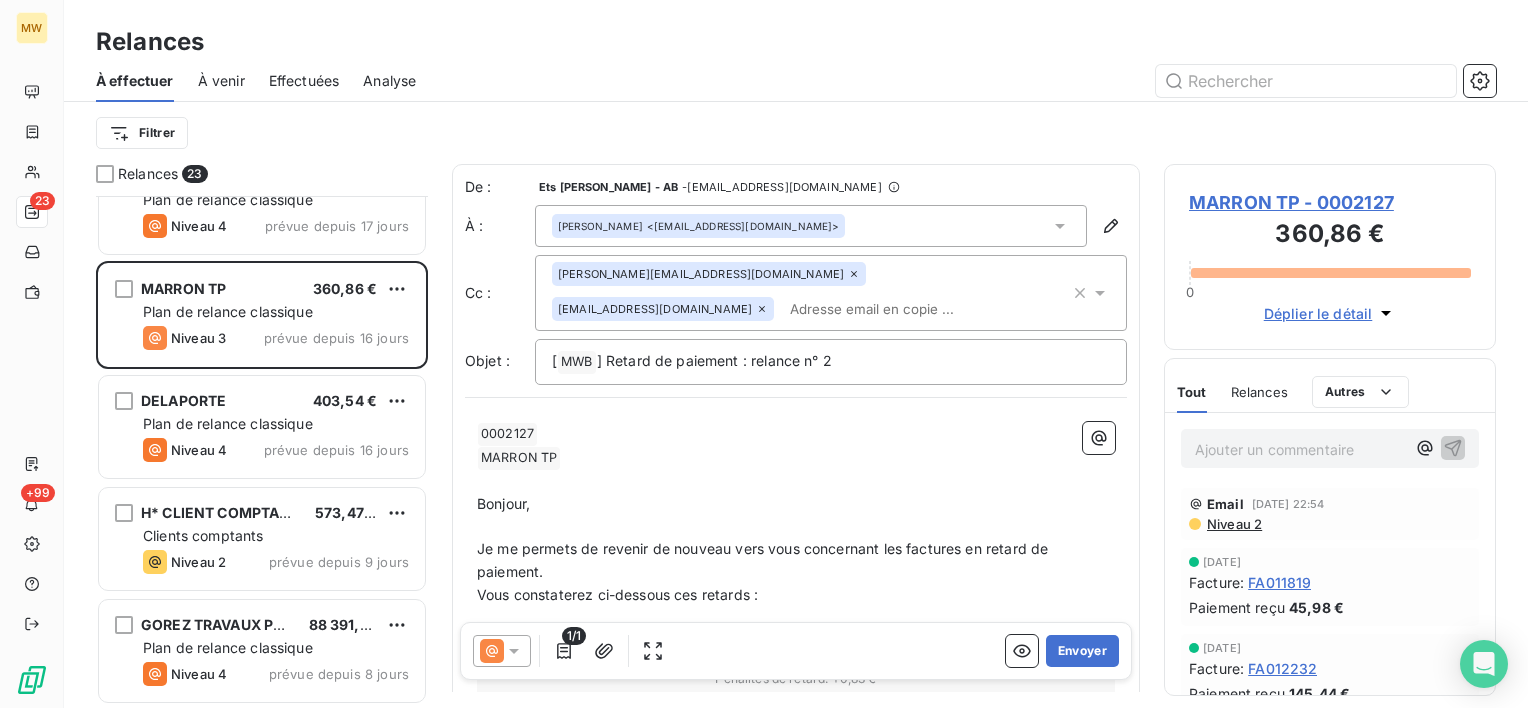 click on "﻿" at bounding box center (796, 526) 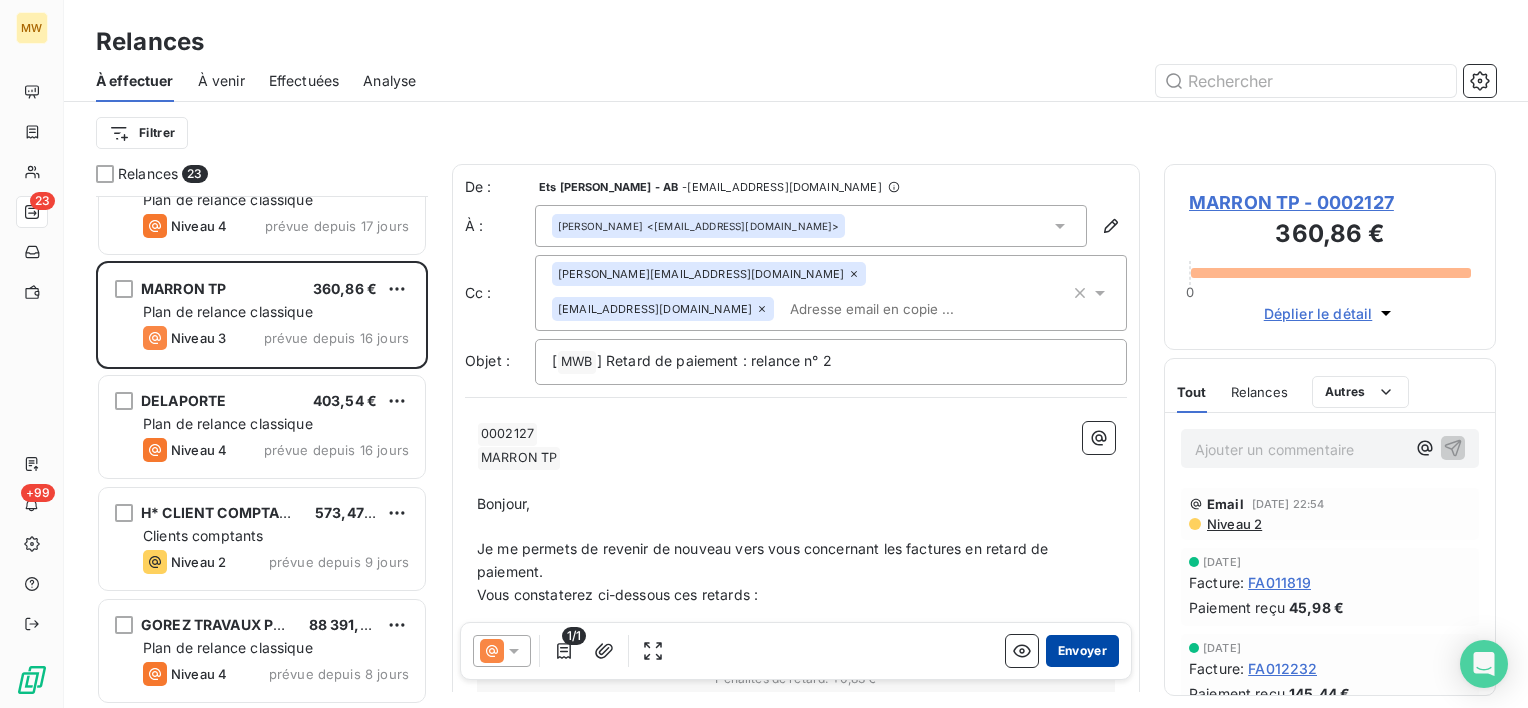click on "Envoyer" at bounding box center (1082, 651) 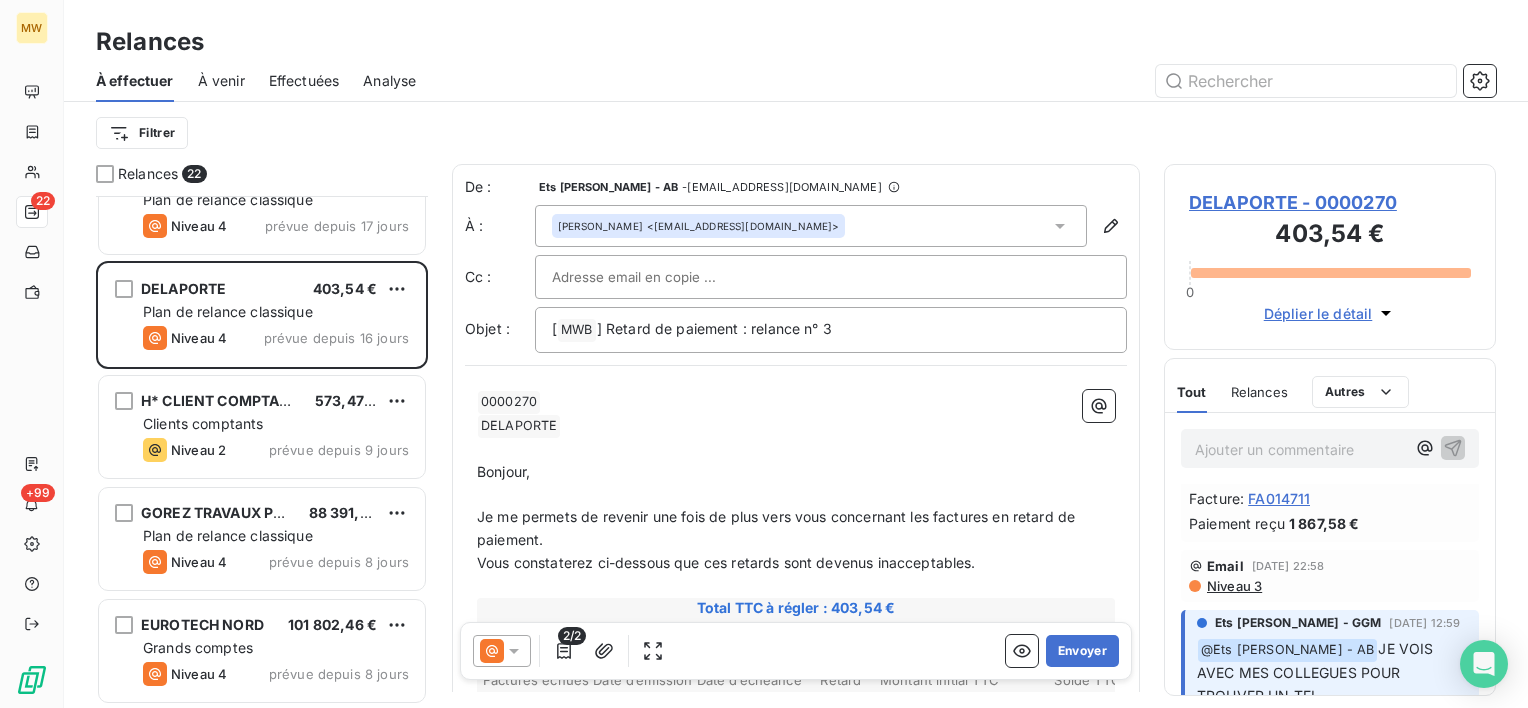 scroll, scrollTop: 0, scrollLeft: 0, axis: both 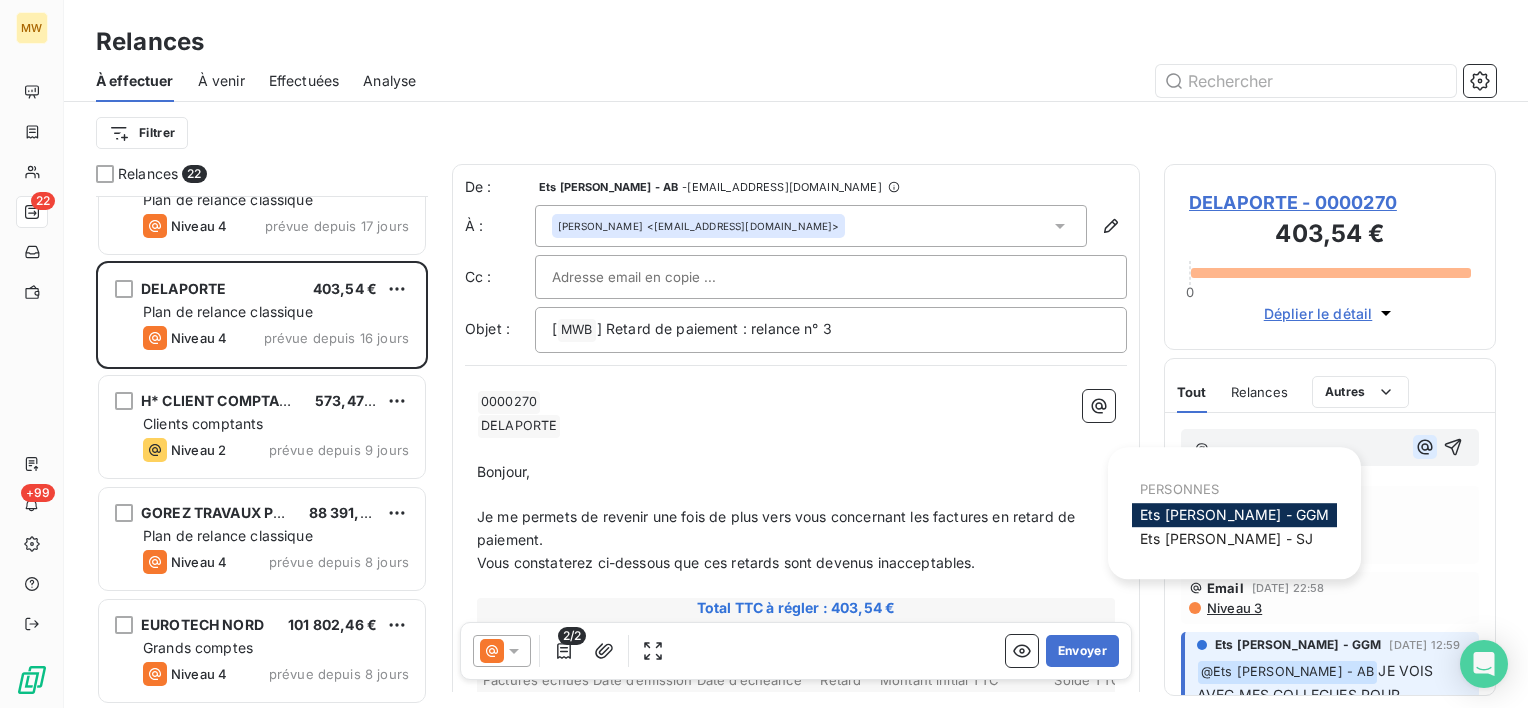 click 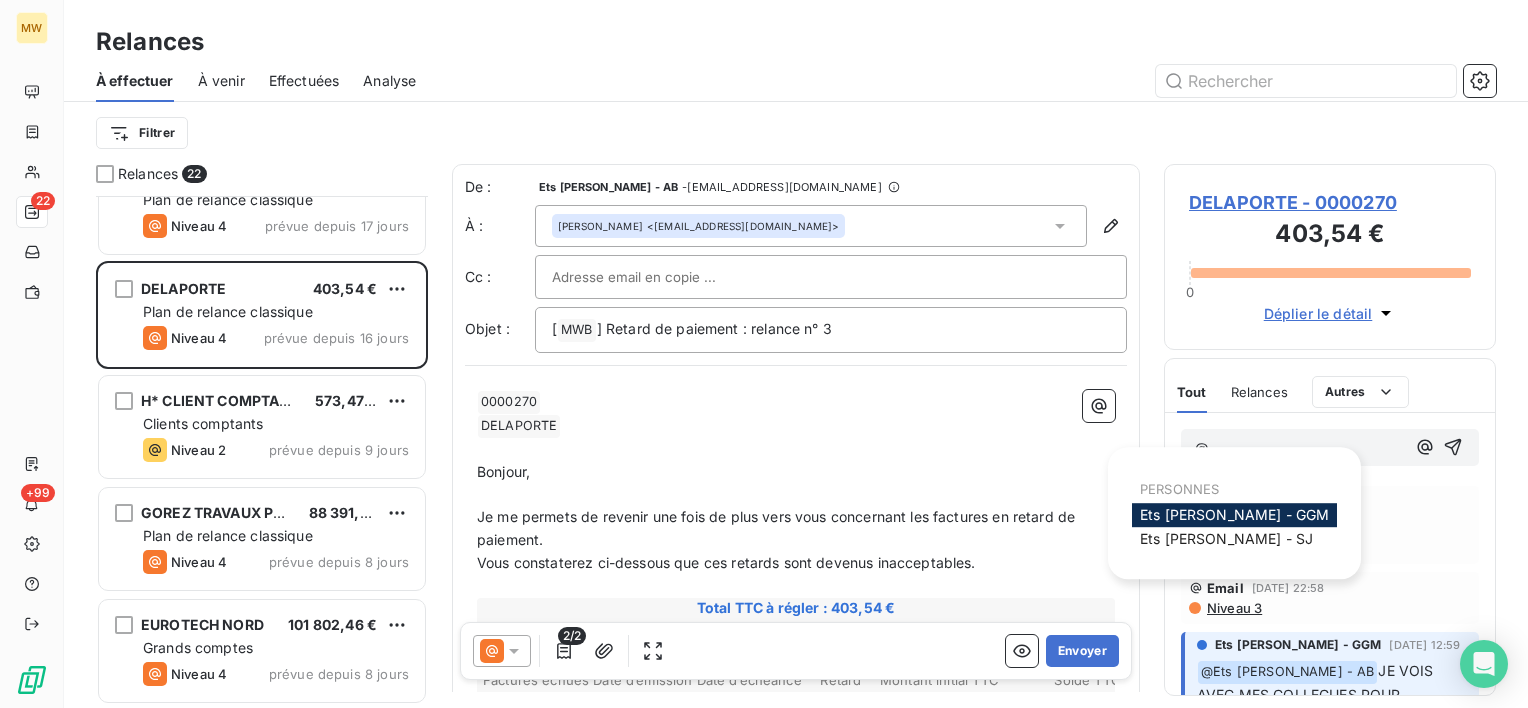click on "Ets MARIUS WASILEWSKI -   GGM" at bounding box center [1234, 514] 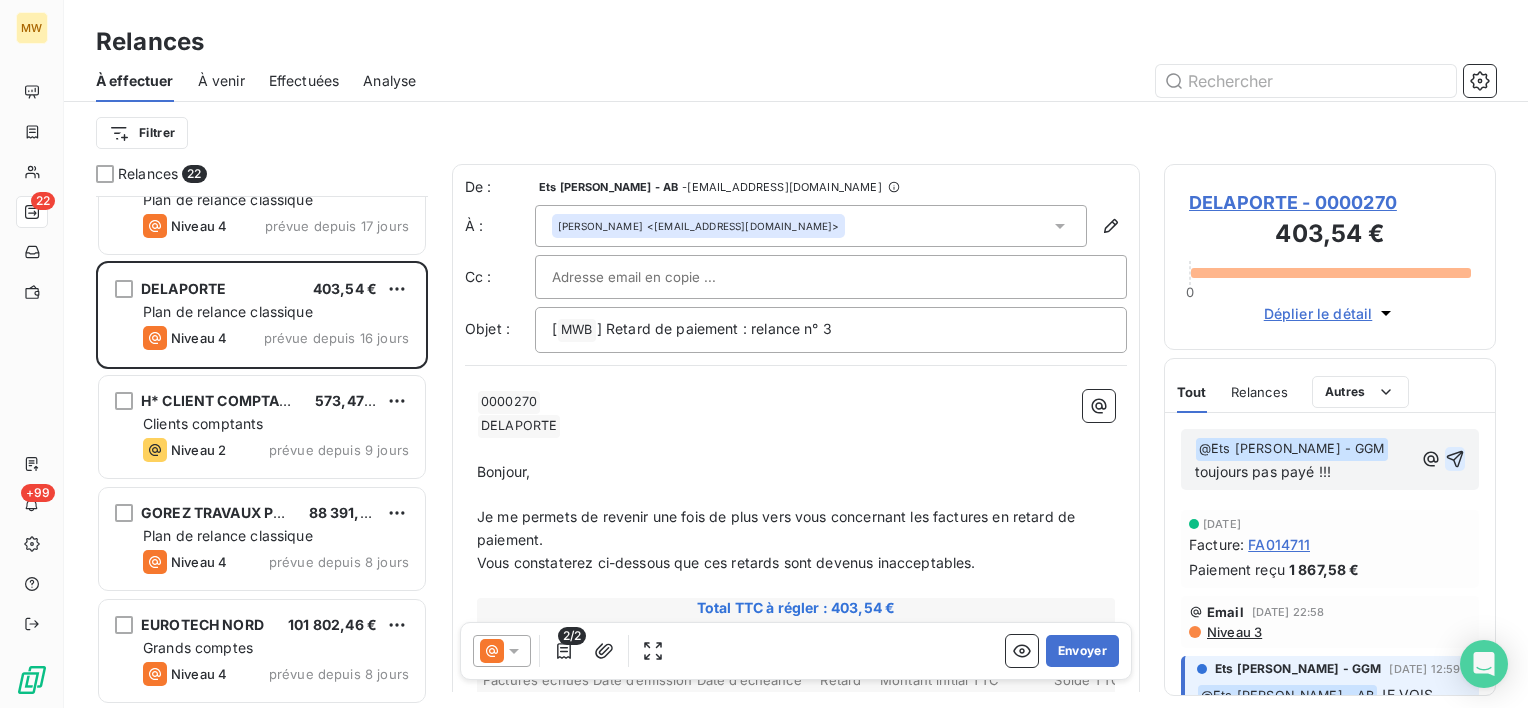 click 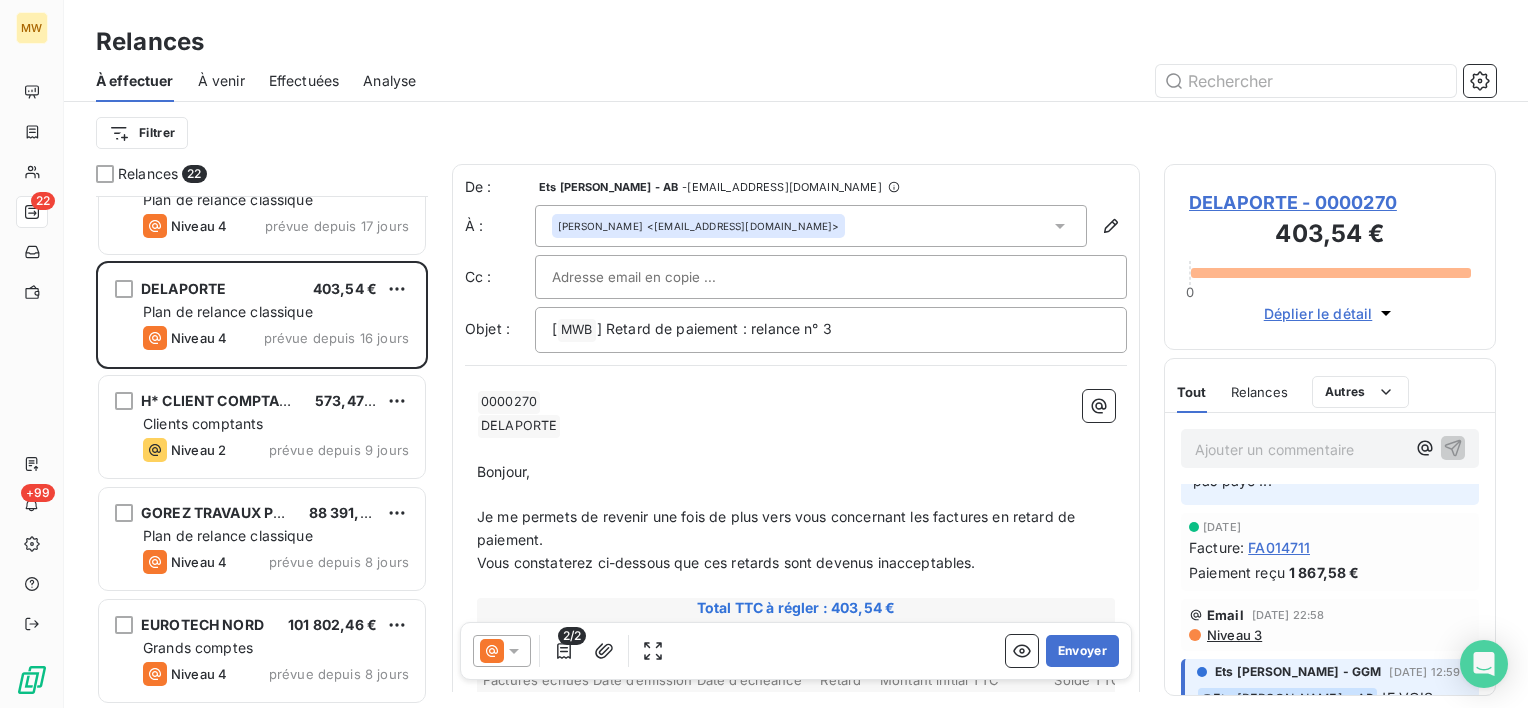 scroll, scrollTop: 0, scrollLeft: 0, axis: both 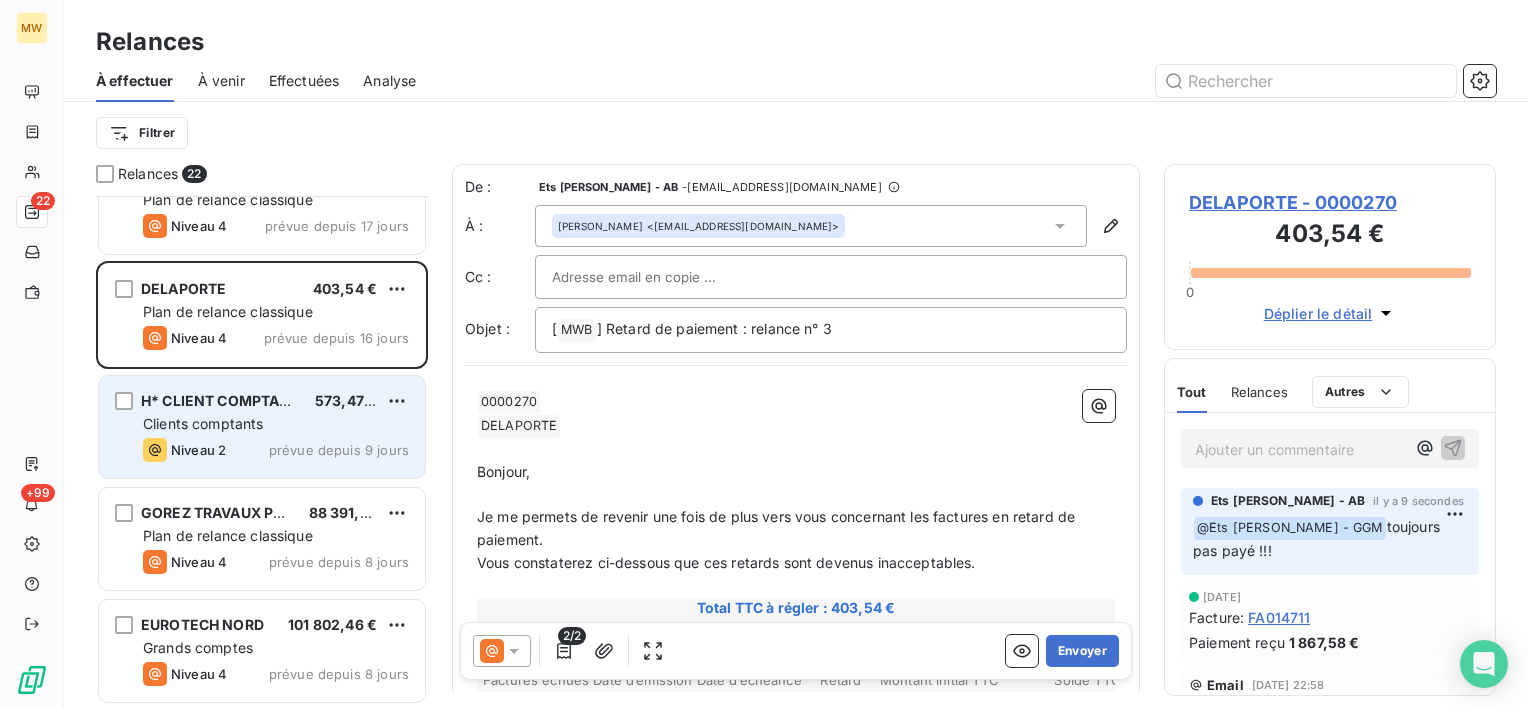 click on "Clients comptants" at bounding box center (203, 423) 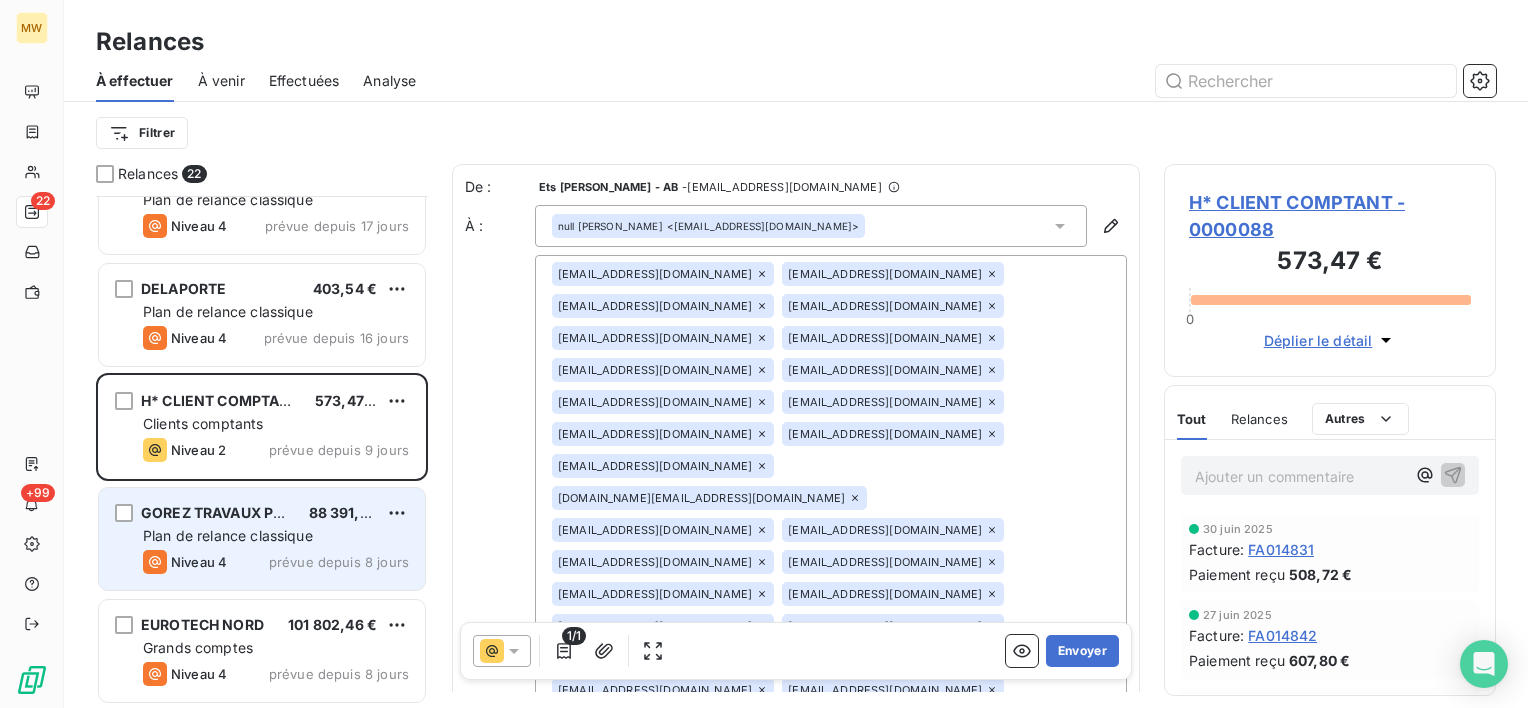 click on "Plan de relance classique" at bounding box center (228, 535) 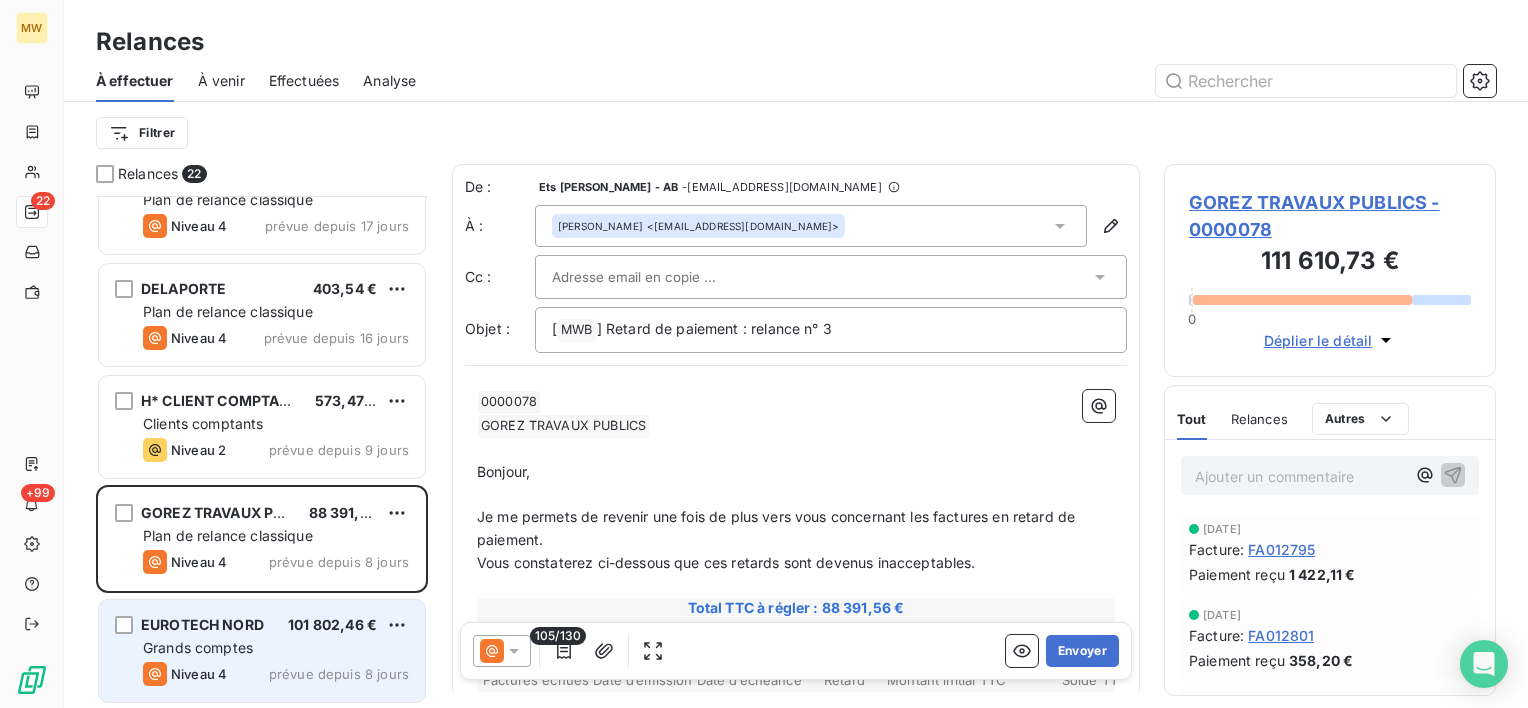 click on "EUROTECH NORD 101 802,46 € Grands comptes Niveau 4 prévue depuis 8 jours" at bounding box center (262, 651) 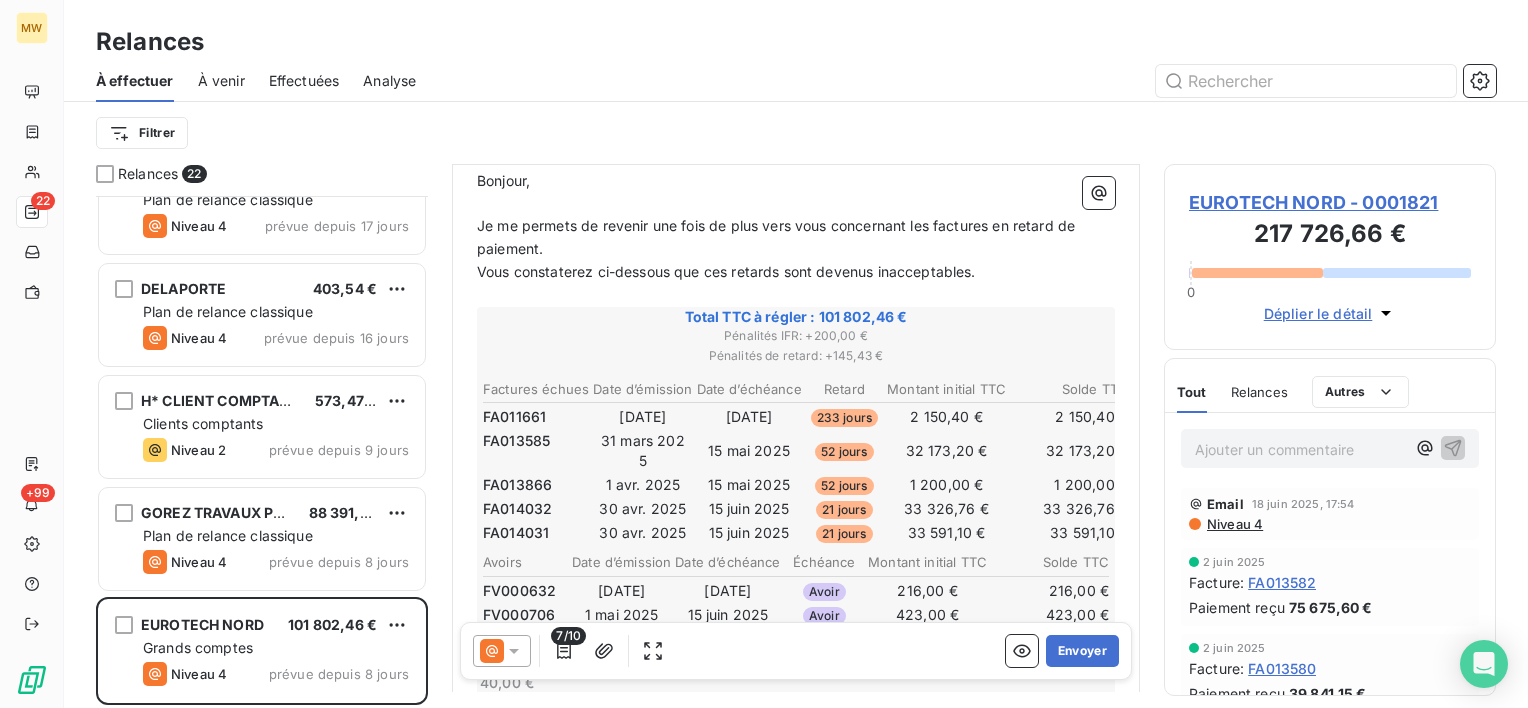 scroll, scrollTop: 406, scrollLeft: 0, axis: vertical 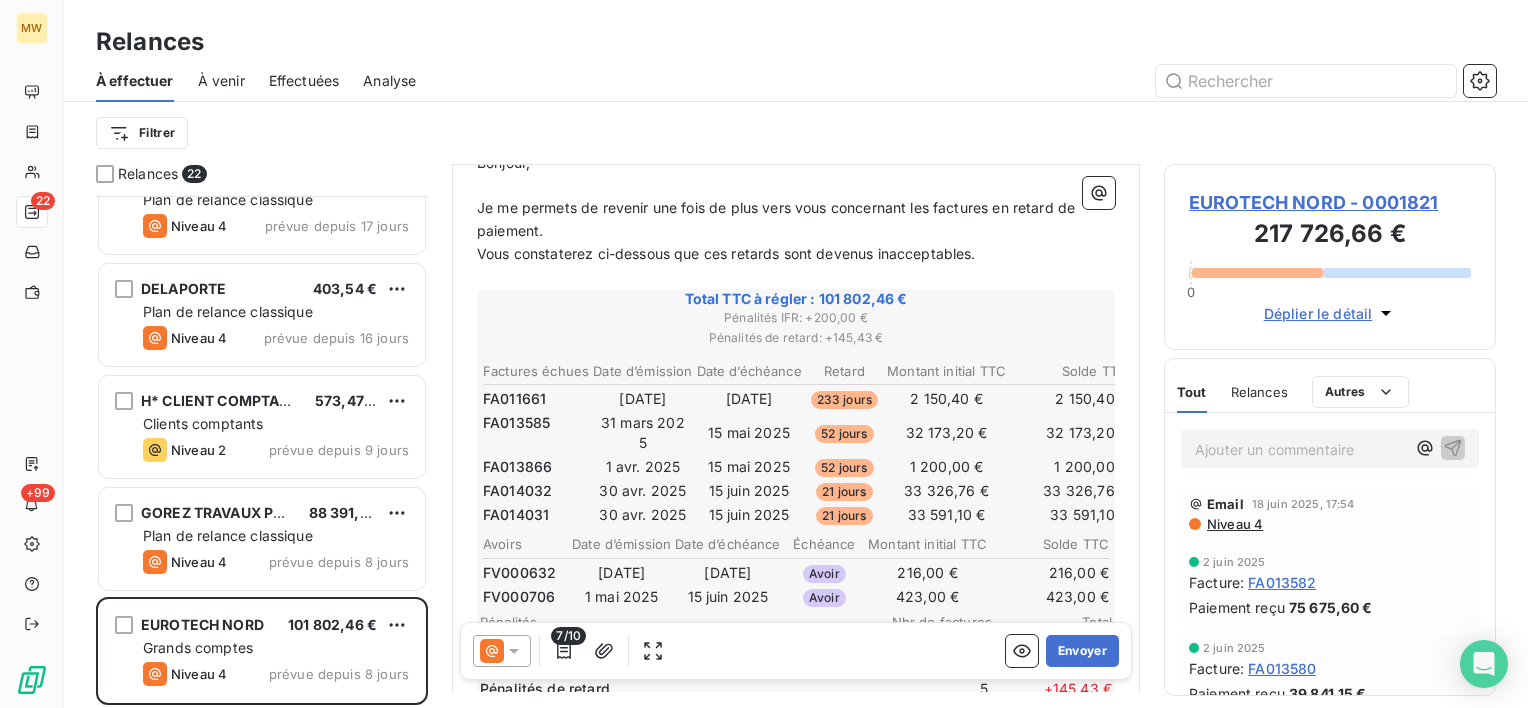 click on "Niveau 4" at bounding box center [1234, 524] 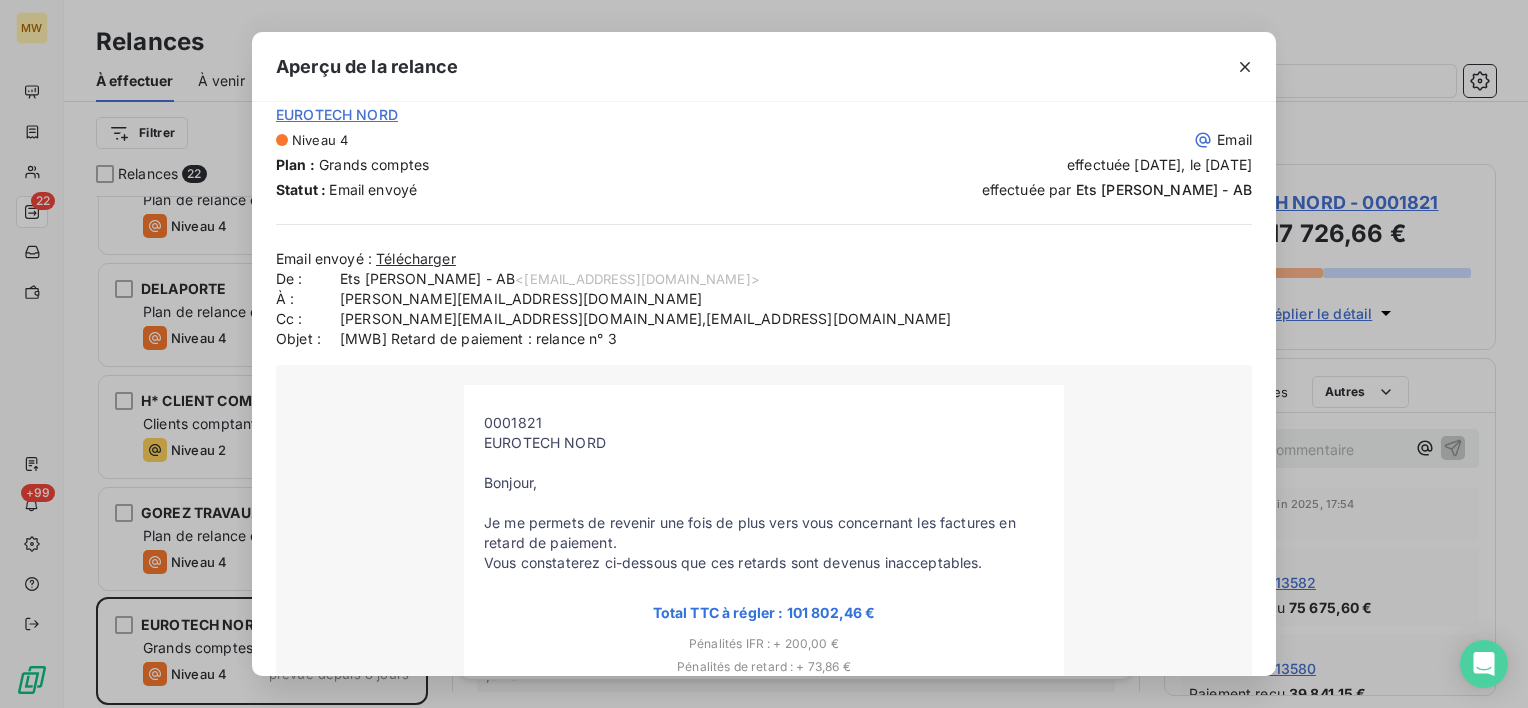 scroll, scrollTop: 0, scrollLeft: 0, axis: both 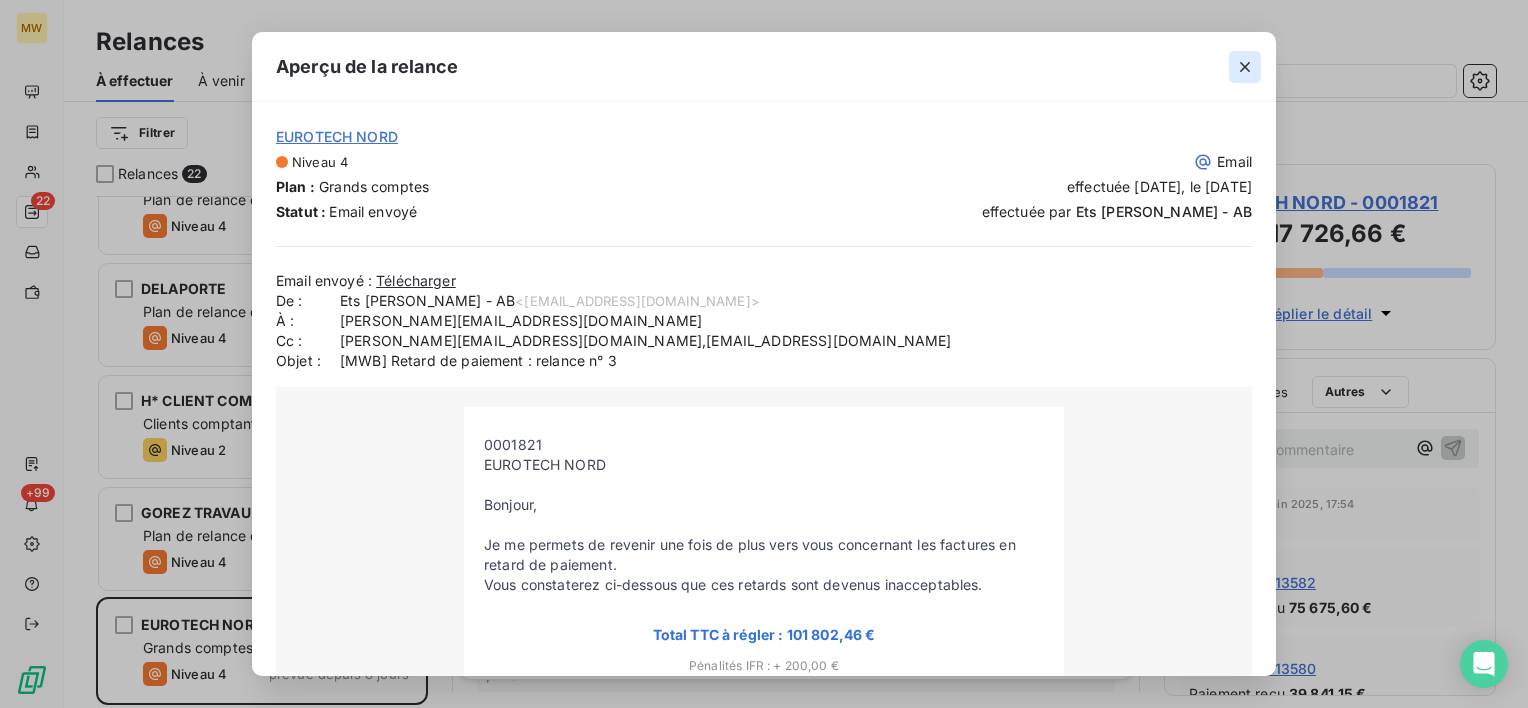 click 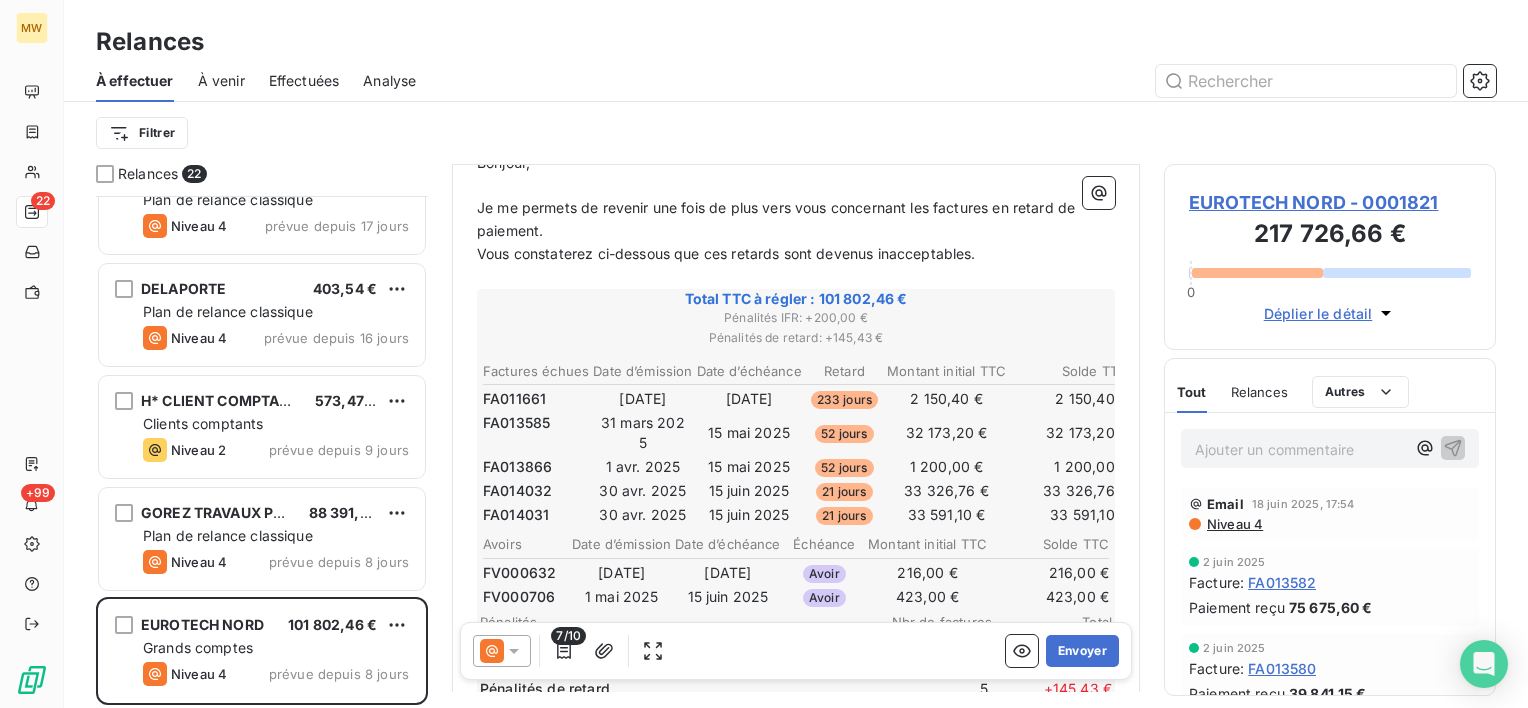 click on "Niveau 4" at bounding box center [1234, 524] 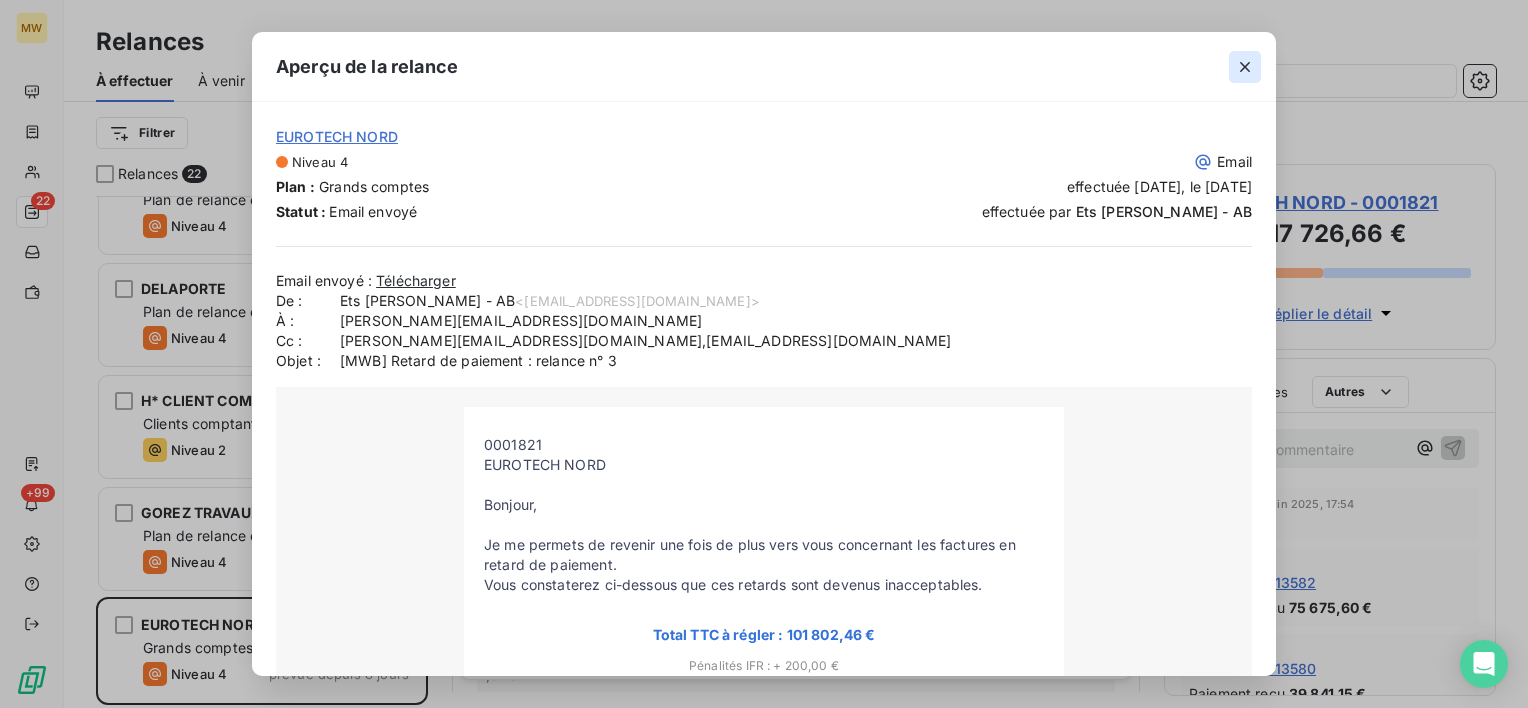 click 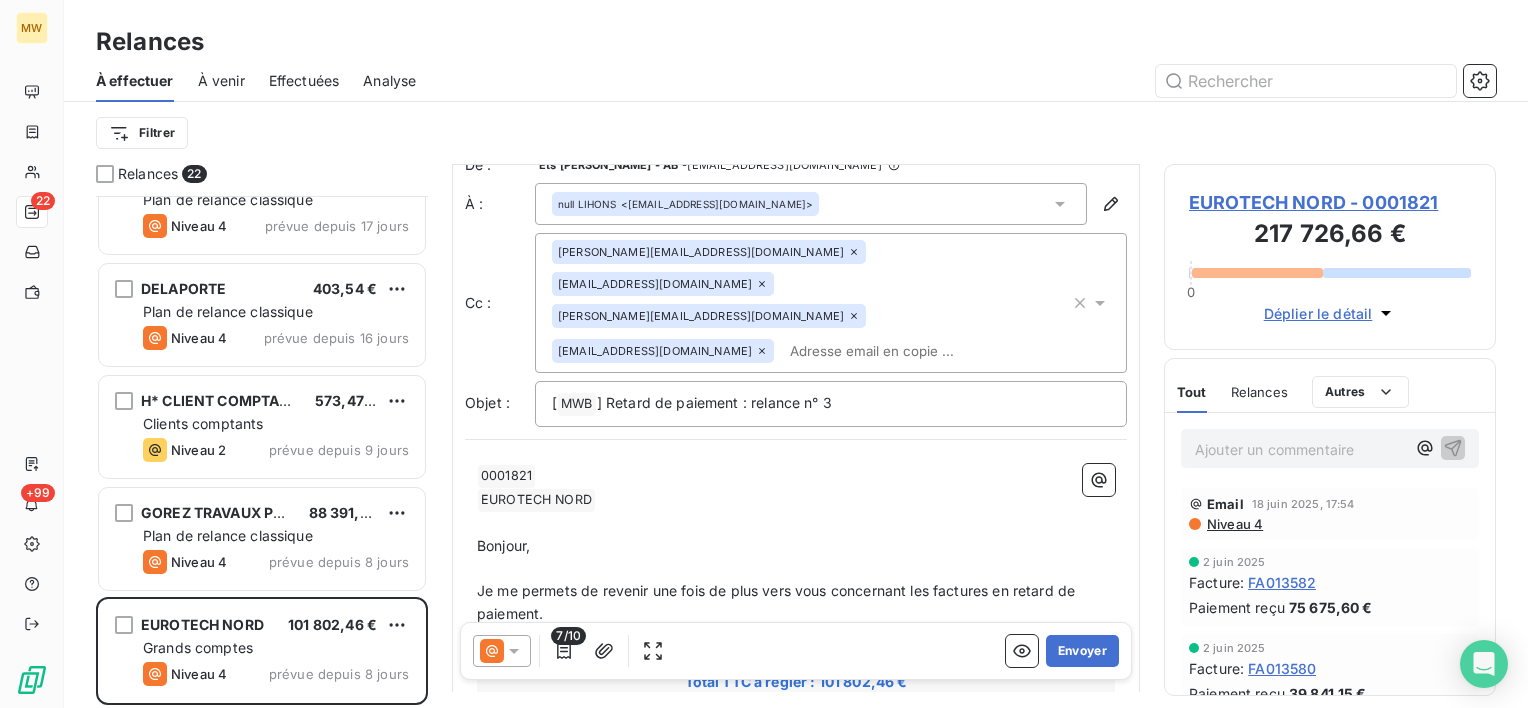 scroll, scrollTop: 0, scrollLeft: 0, axis: both 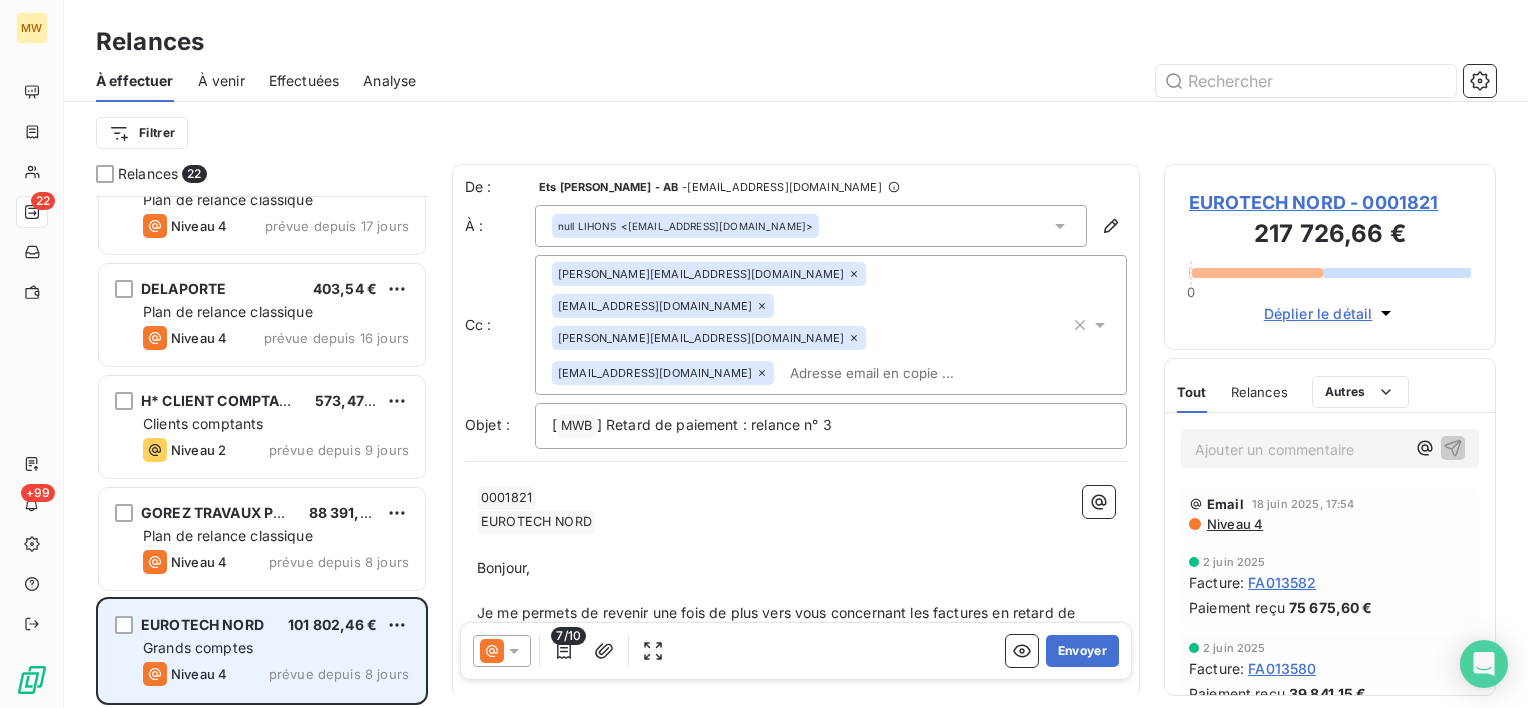 click on "Grands comptes" at bounding box center [276, 648] 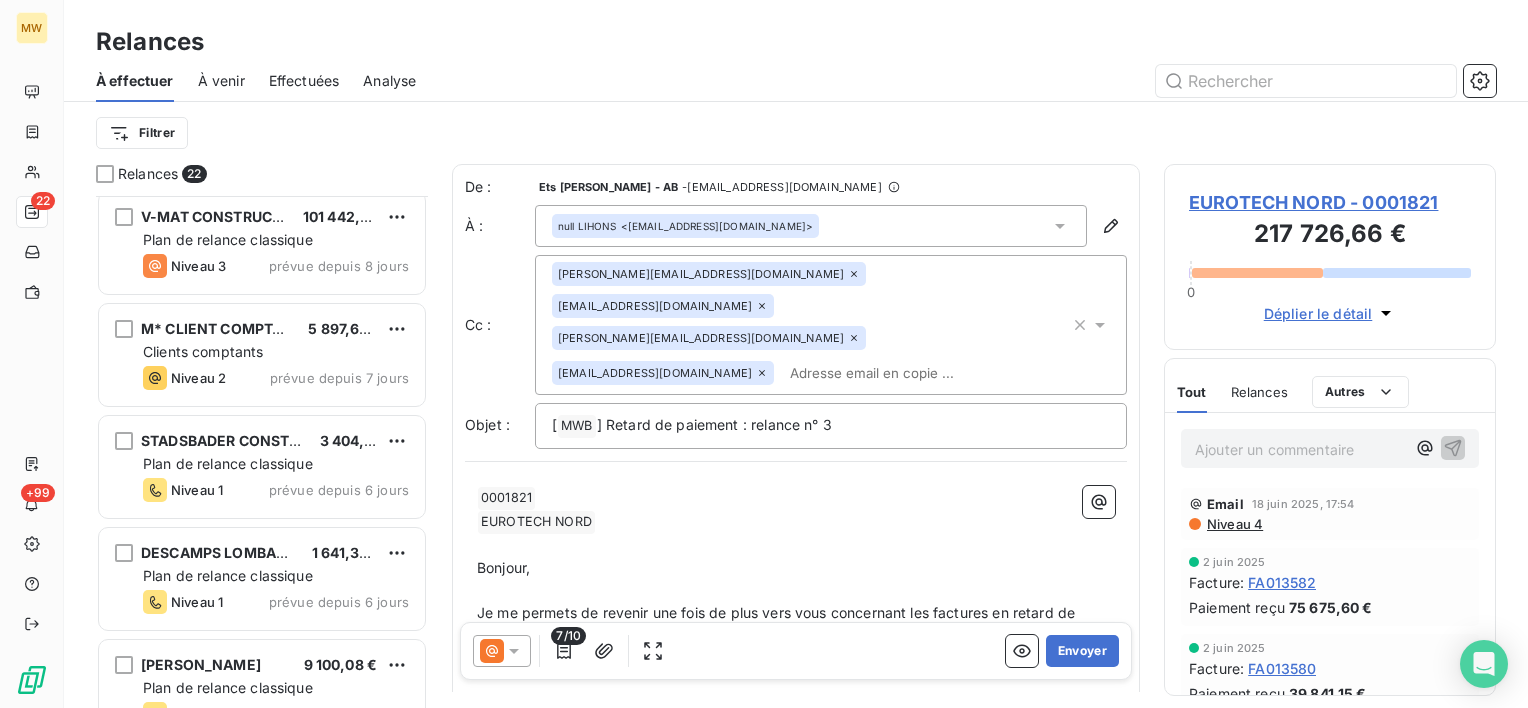 scroll, scrollTop: 1240, scrollLeft: 0, axis: vertical 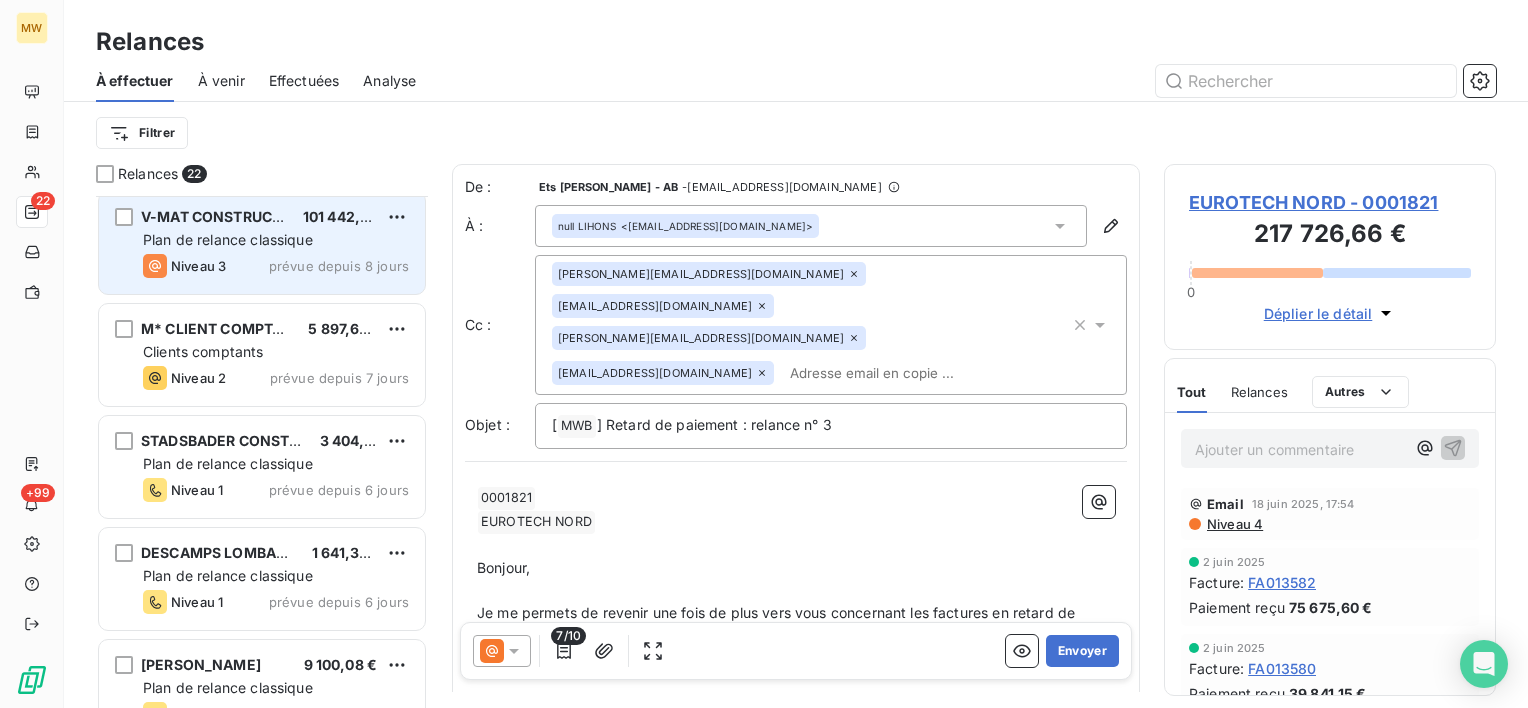 click on "Niveau 3 prévue depuis 8 jours" at bounding box center [276, 266] 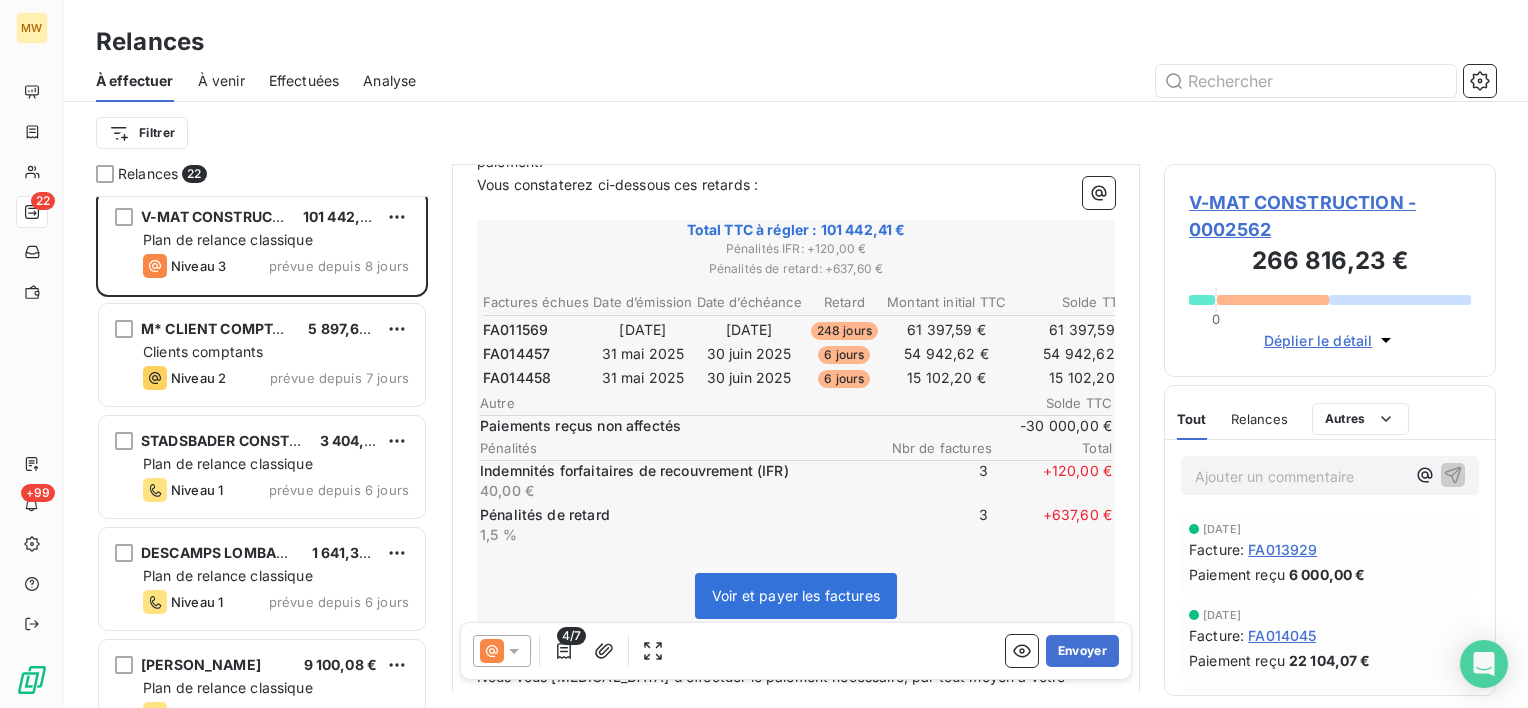 scroll, scrollTop: 385, scrollLeft: 0, axis: vertical 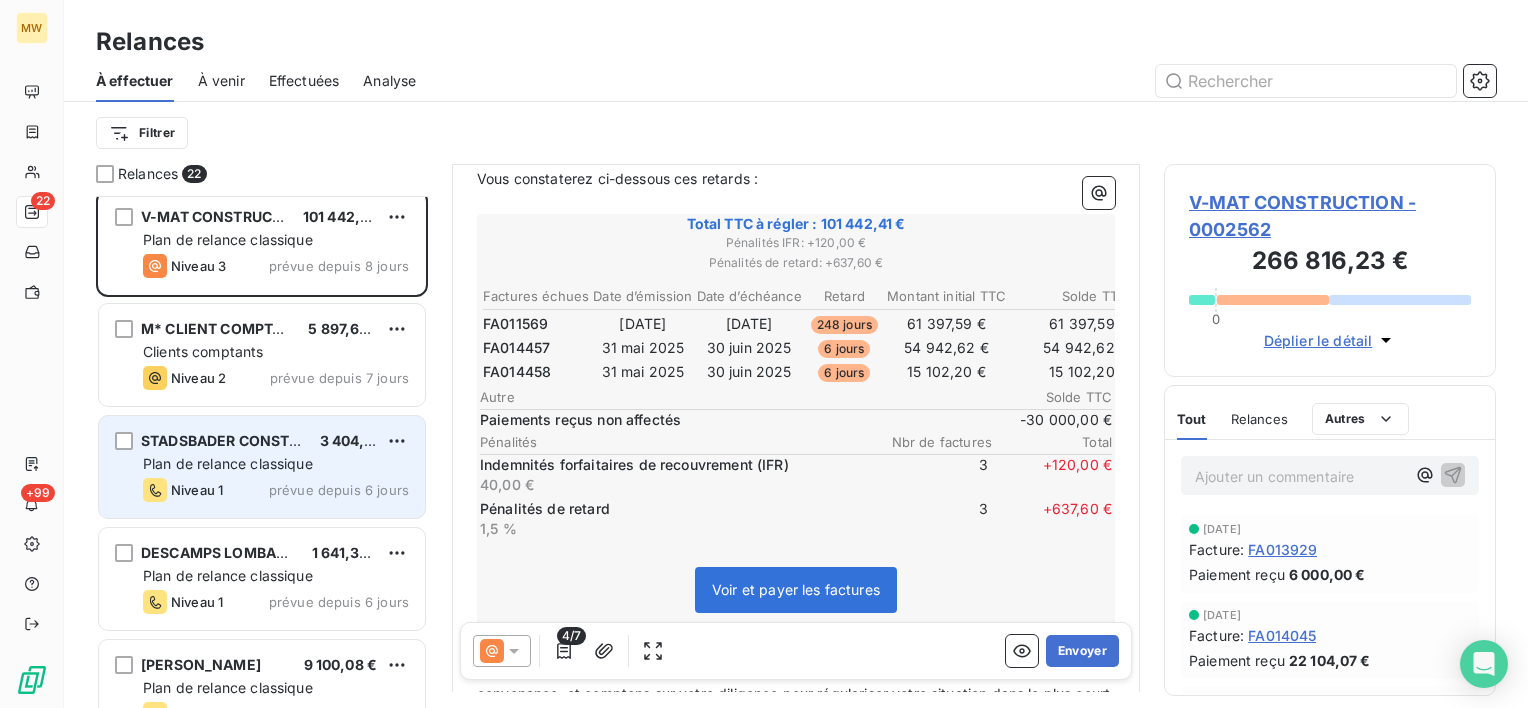 click on "Plan de relance classique" at bounding box center [276, 464] 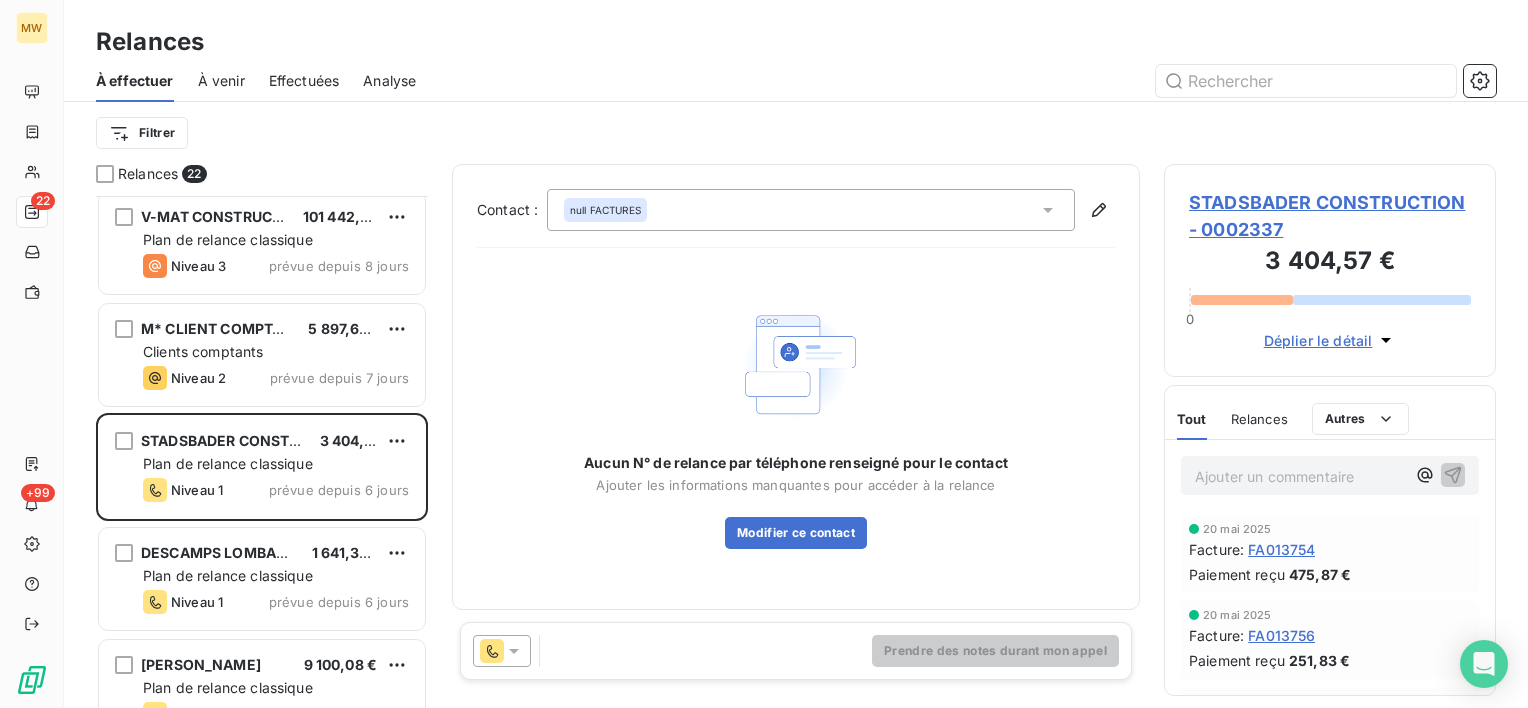 click 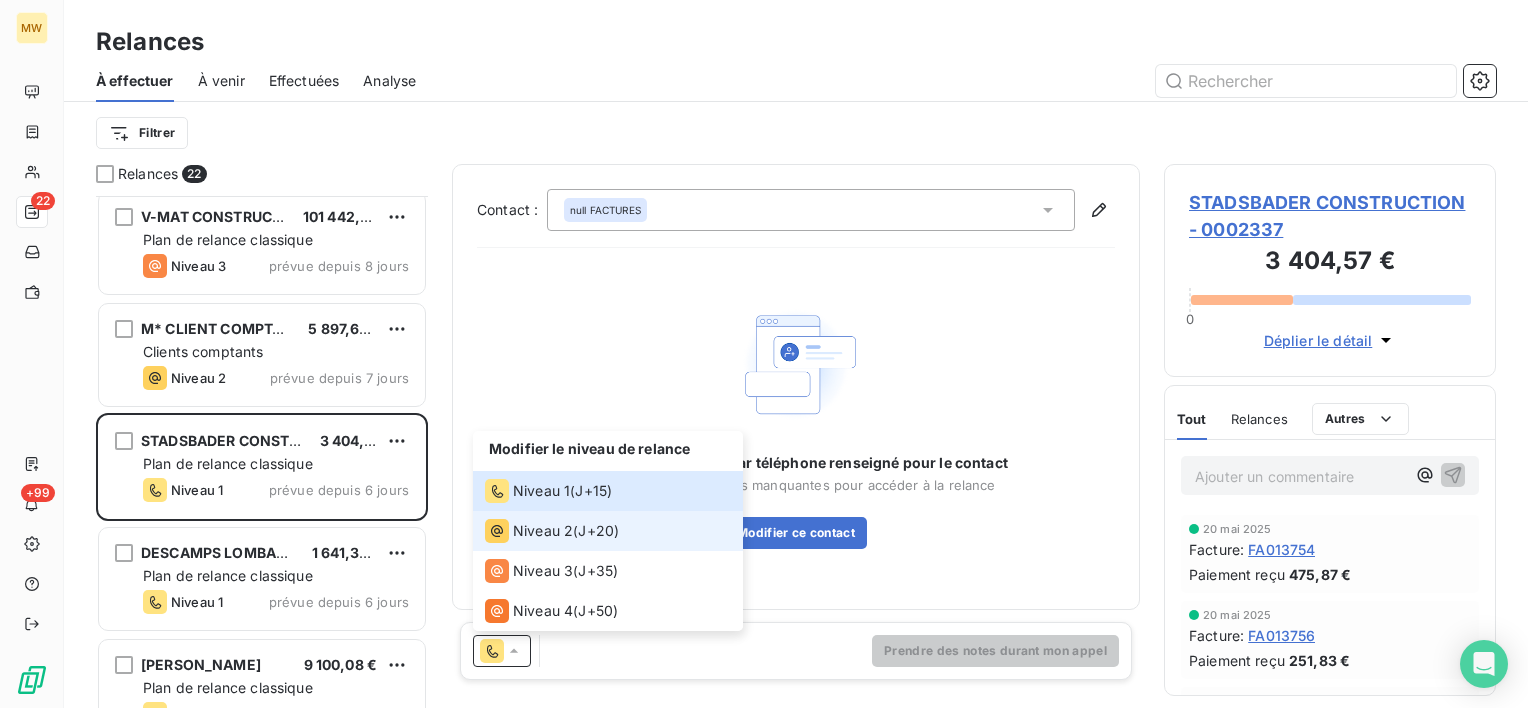 click on "Niveau 2" at bounding box center (543, 531) 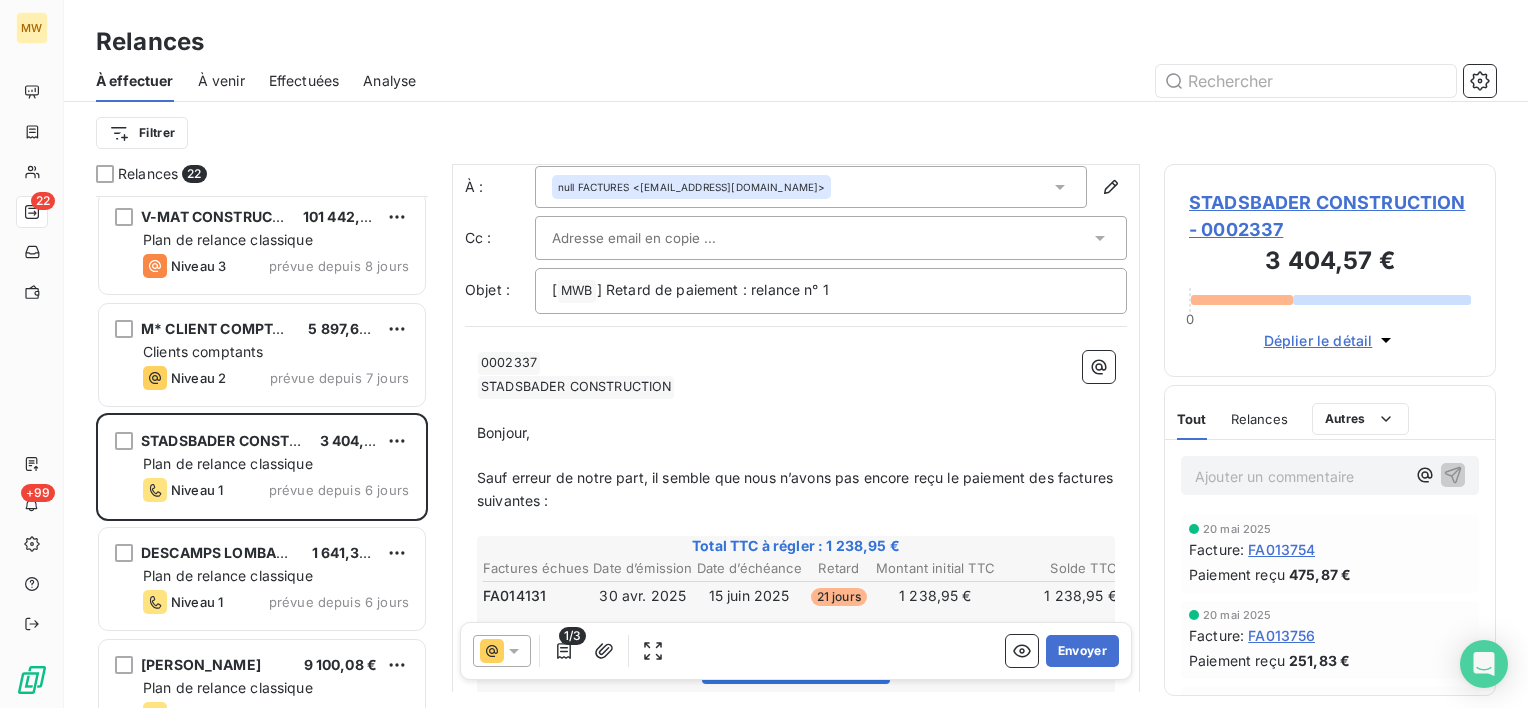 scroll, scrollTop: 0, scrollLeft: 0, axis: both 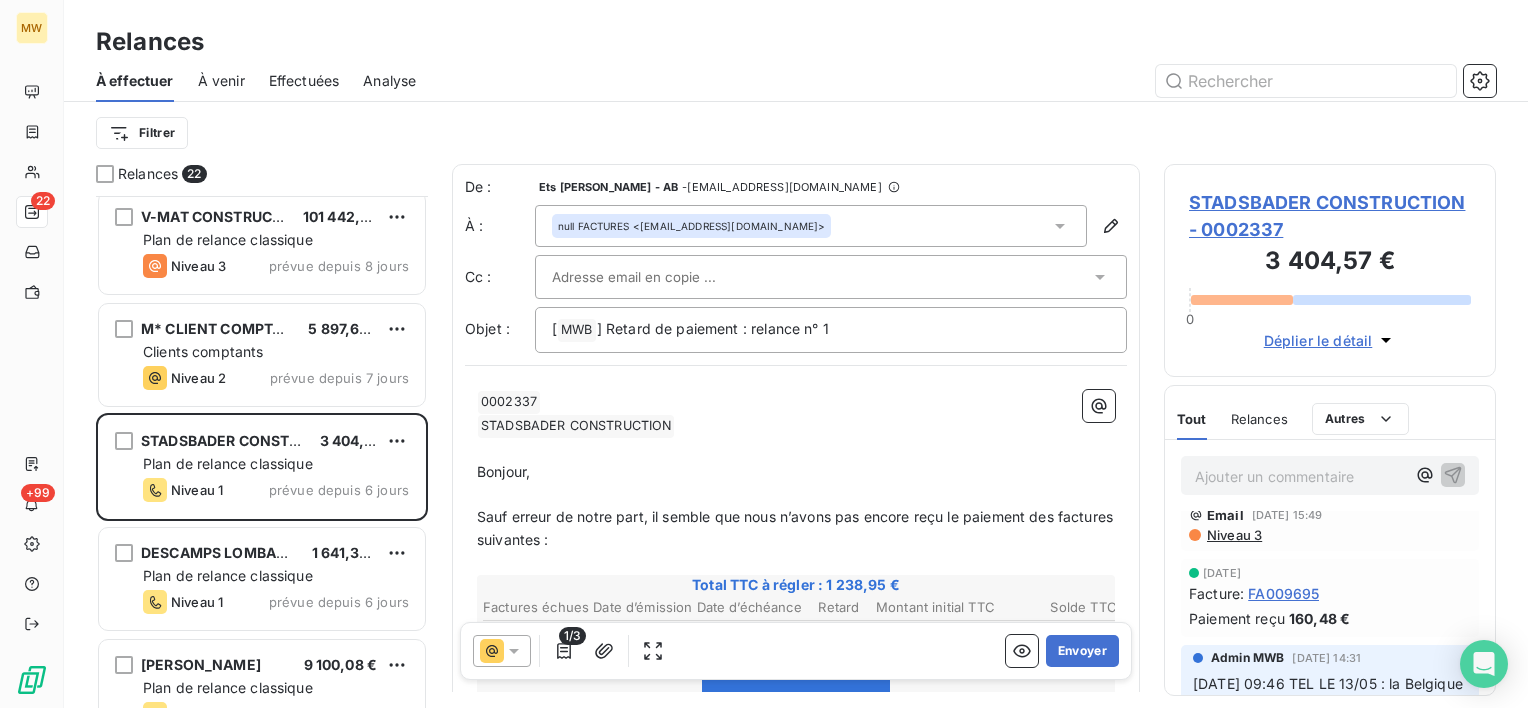 click on "Niveau 3" at bounding box center (1233, 535) 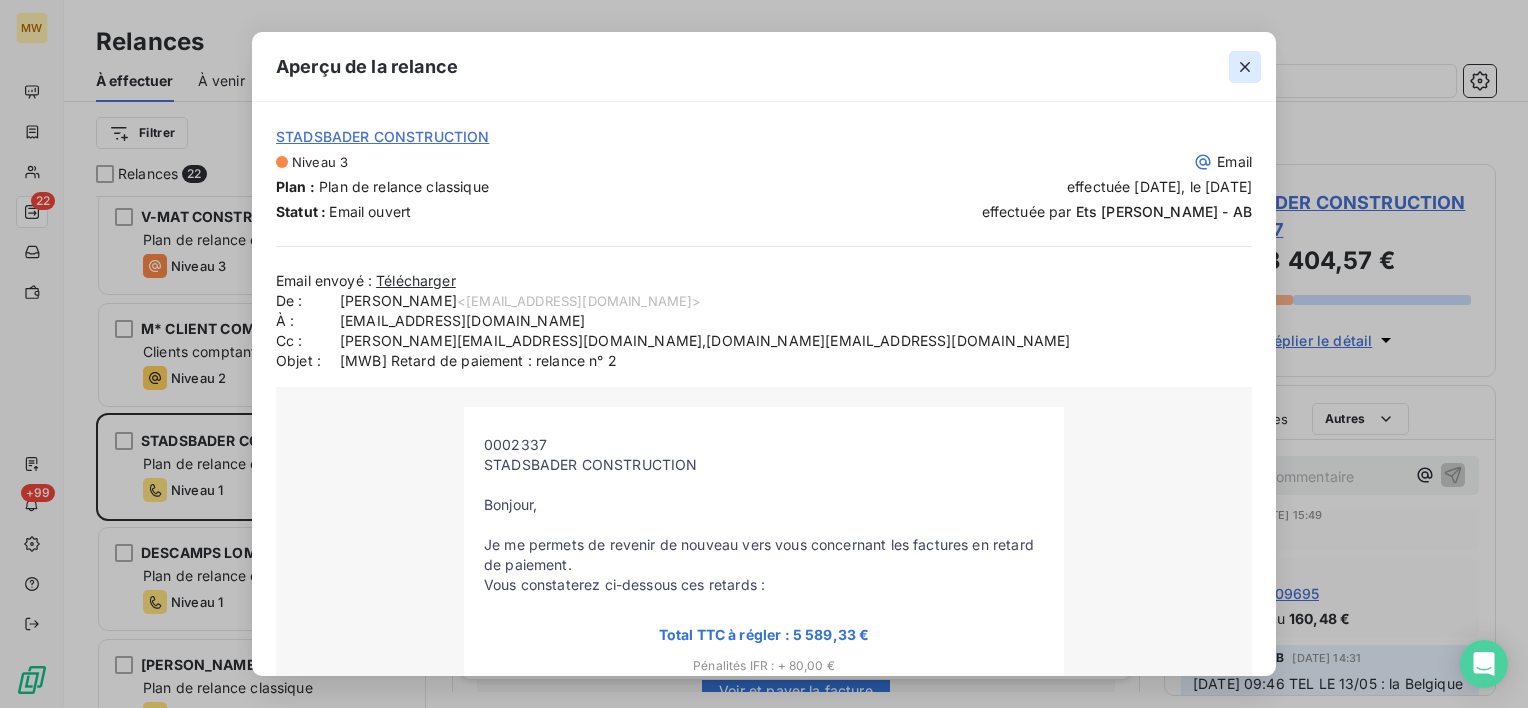 click 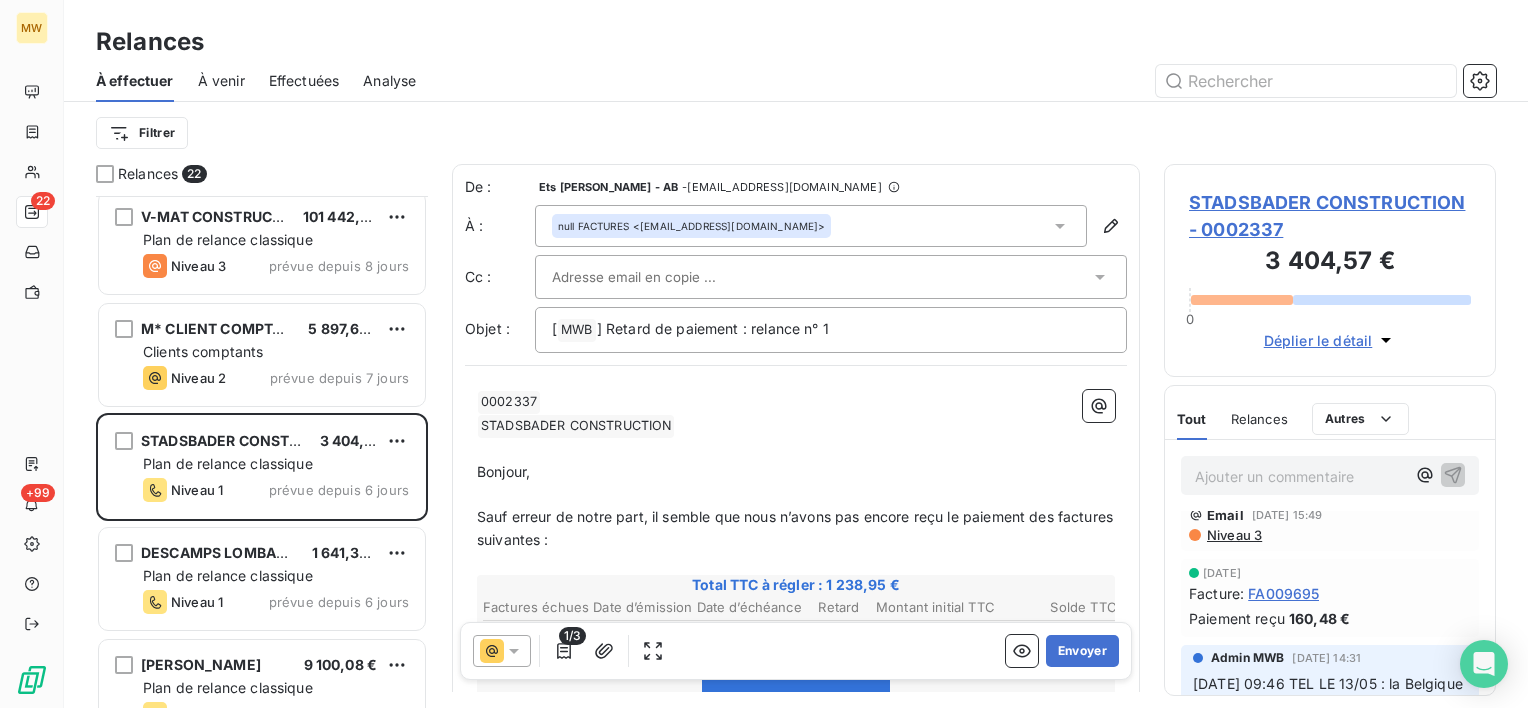 click at bounding box center [821, 277] 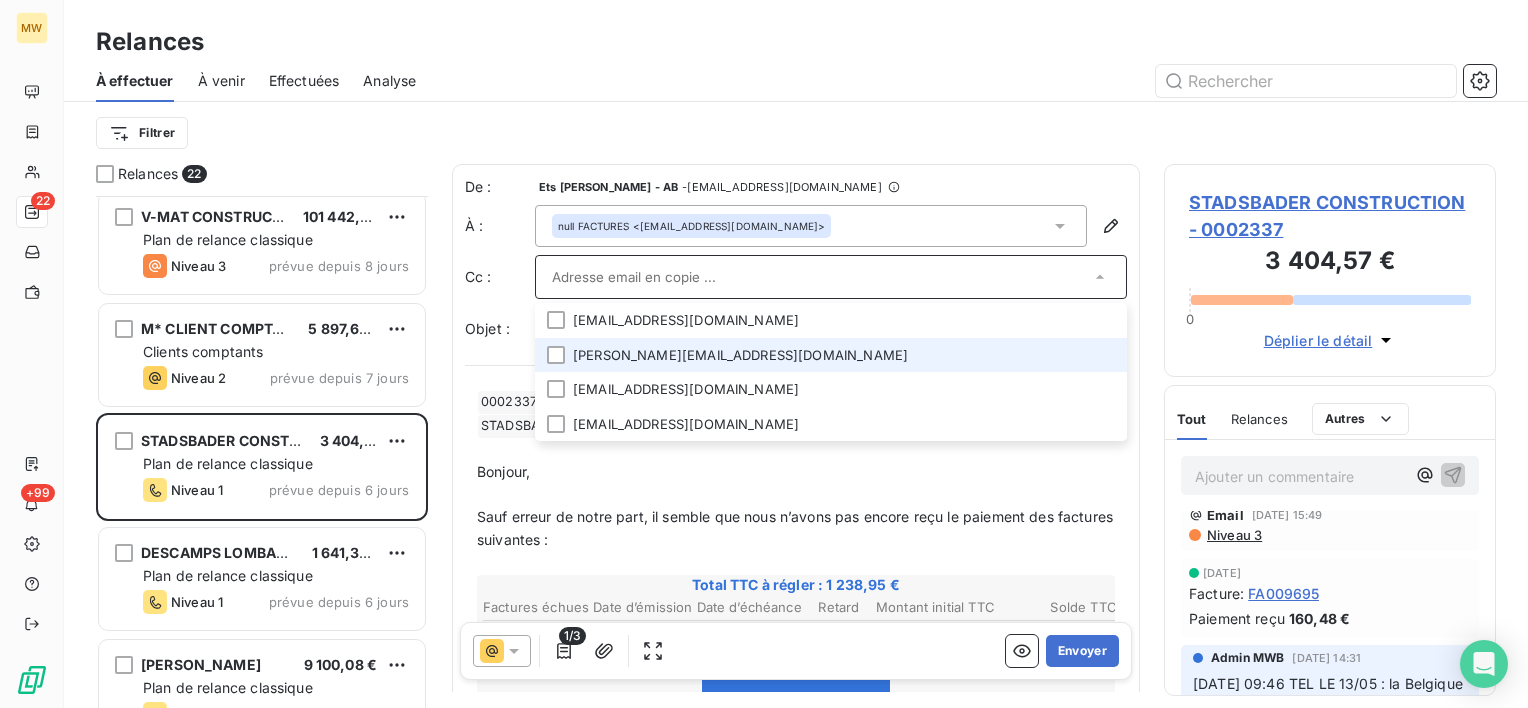 click on "karine.durinck@stadsbader.fr" at bounding box center (831, 355) 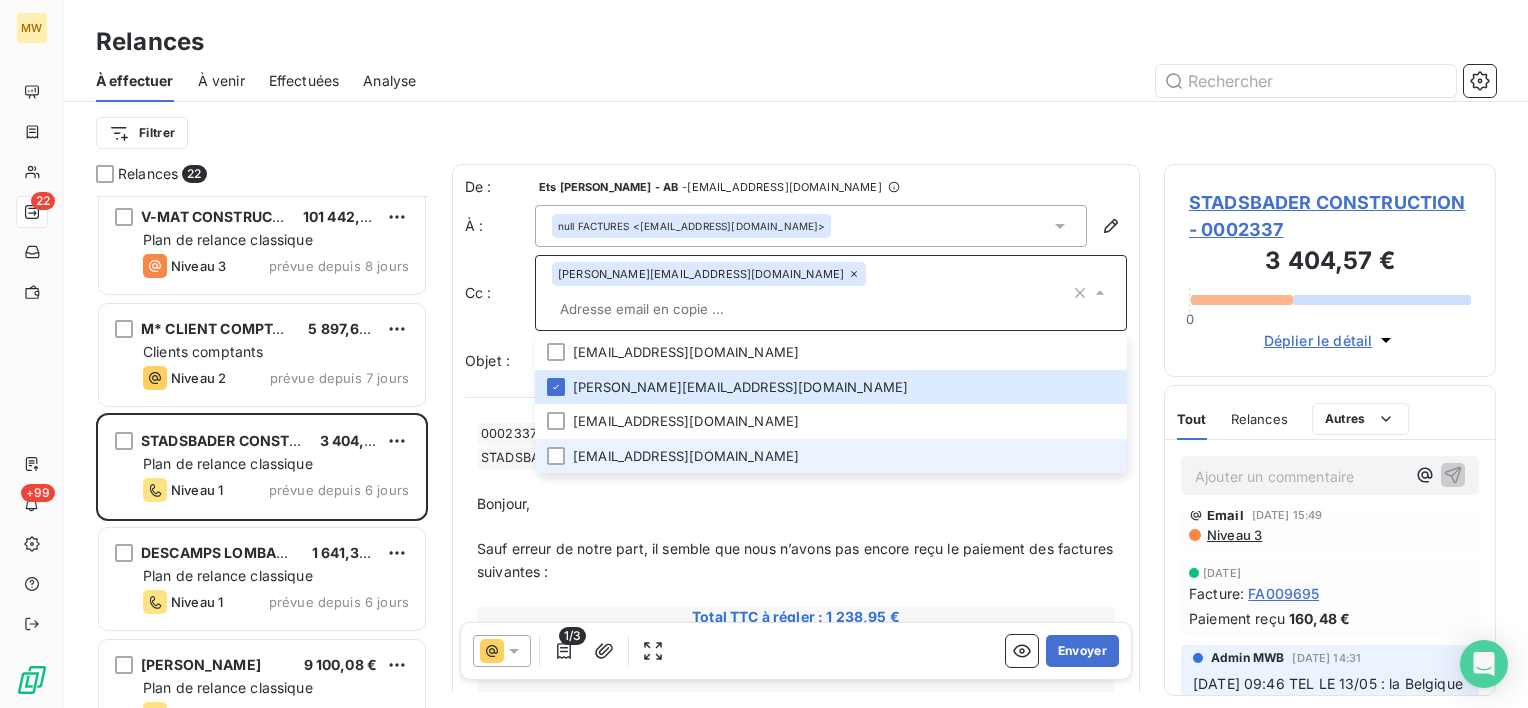 click on "ione.desombere@stadsbader.com" at bounding box center (831, 456) 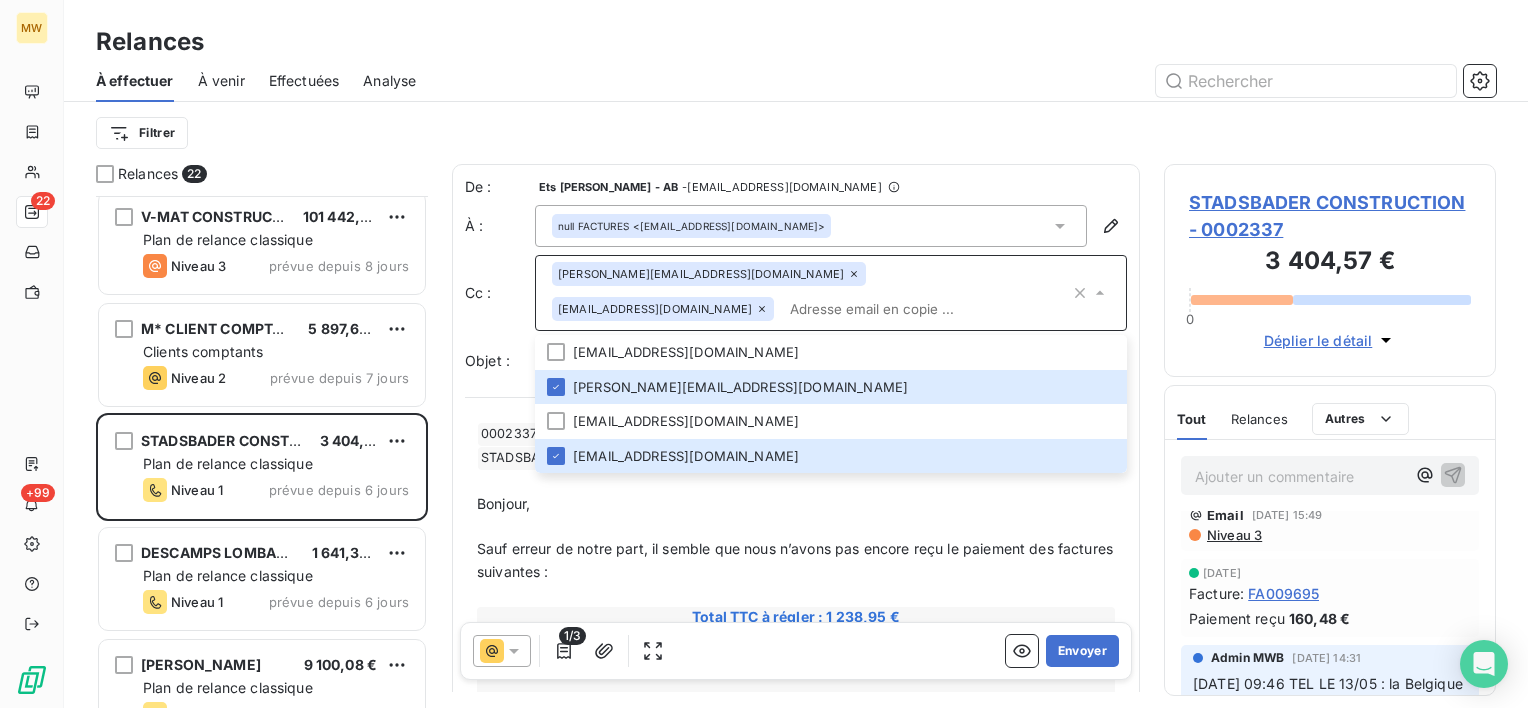 click on "Bonjour," at bounding box center (796, 504) 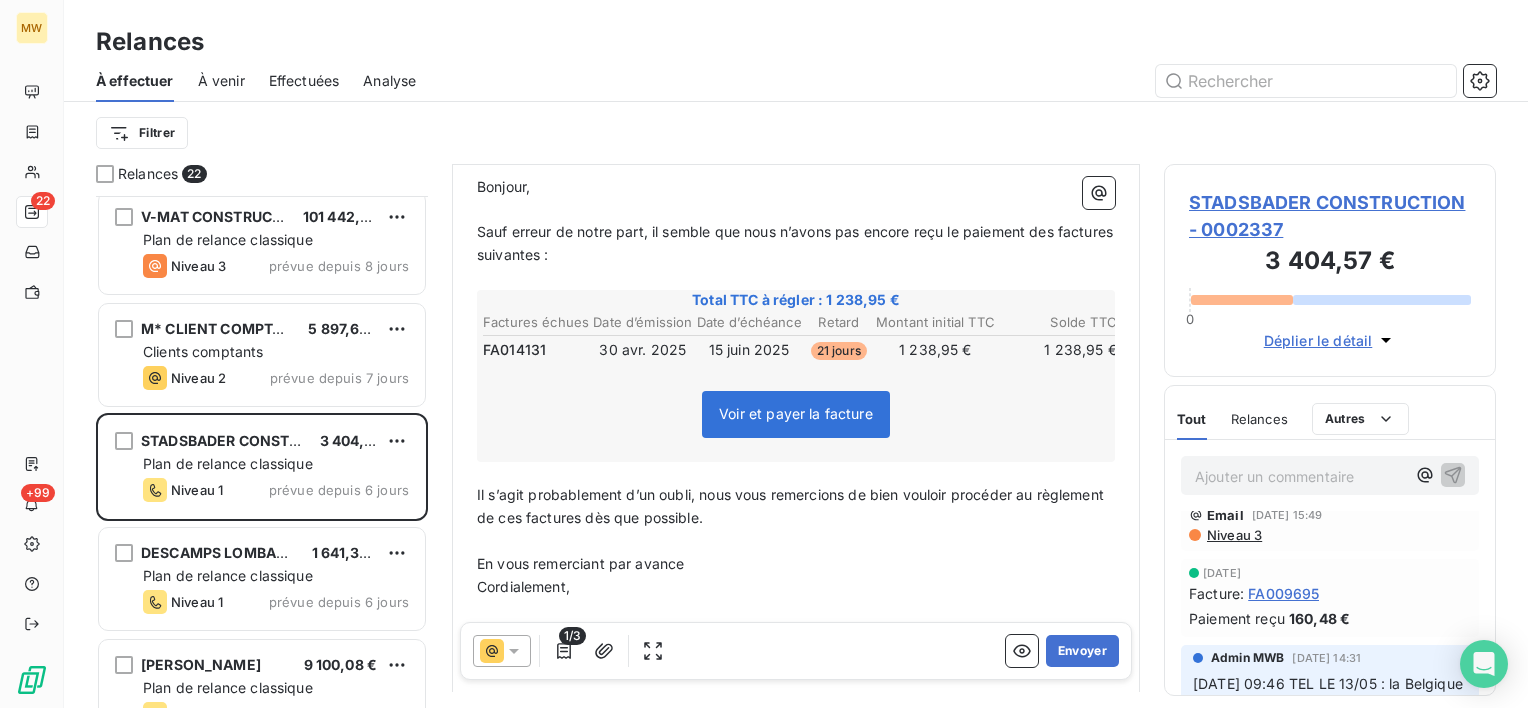 scroll, scrollTop: 340, scrollLeft: 0, axis: vertical 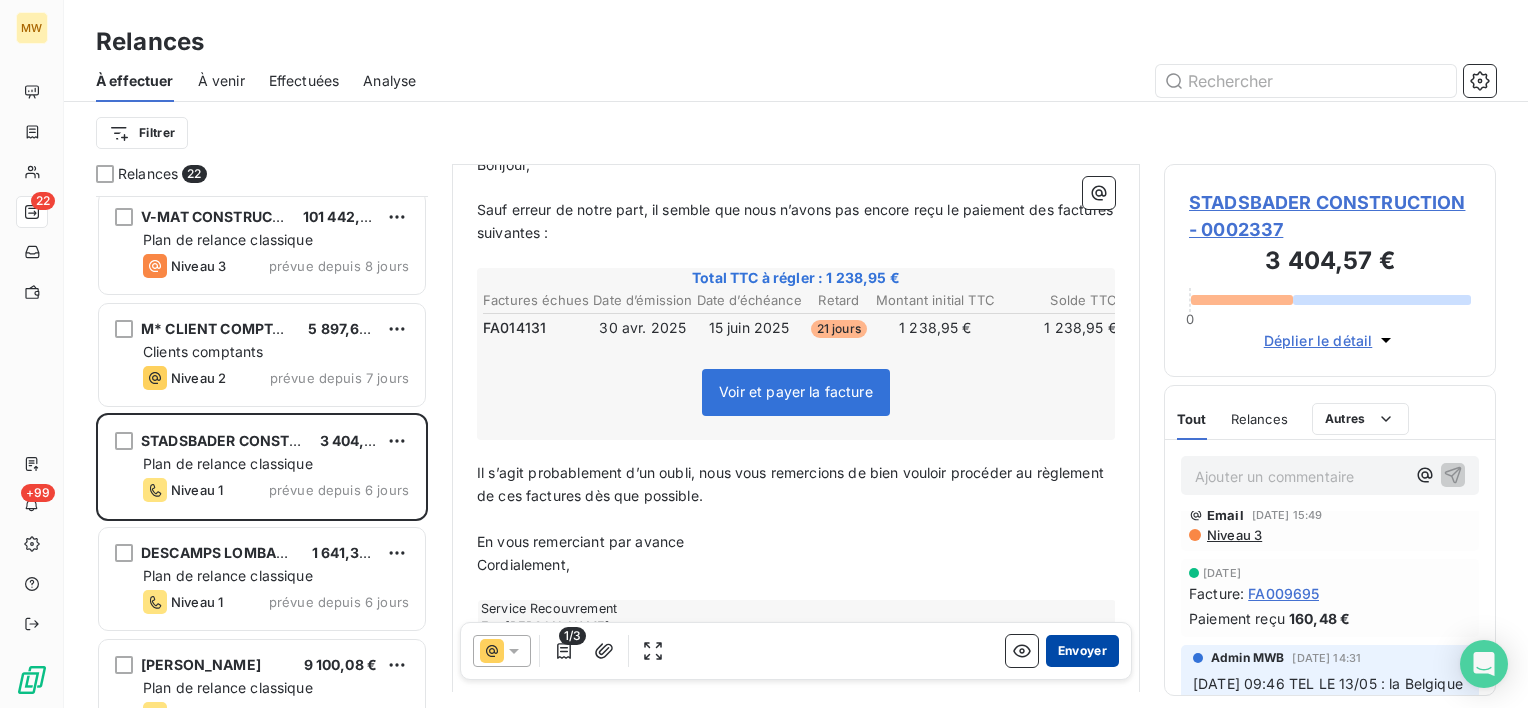 click on "Envoyer" at bounding box center [1082, 651] 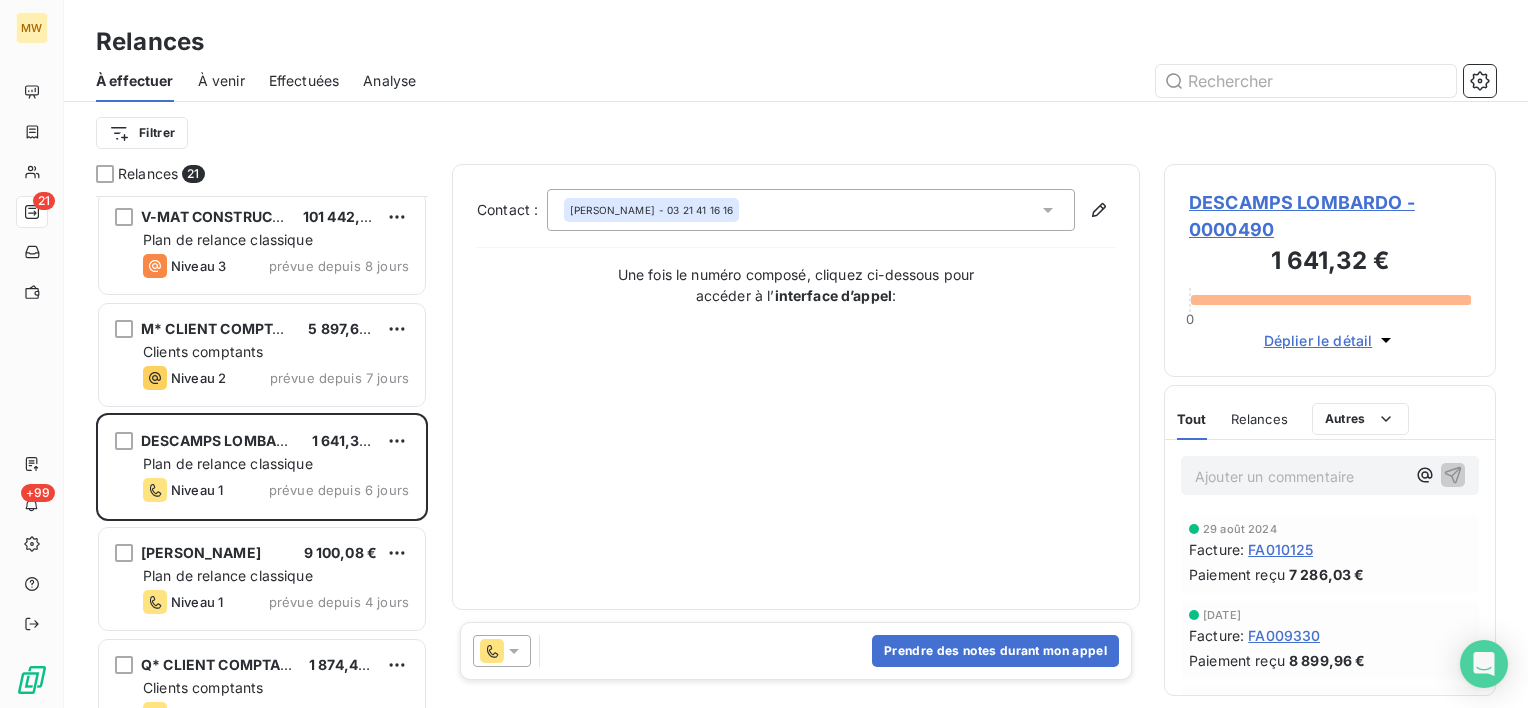 click on "Nicolas ROGE   - 03 21 41 16 16" at bounding box center (811, 210) 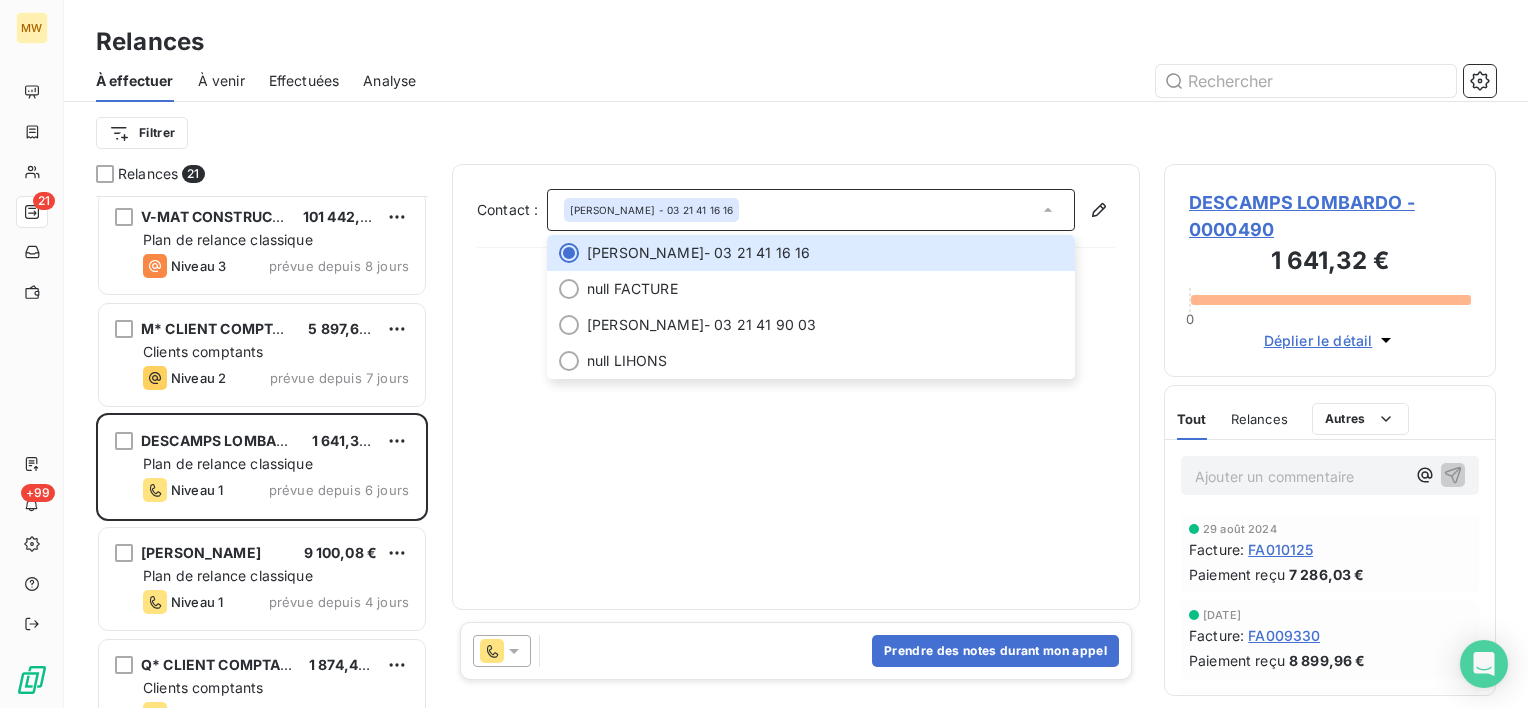 click on "Contact : Nicolas ROGE   - 03 21 41 16 16 Nicolas ROGE   - 03 21 41 16 16 null FACTURE Elodie LEFEBVRE   - 03 21 41 90 03 null LIHONS Une fois le numéro composé, cliquez ci-dessous pour accéder à l’ interface d’appel  :" at bounding box center (796, 387) 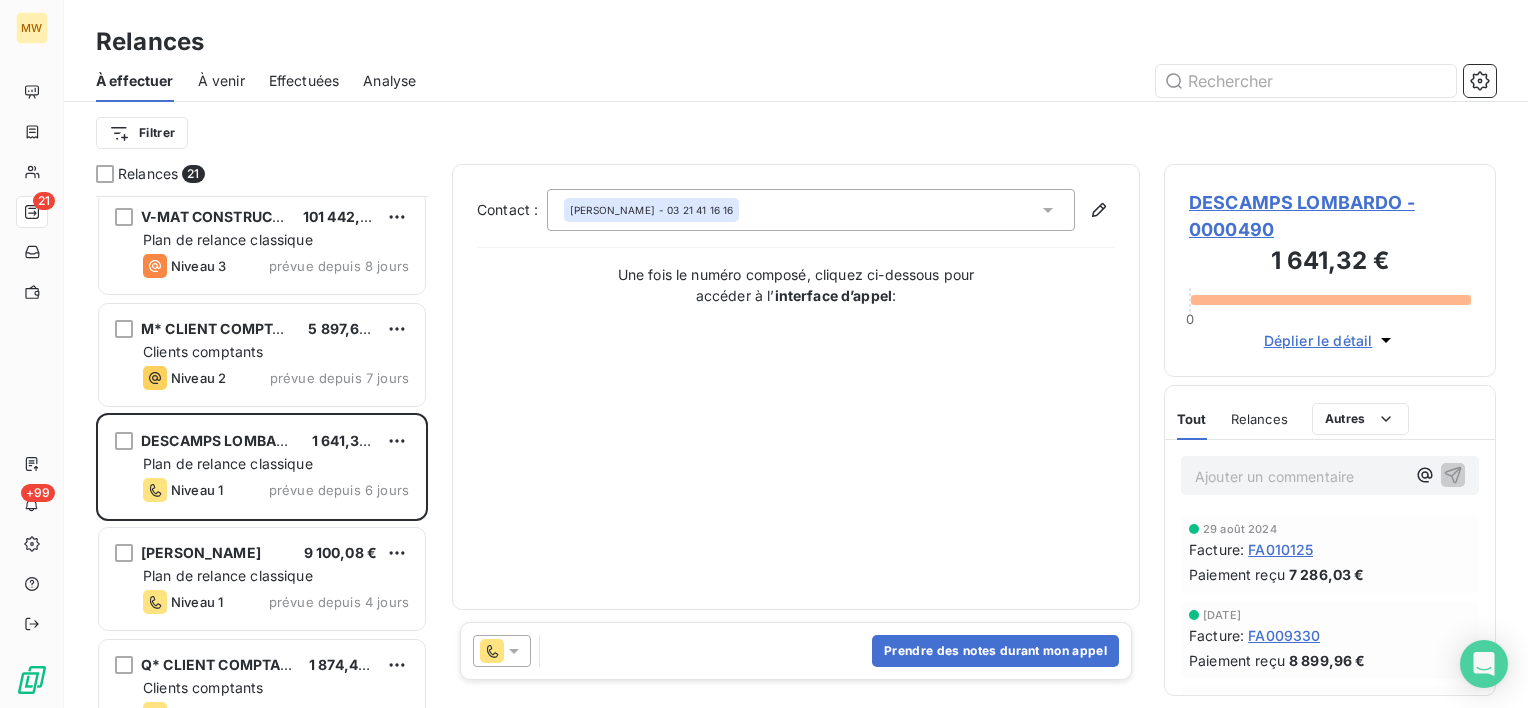 click 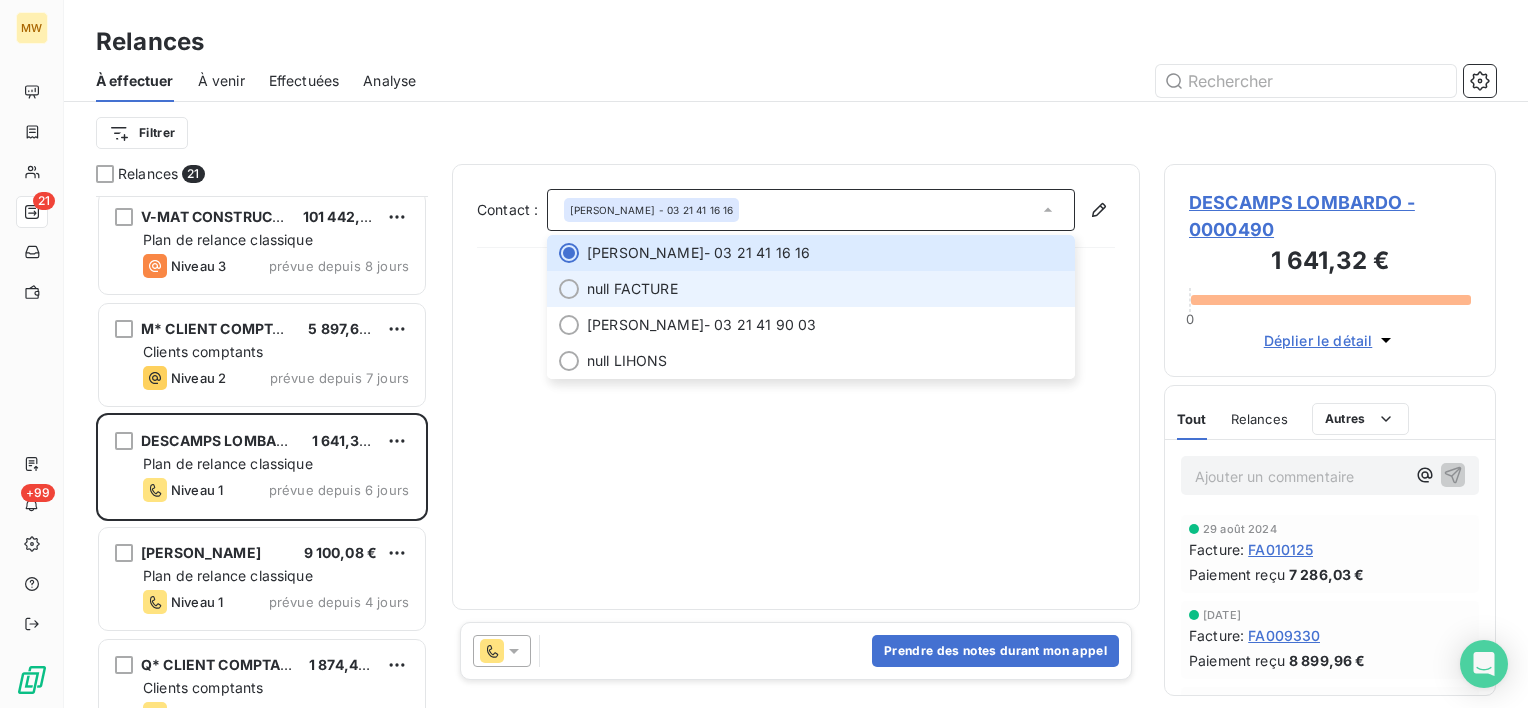 click on "null FACTURE" at bounding box center [825, 289] 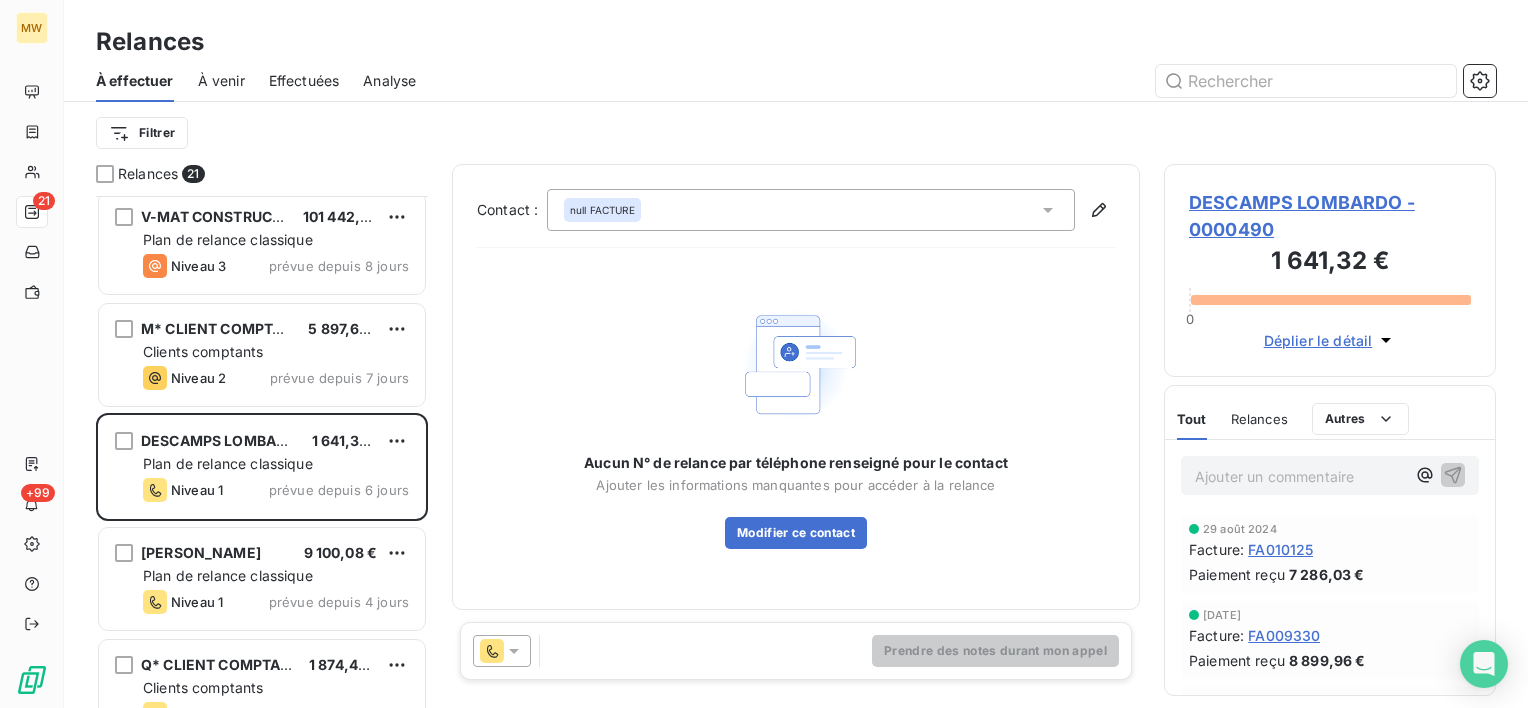 click 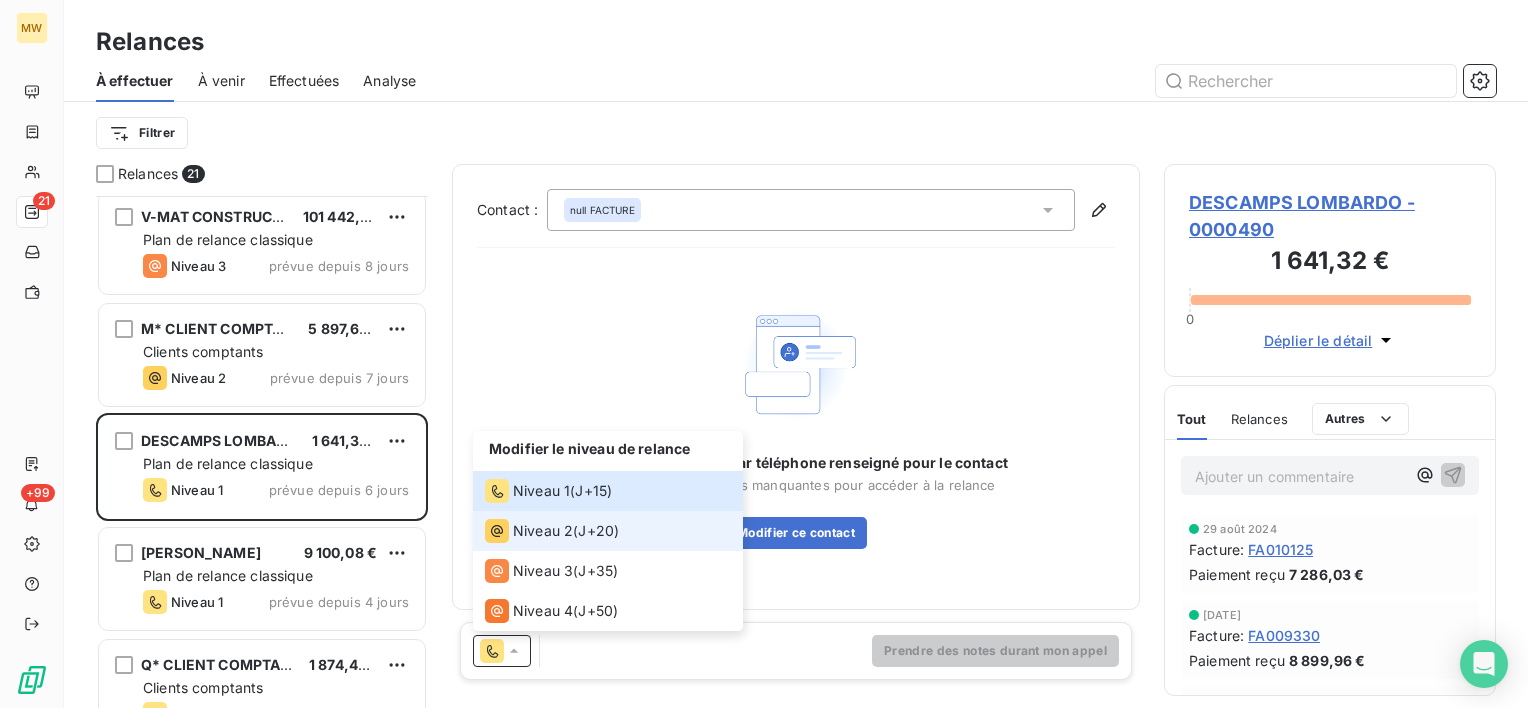 click on "Niveau 2" at bounding box center [529, 531] 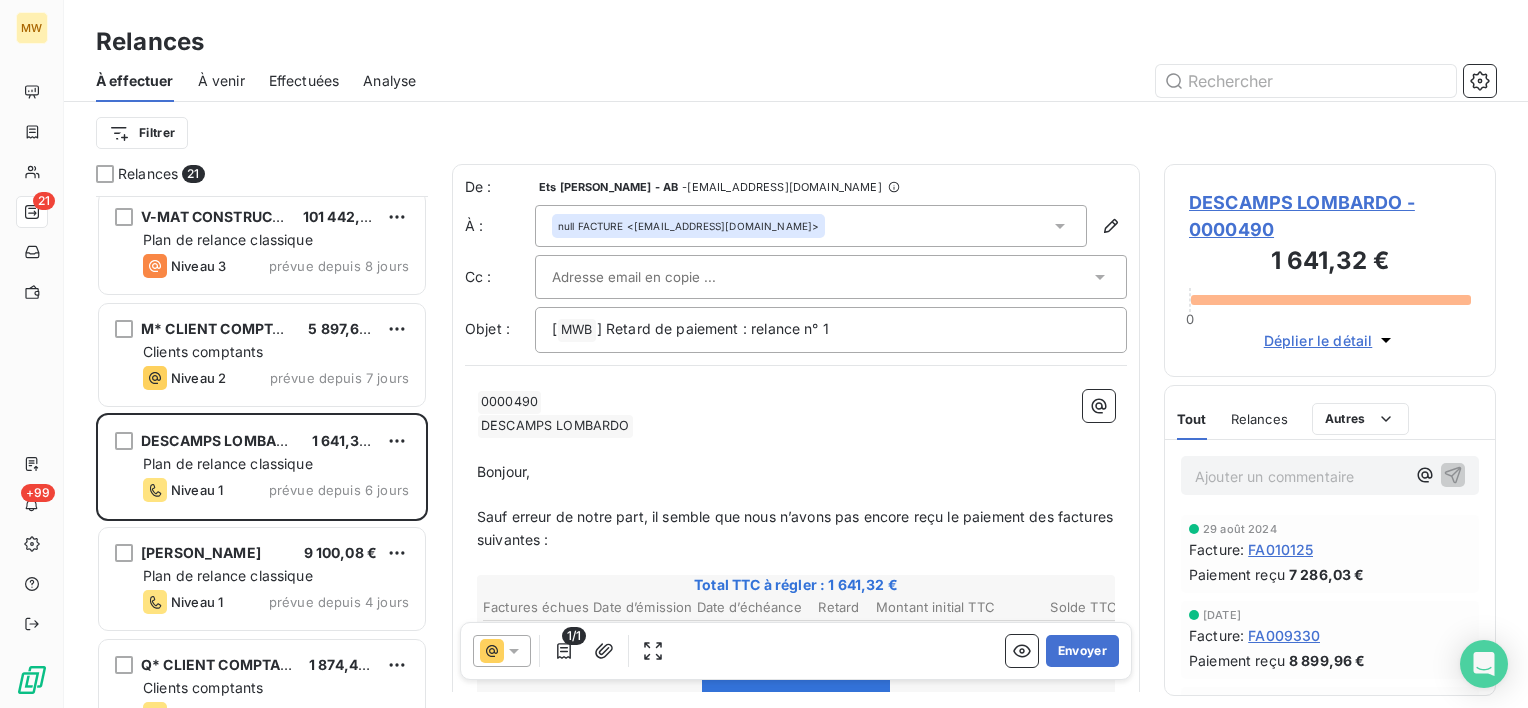 click at bounding box center (821, 277) 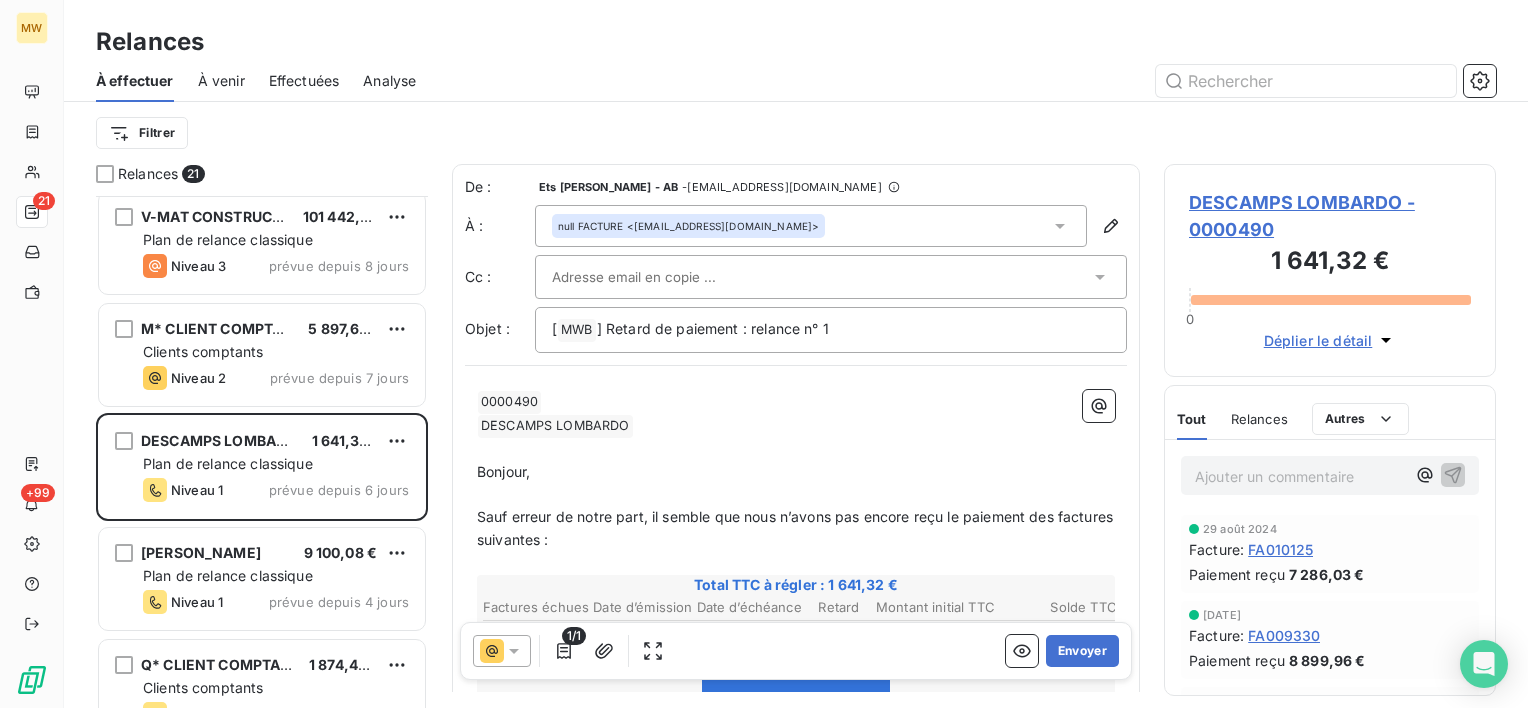 click on "null FACTURE   <factures@descamps-lombardo.fr>" at bounding box center [811, 226] 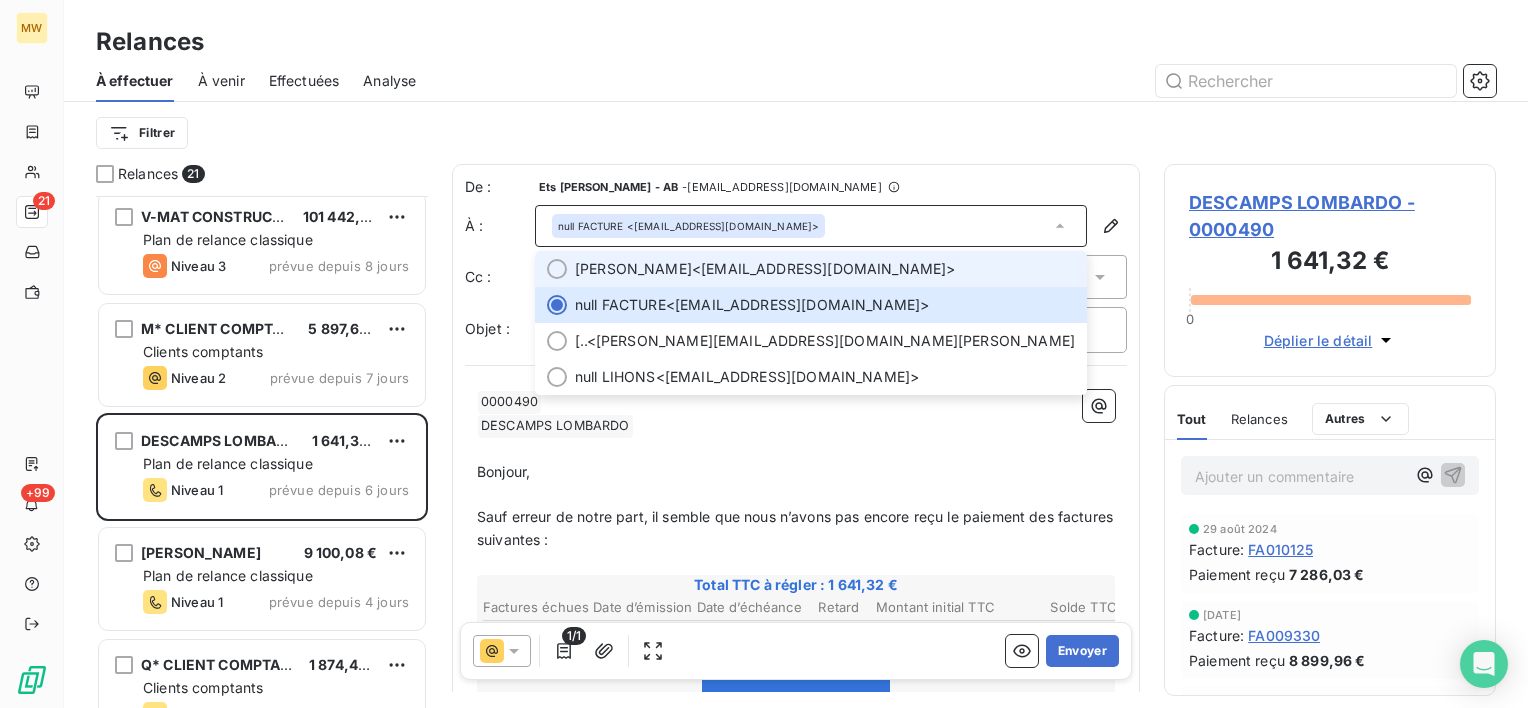 click on "Nicolas ROGE   <compta@descamps-lombardo.fr>" at bounding box center (825, 269) 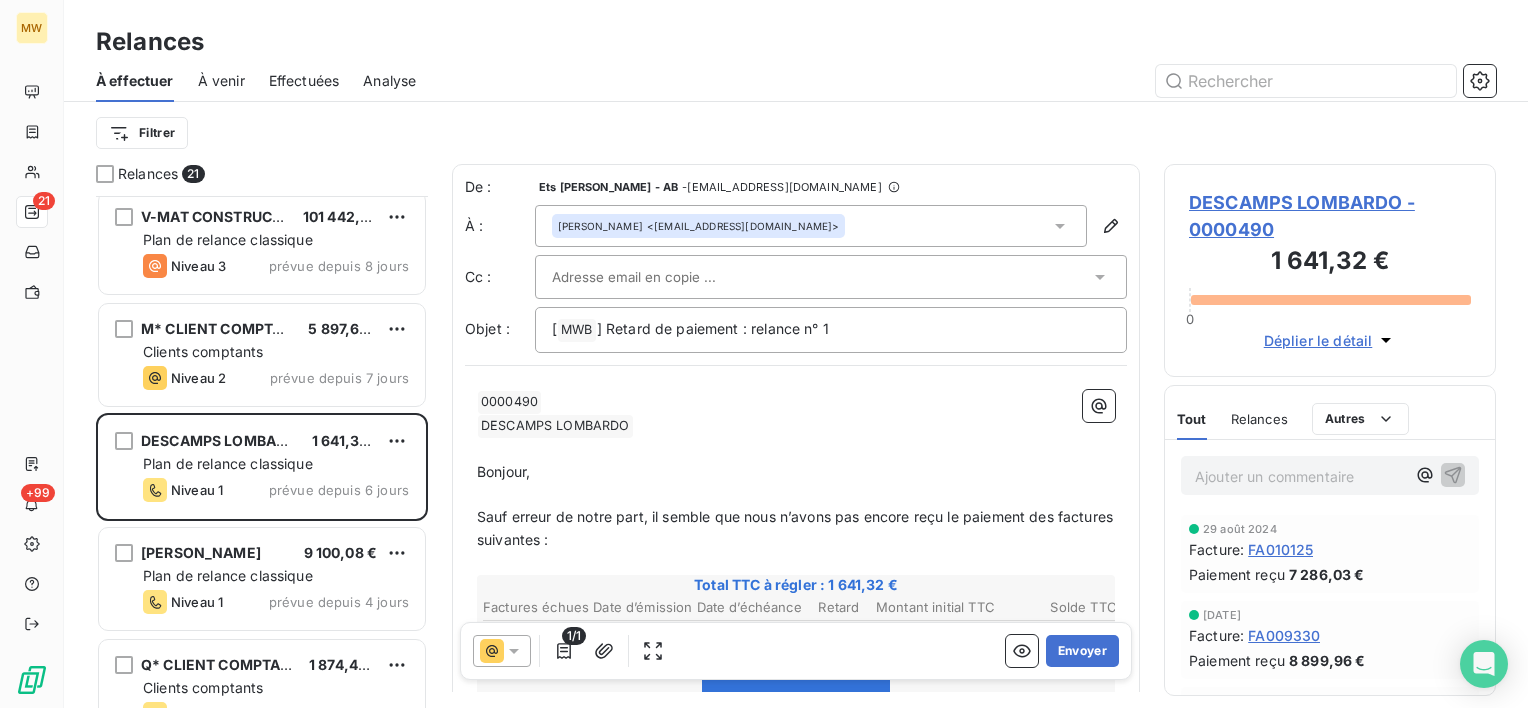 click at bounding box center [821, 277] 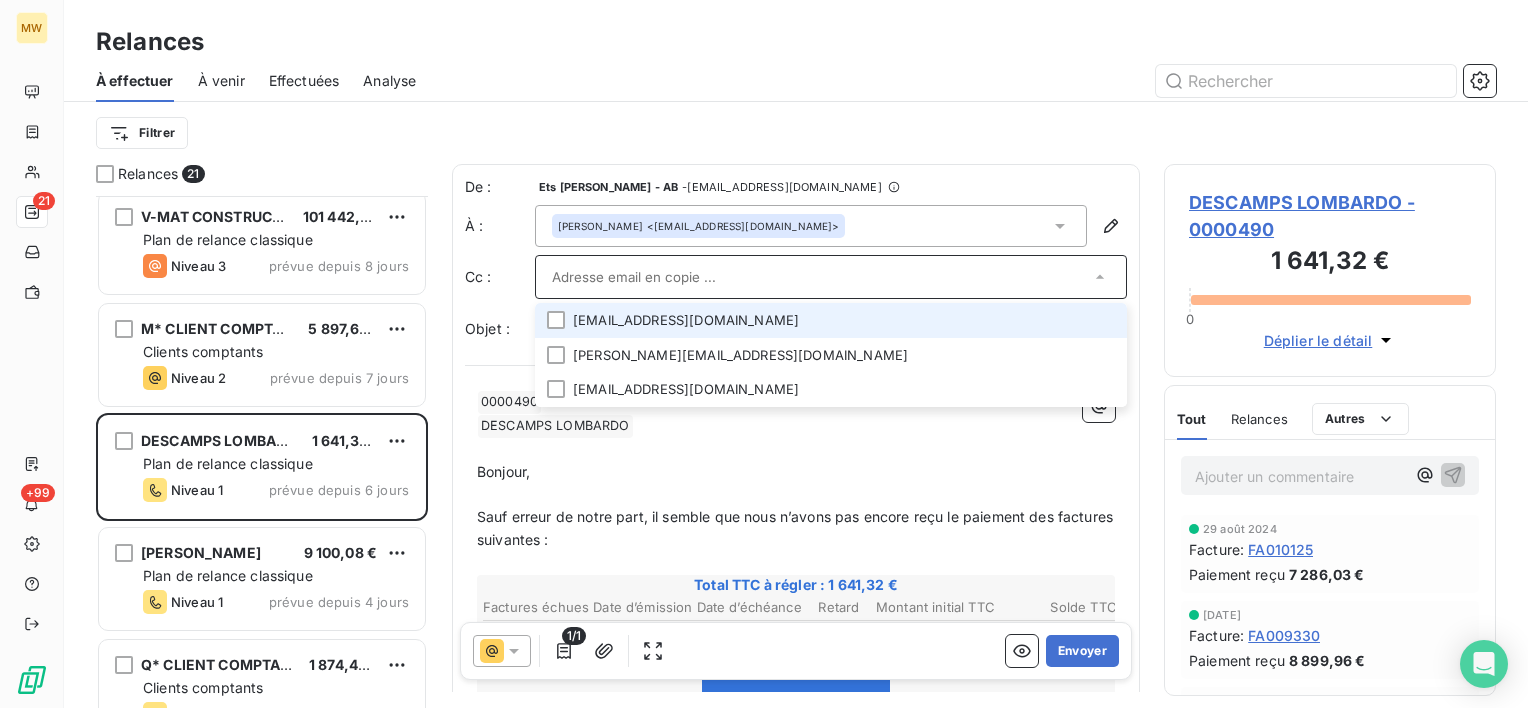 click on "factures@descamps-lombardo.fr" at bounding box center (831, 320) 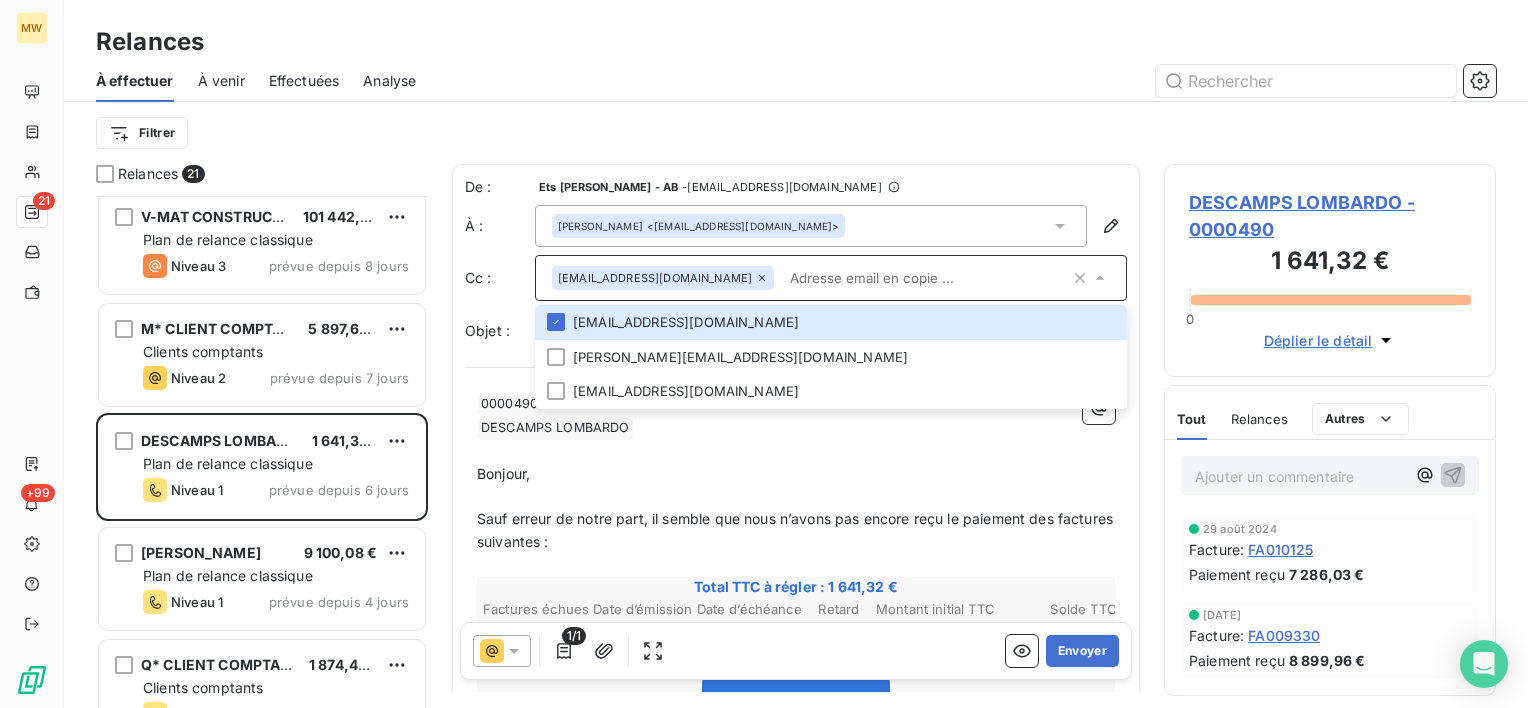 click on "Nicolas ROGE   <compta@descamps-lombardo.fr>" at bounding box center (811, 226) 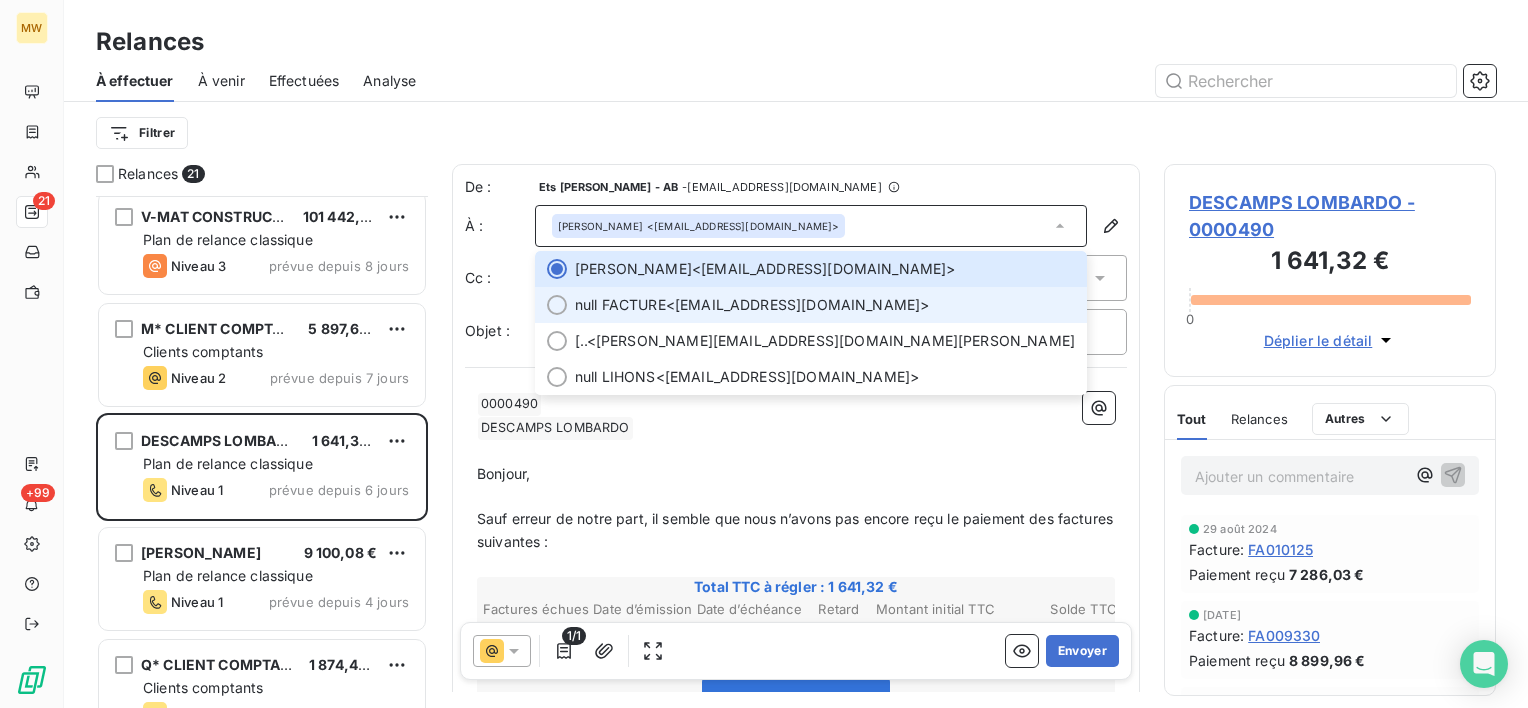 click on "null FACTURE   <factures@descamps-lombardo.fr>" at bounding box center (825, 305) 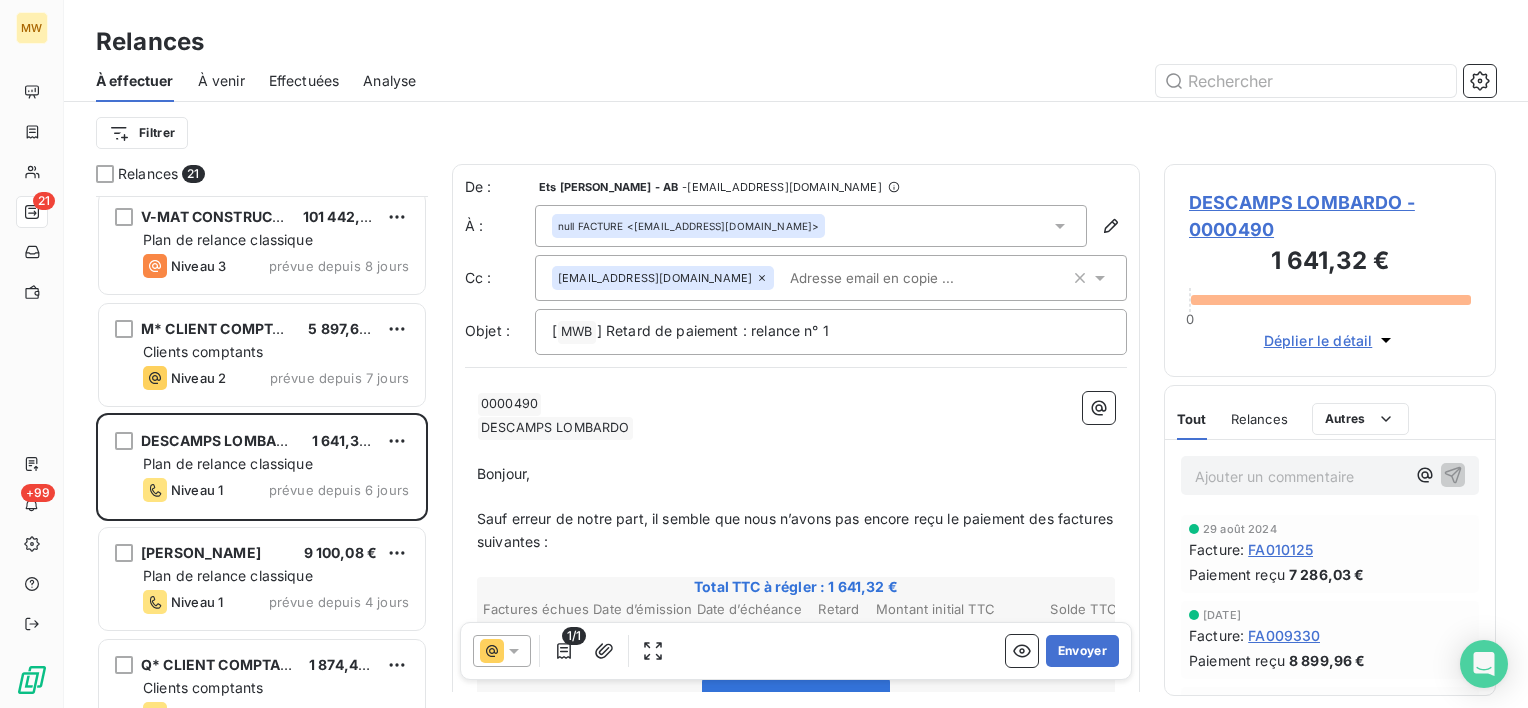 click on "factures@descamps-lombardo.fr" at bounding box center [663, 278] 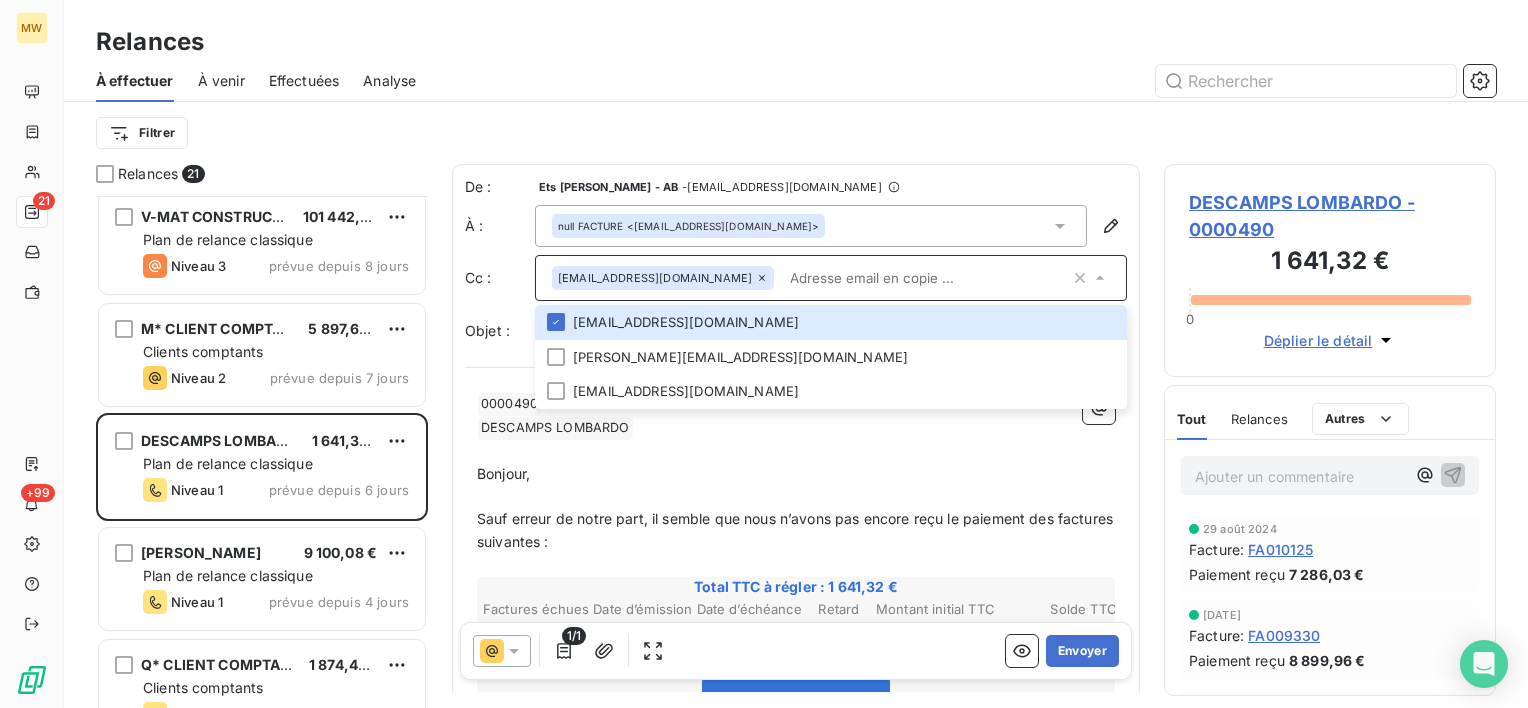 click on "null FACTURE   <factures@descamps-lombardo.fr>" at bounding box center [811, 226] 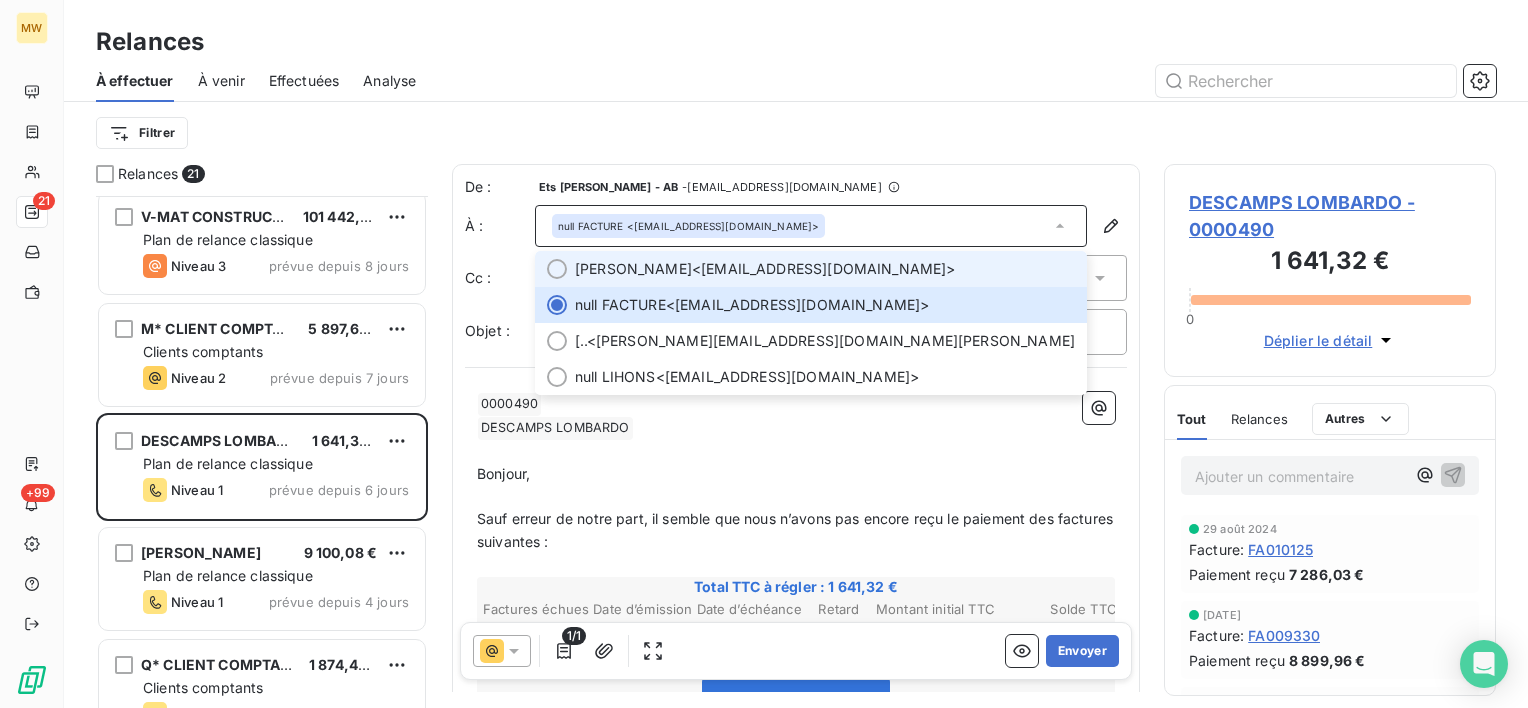 click on "Nicolas ROGE   <compta@descamps-lombardo.fr>" at bounding box center [811, 269] 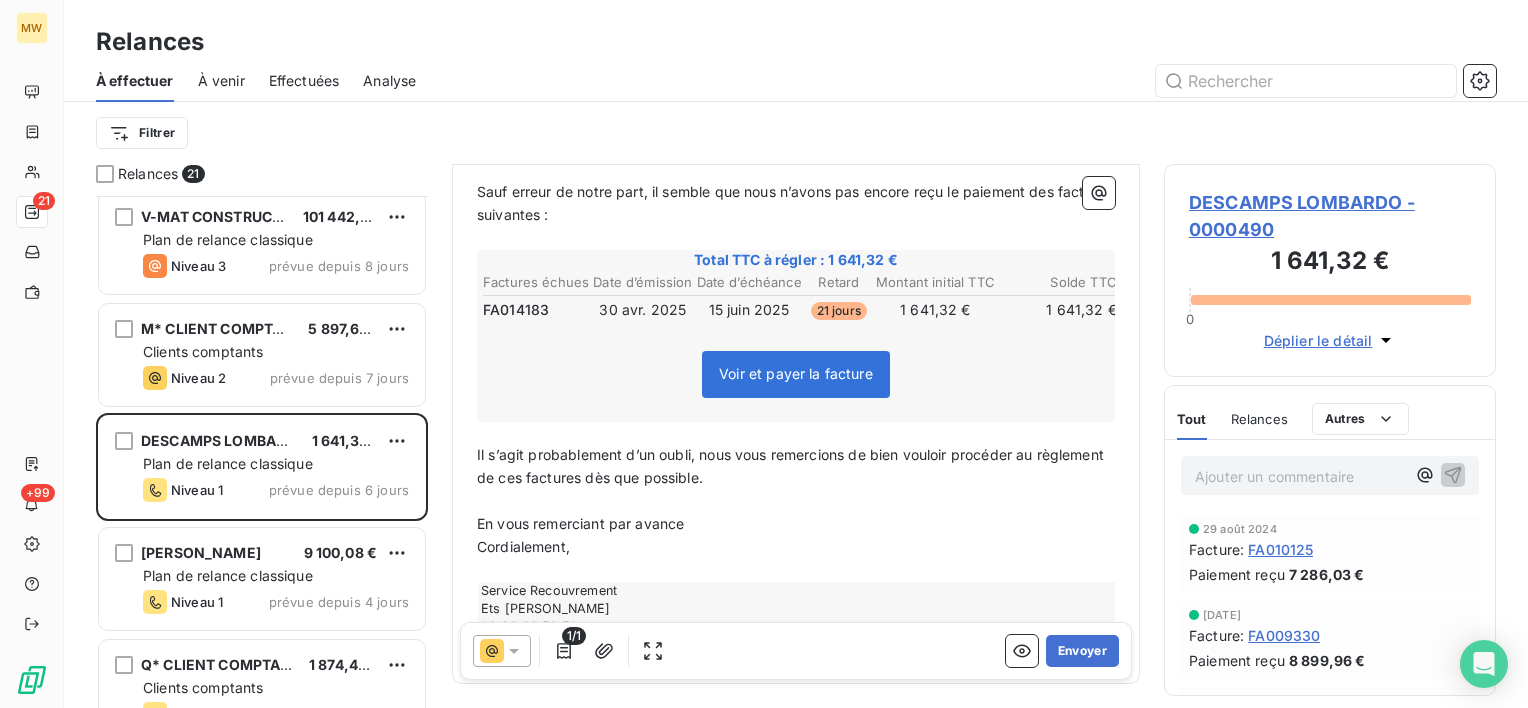 scroll, scrollTop: 340, scrollLeft: 0, axis: vertical 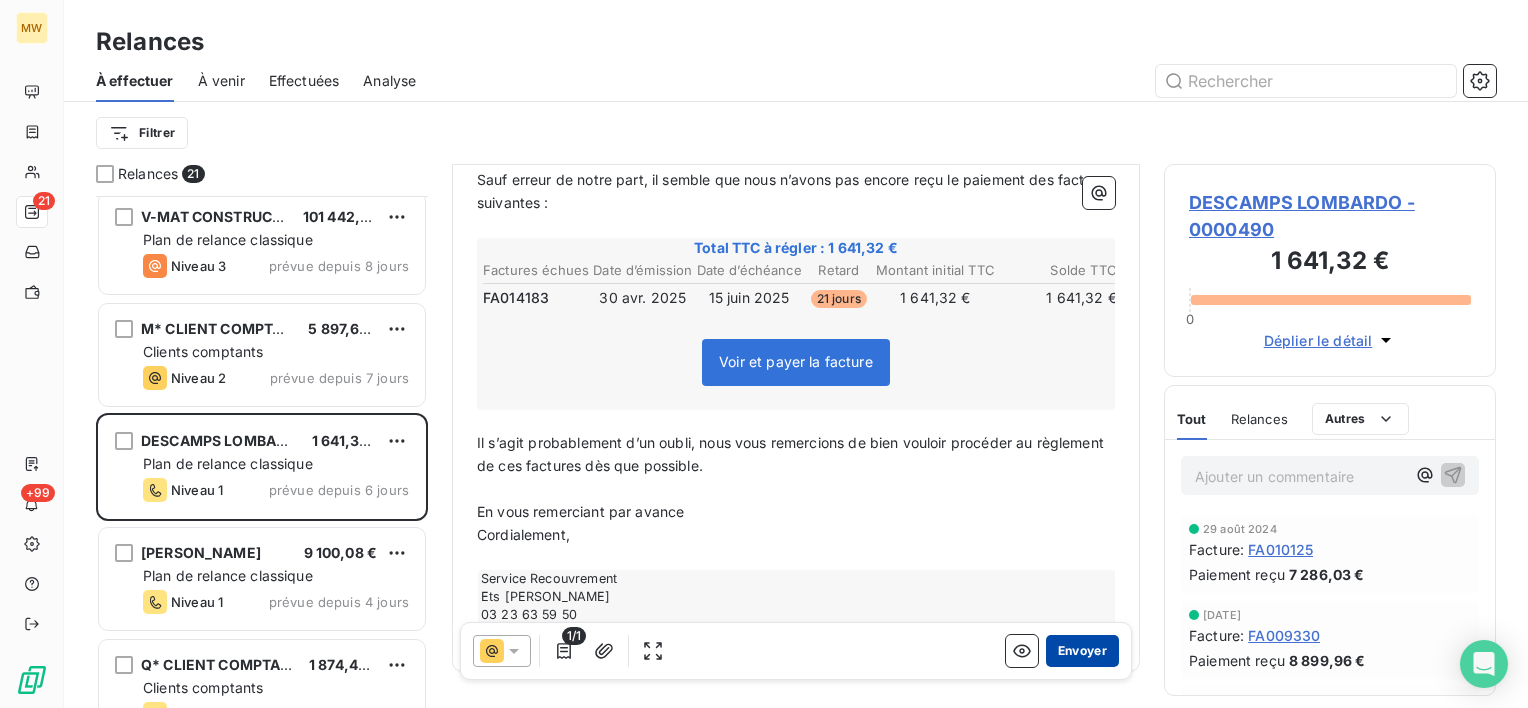 click on "Envoyer" at bounding box center (1082, 651) 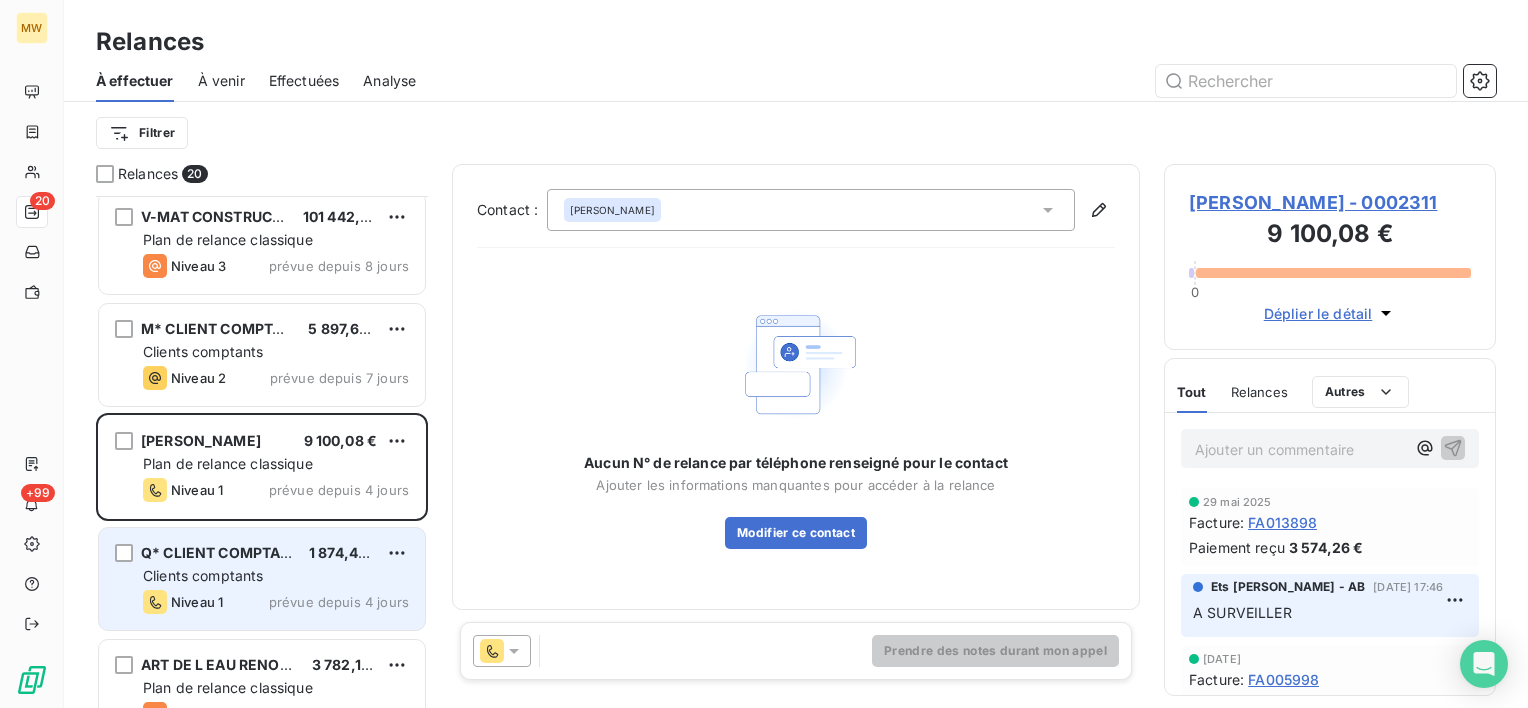 click on "Q* CLIENT COMPTANT 1 874,40 € Clients comptants Niveau 1 prévue depuis 4 jours" at bounding box center (262, 579) 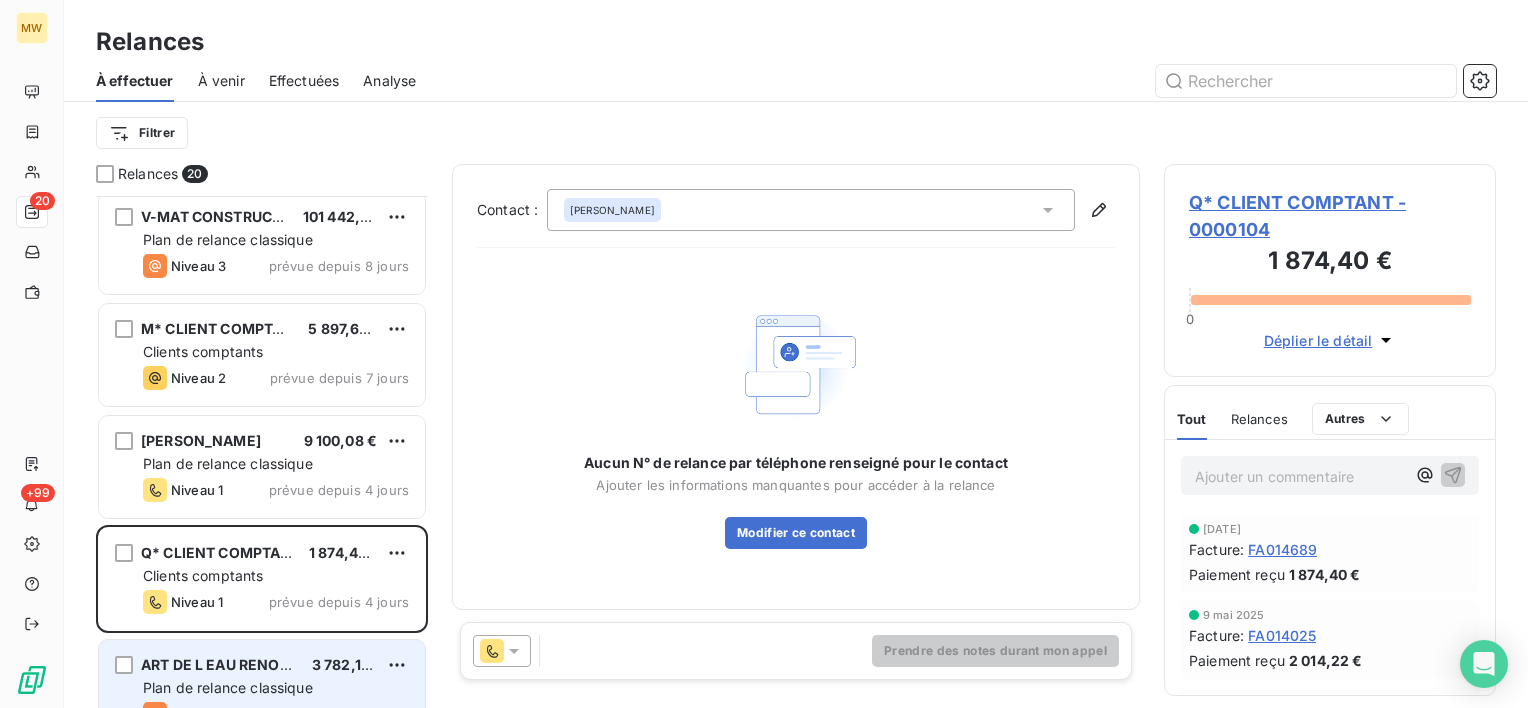 click on "Plan de relance classique" at bounding box center (276, 688) 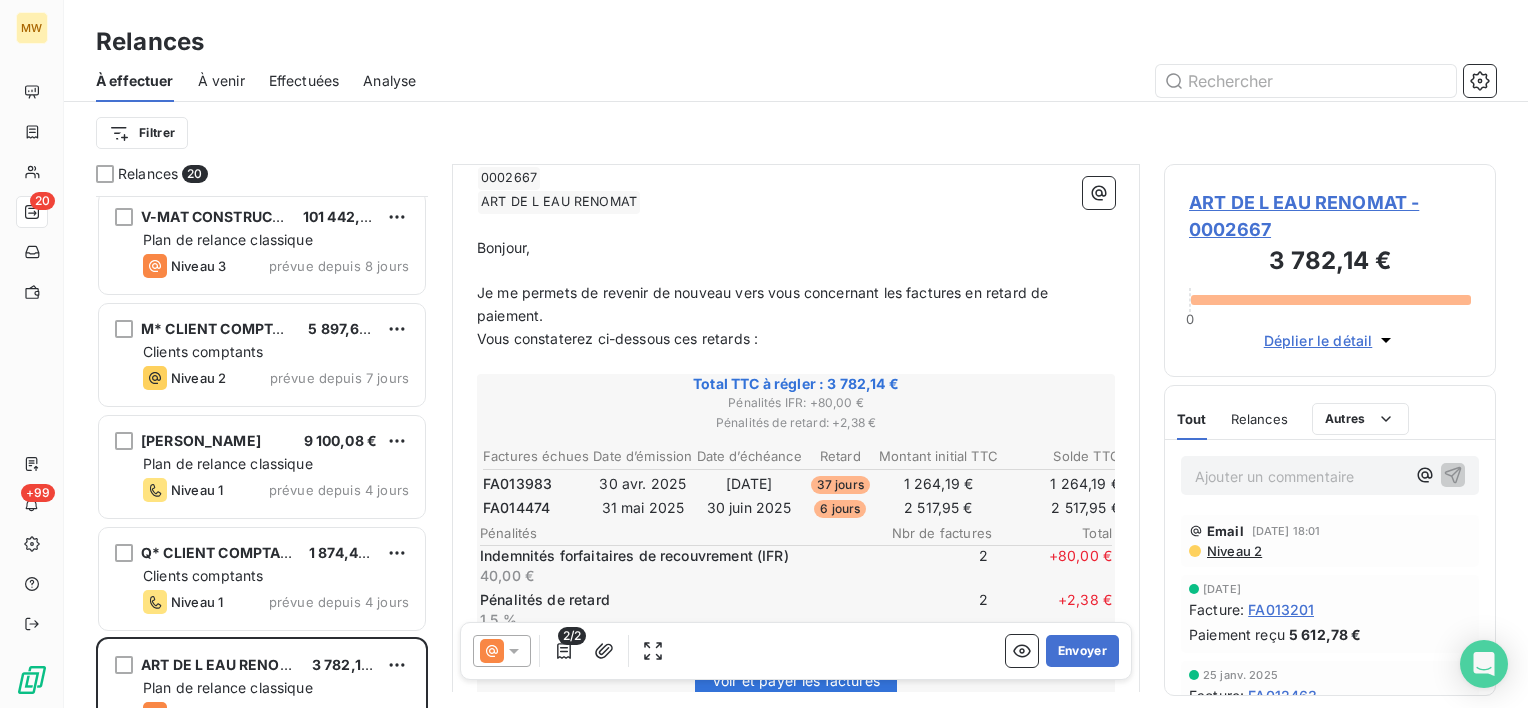 scroll, scrollTop: 228, scrollLeft: 0, axis: vertical 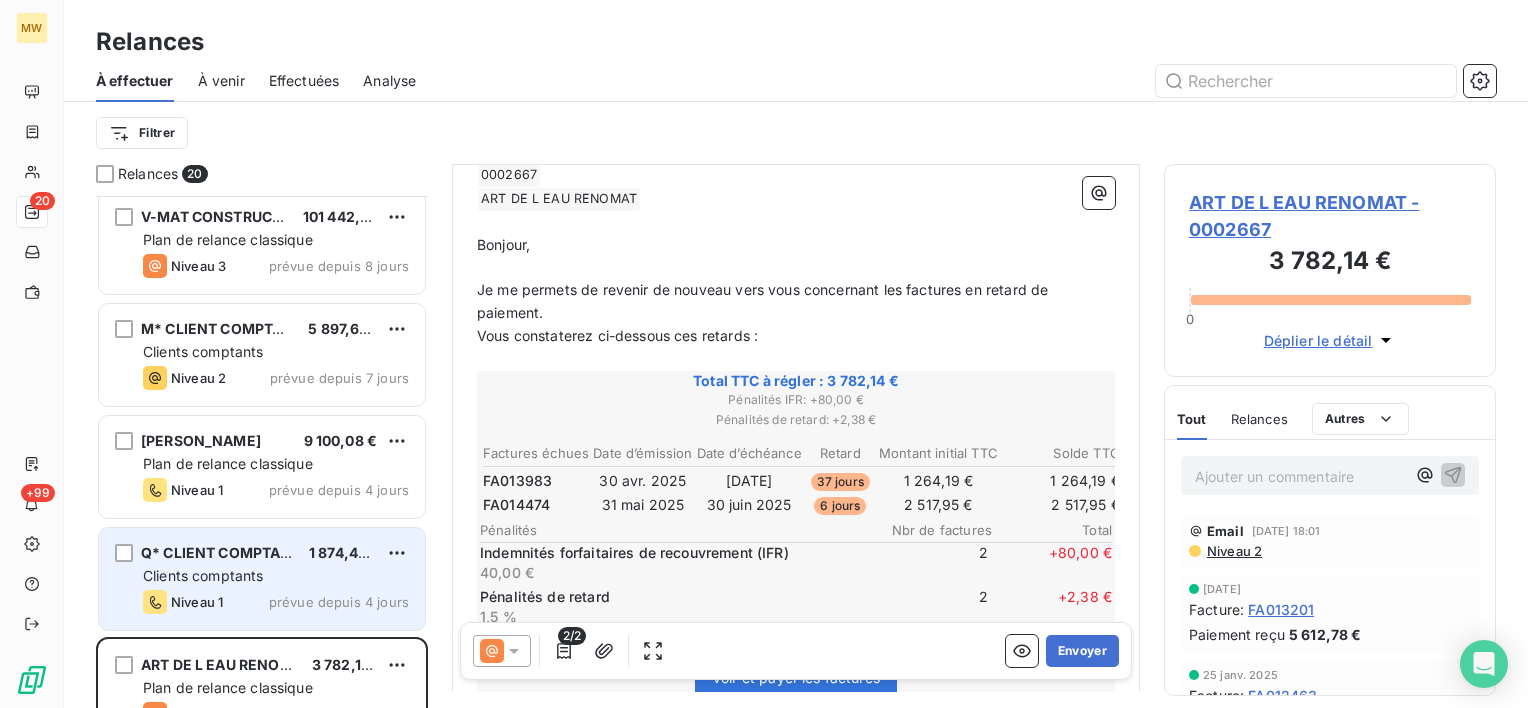 click on "Niveau 1 prévue depuis 4 jours" at bounding box center [276, 602] 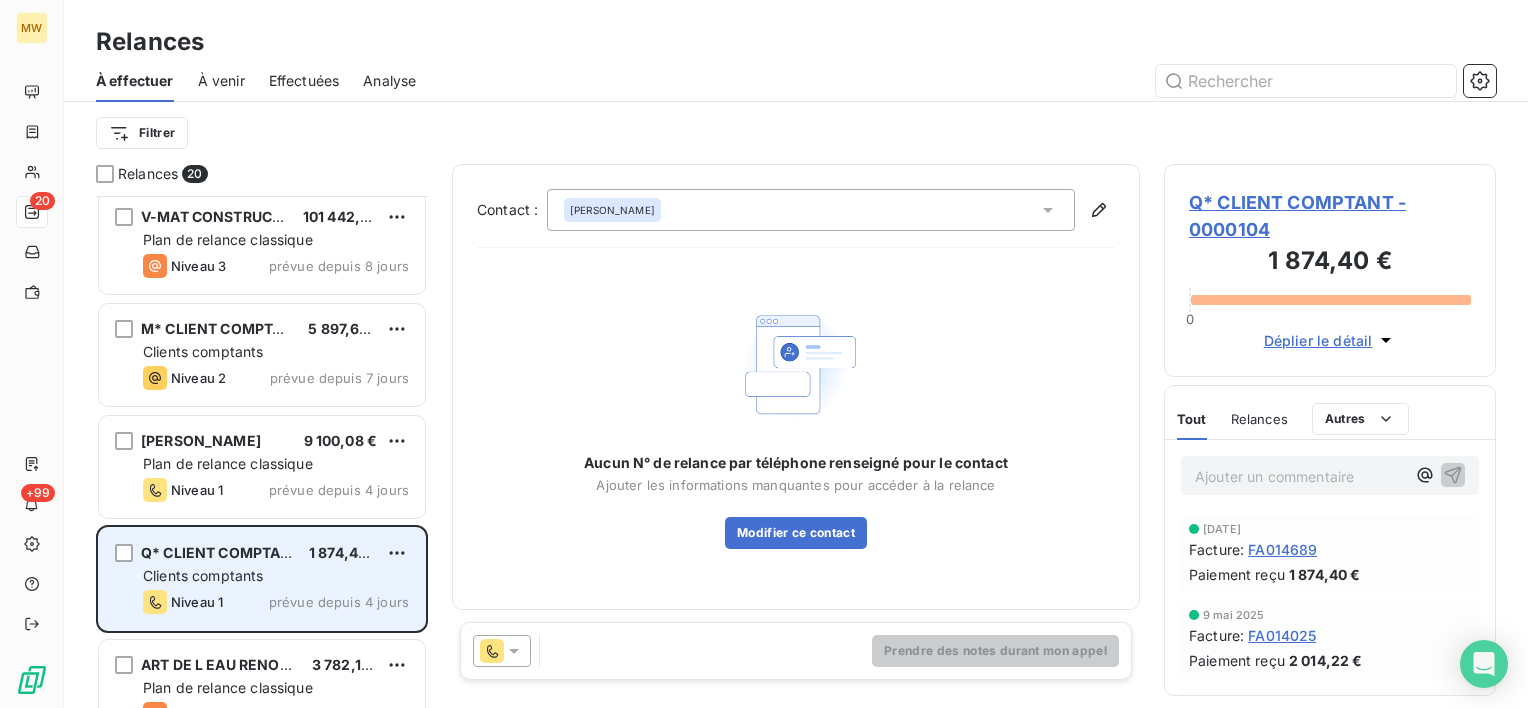 scroll, scrollTop: 0, scrollLeft: 0, axis: both 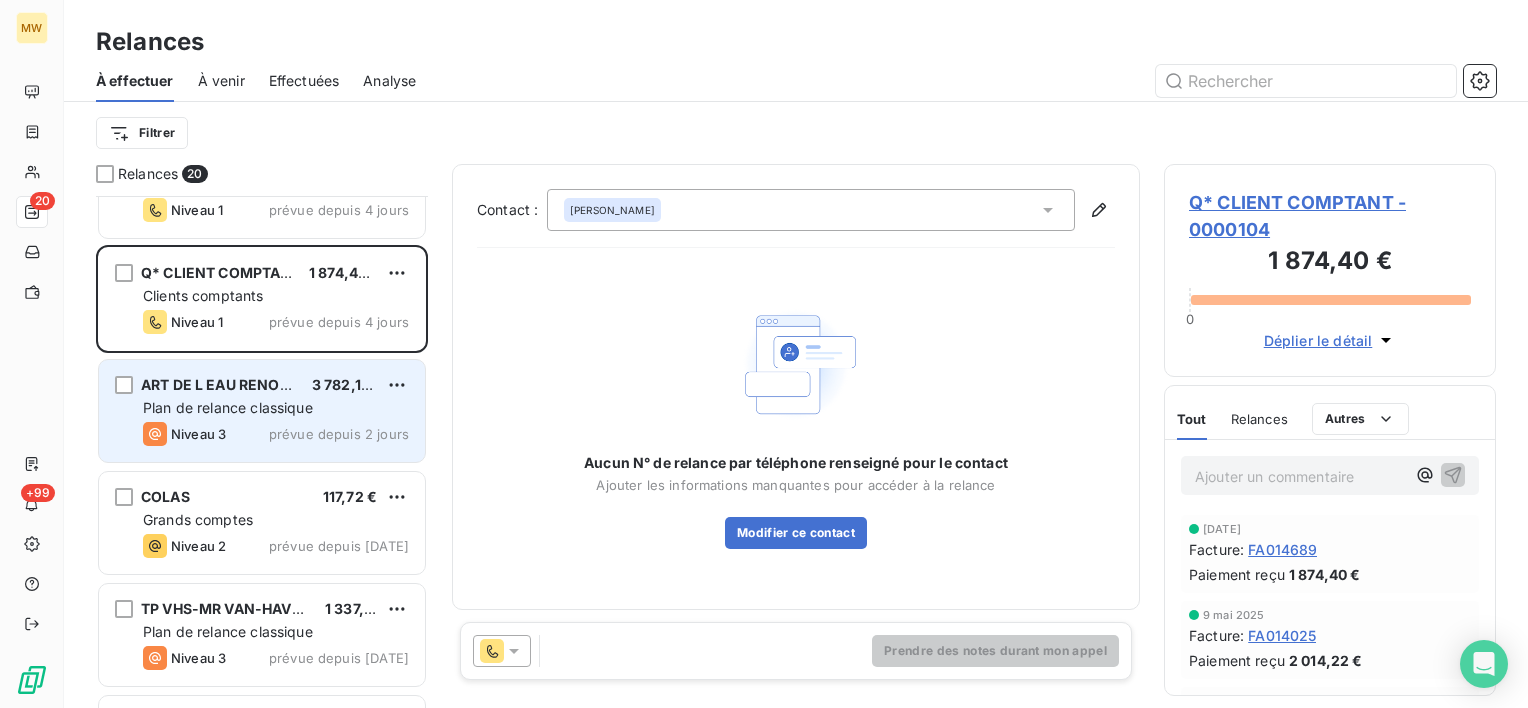 click on "Plan de relance classique" at bounding box center [228, 407] 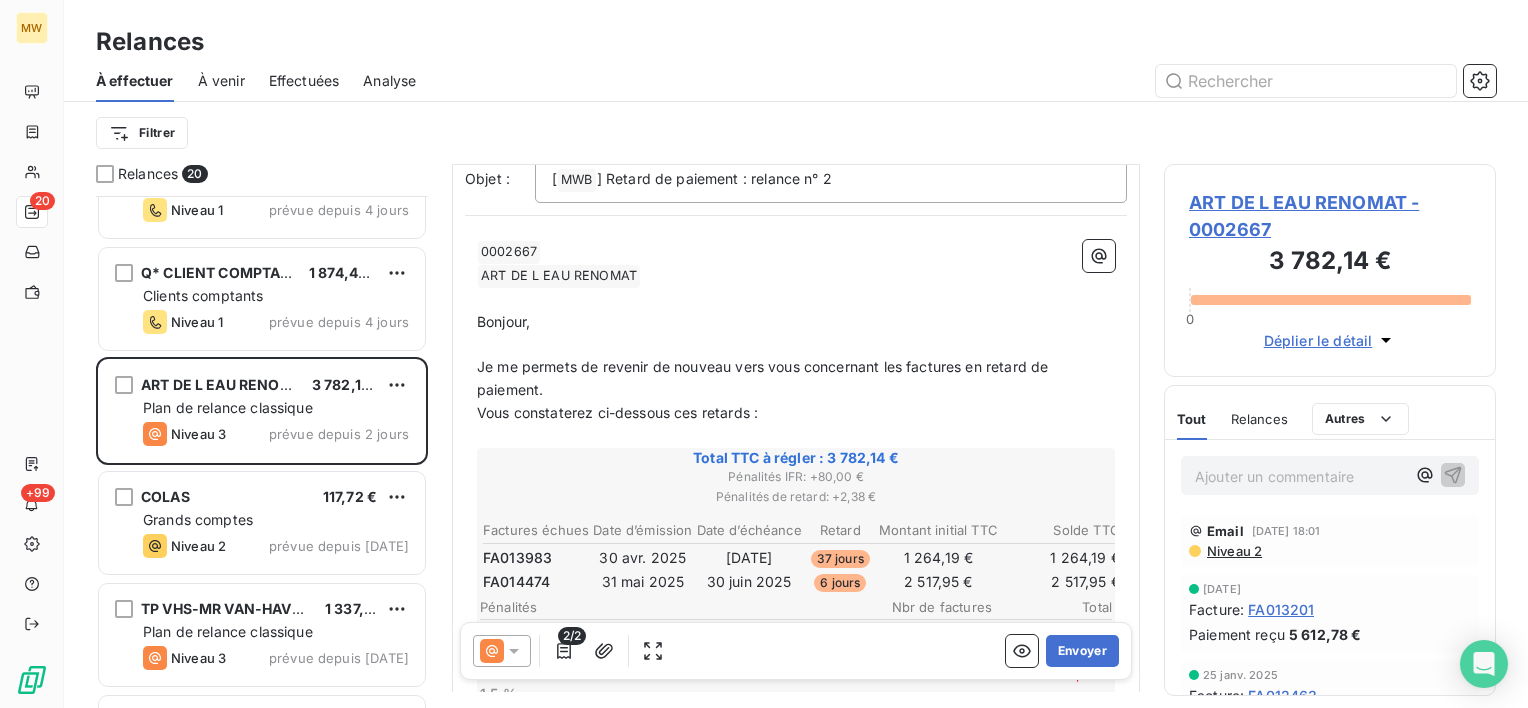 scroll, scrollTop: 159, scrollLeft: 0, axis: vertical 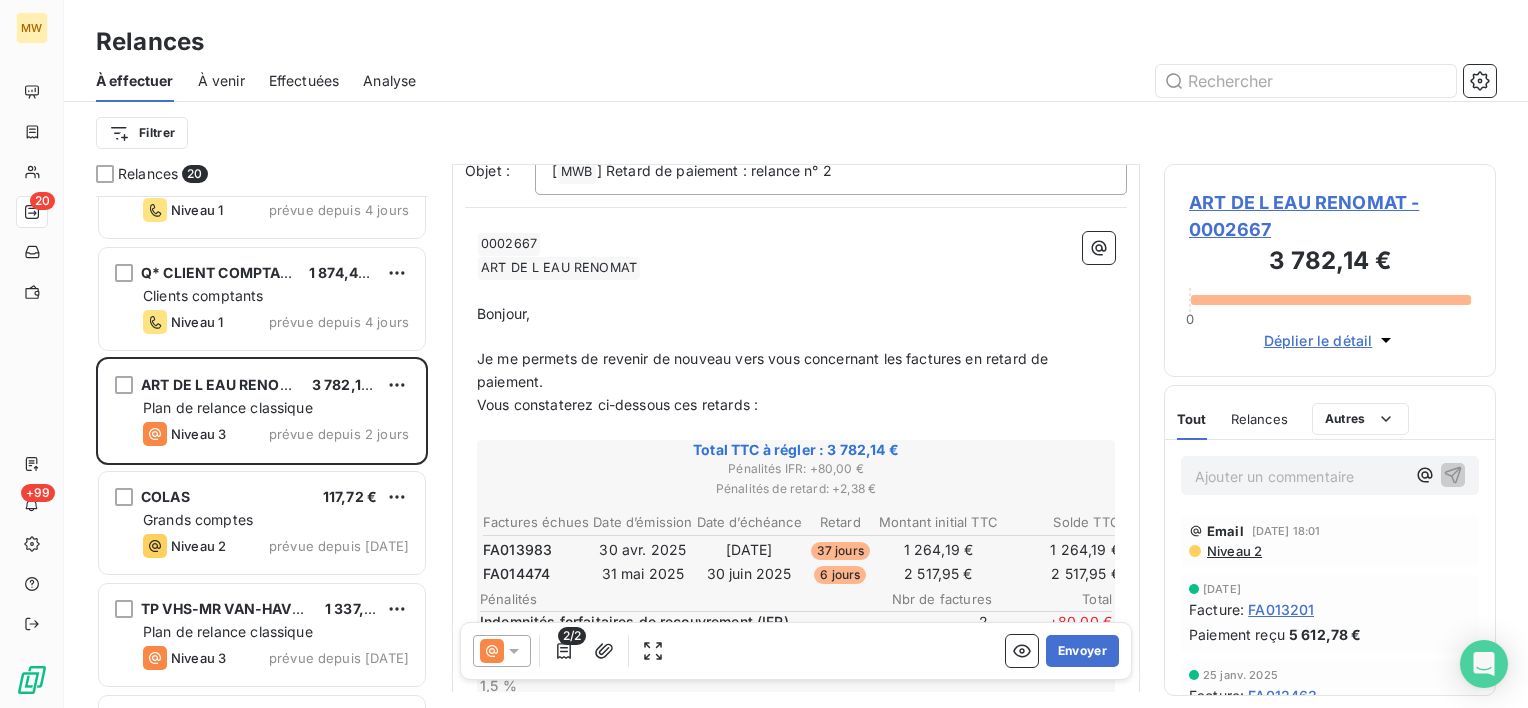 click on "Ajouter un commentaire ﻿" at bounding box center [1300, 476] 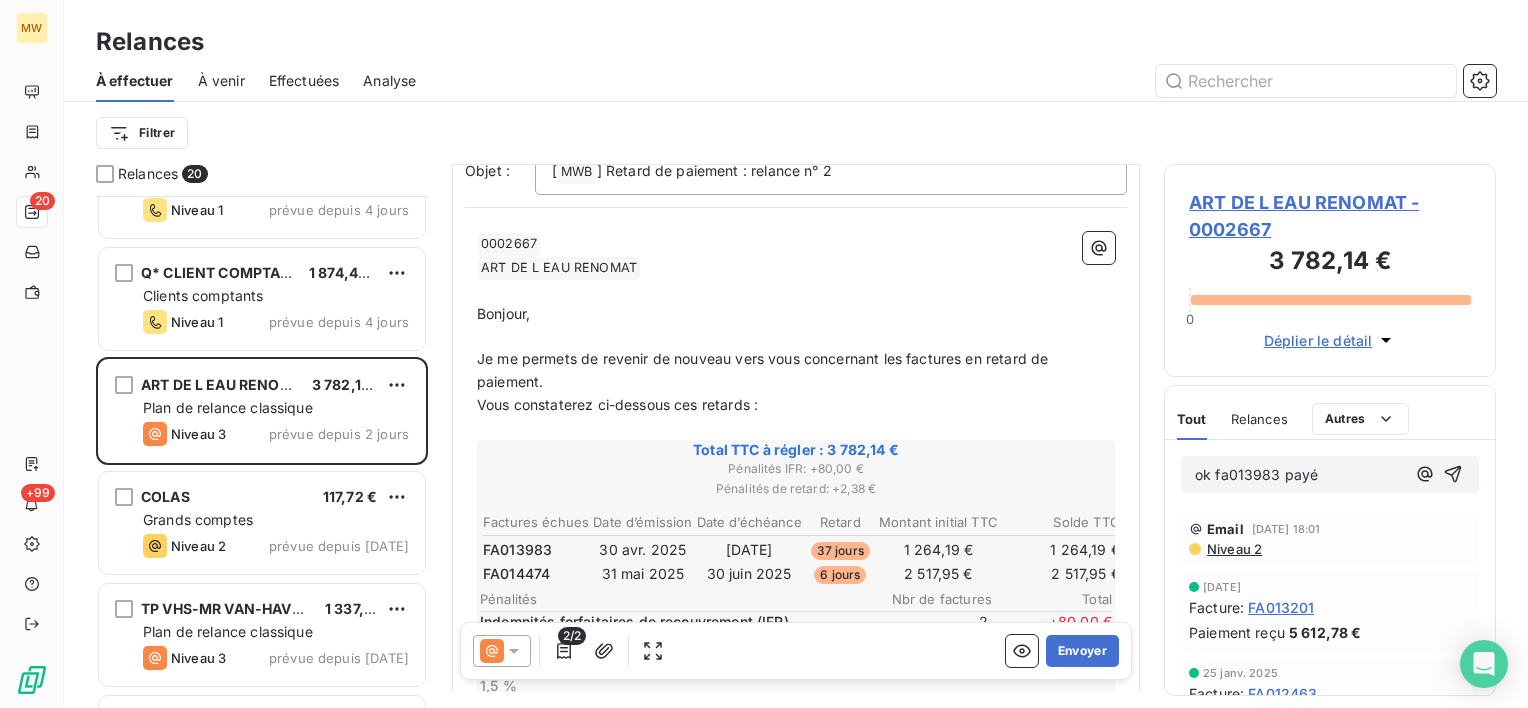 click on "ok fa013983 payé" at bounding box center [1300, 475] 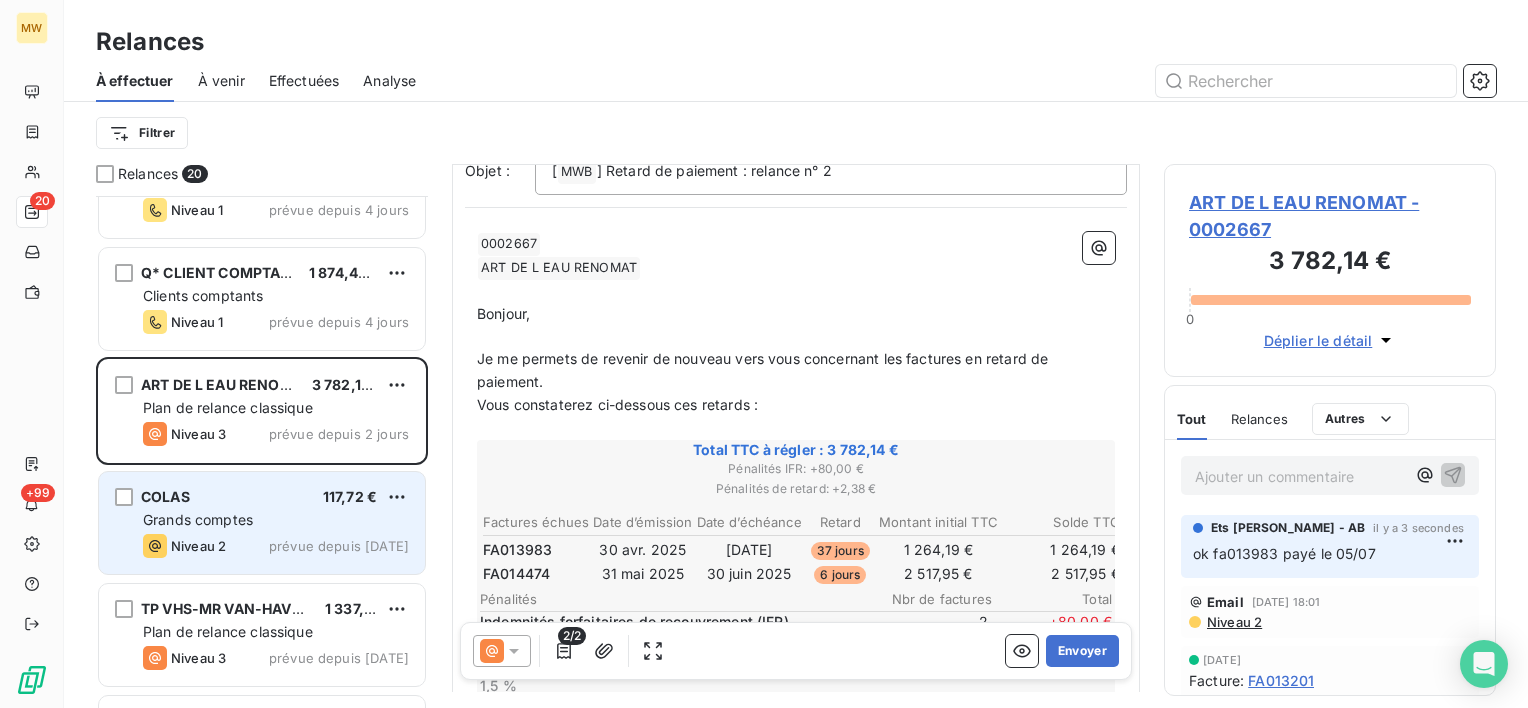 click on "Grands comptes" at bounding box center (276, 520) 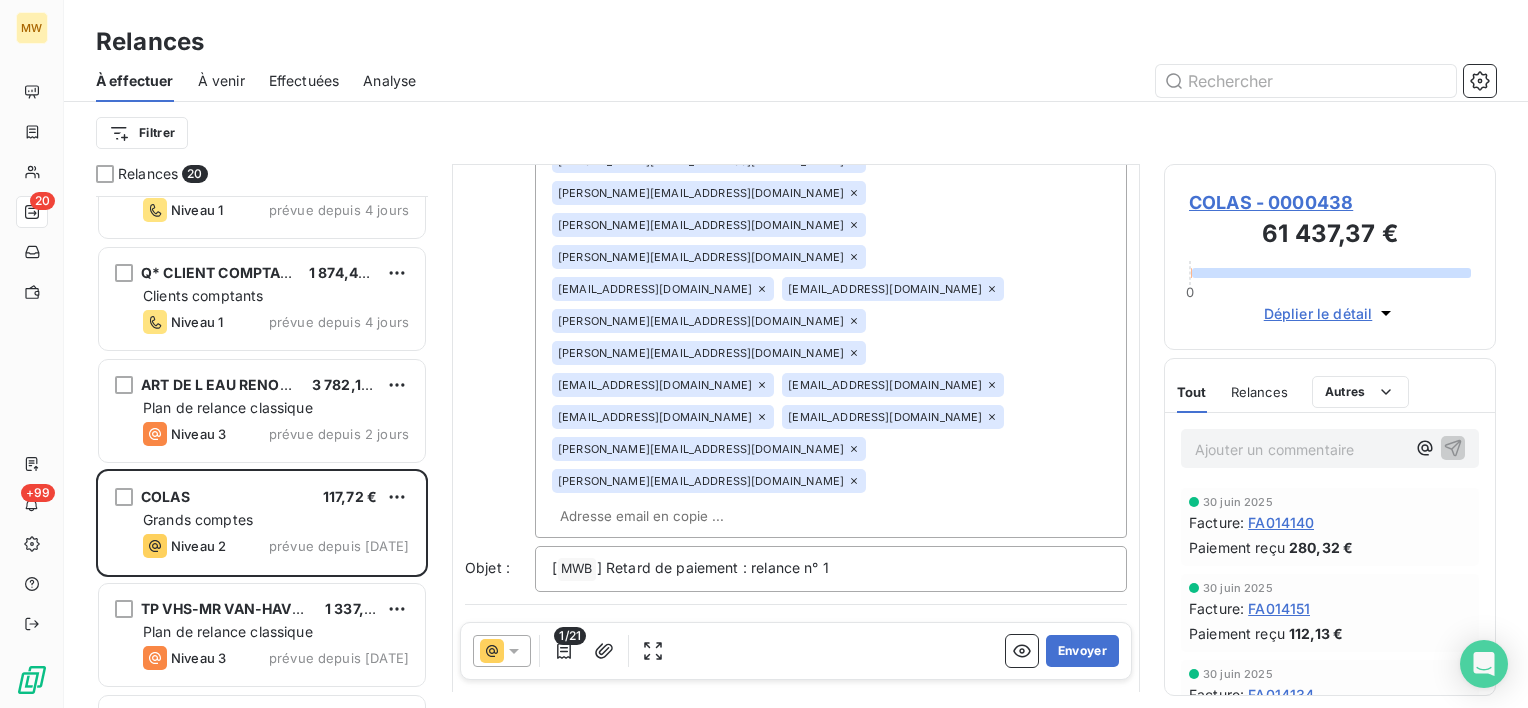 scroll, scrollTop: 759, scrollLeft: 0, axis: vertical 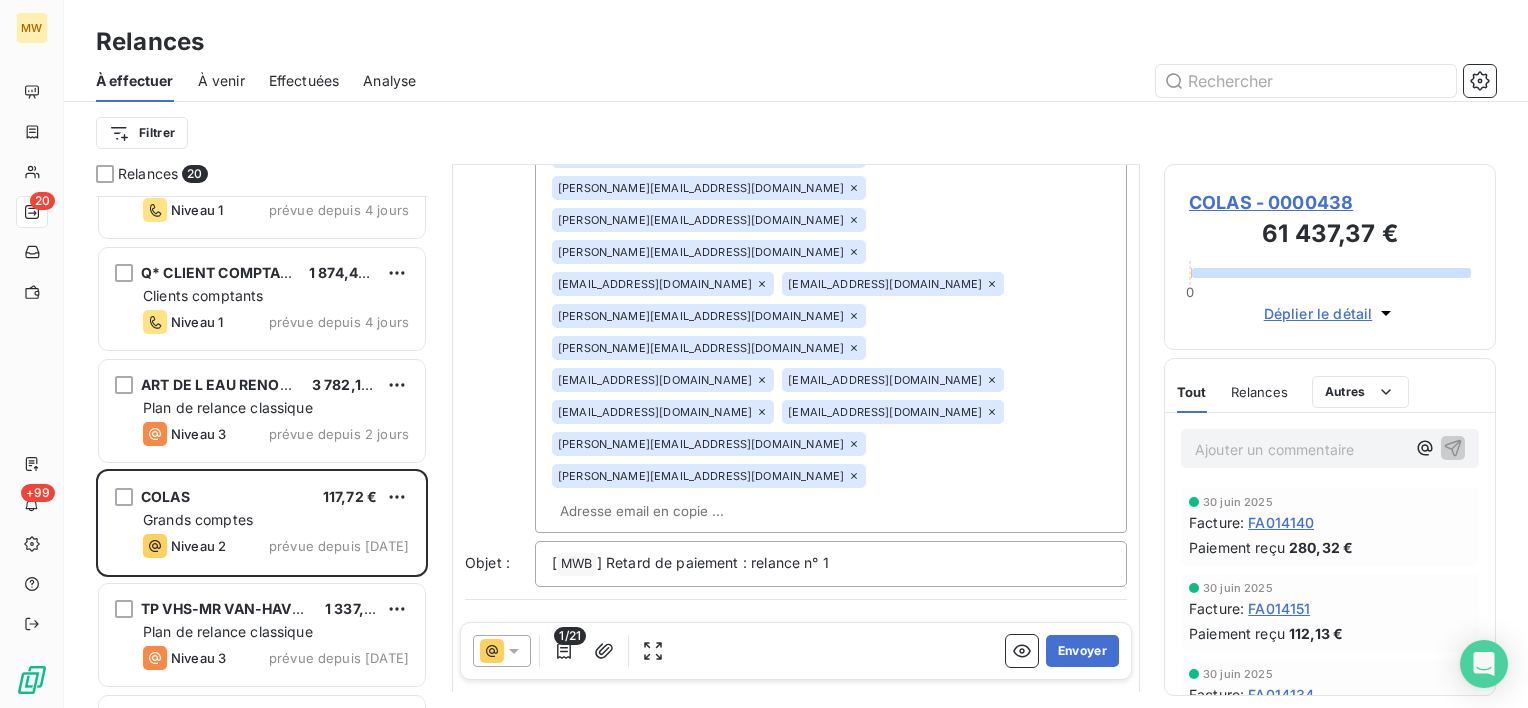 drag, startPoint x: 544, startPoint y: 421, endPoint x: 477, endPoint y: 416, distance: 67.18631 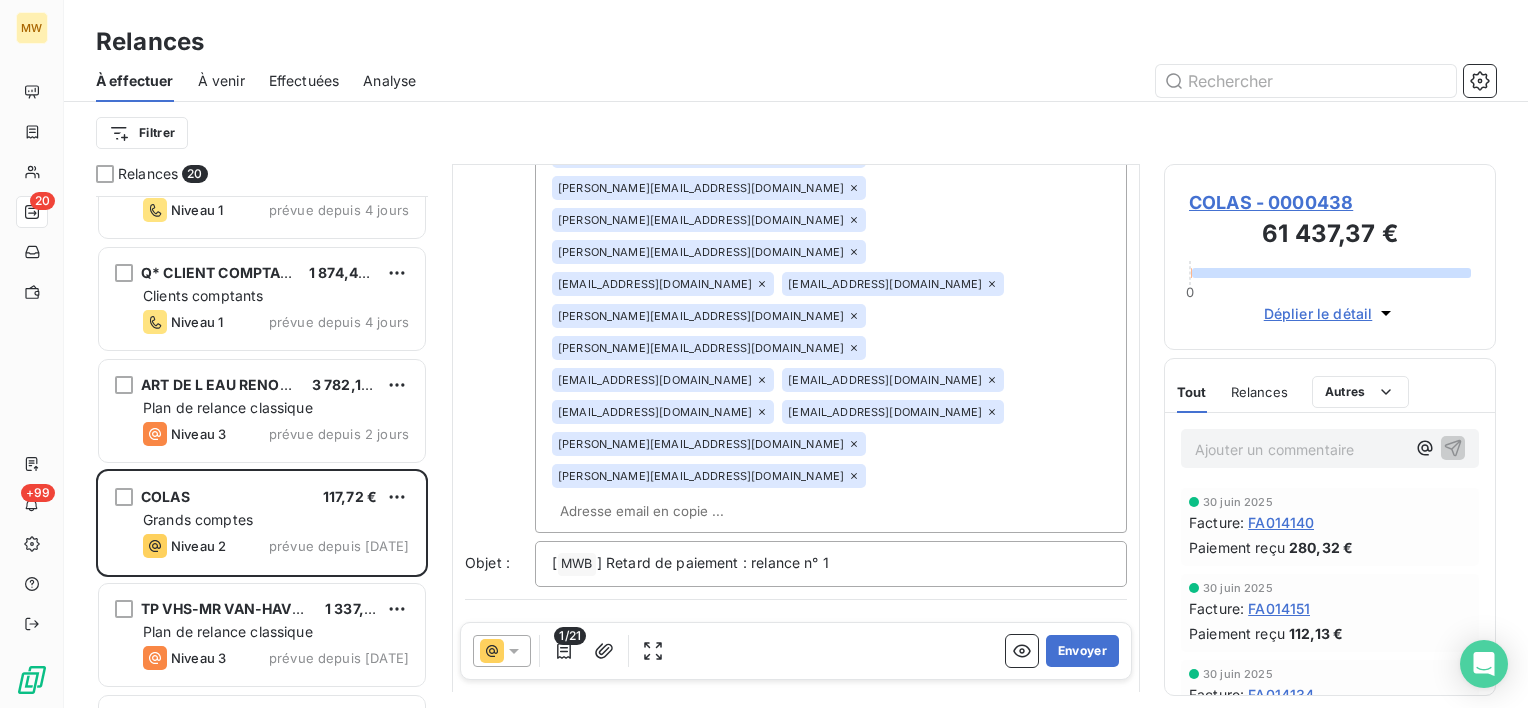 click on "Ajouter un commentaire ﻿" at bounding box center (1300, 449) 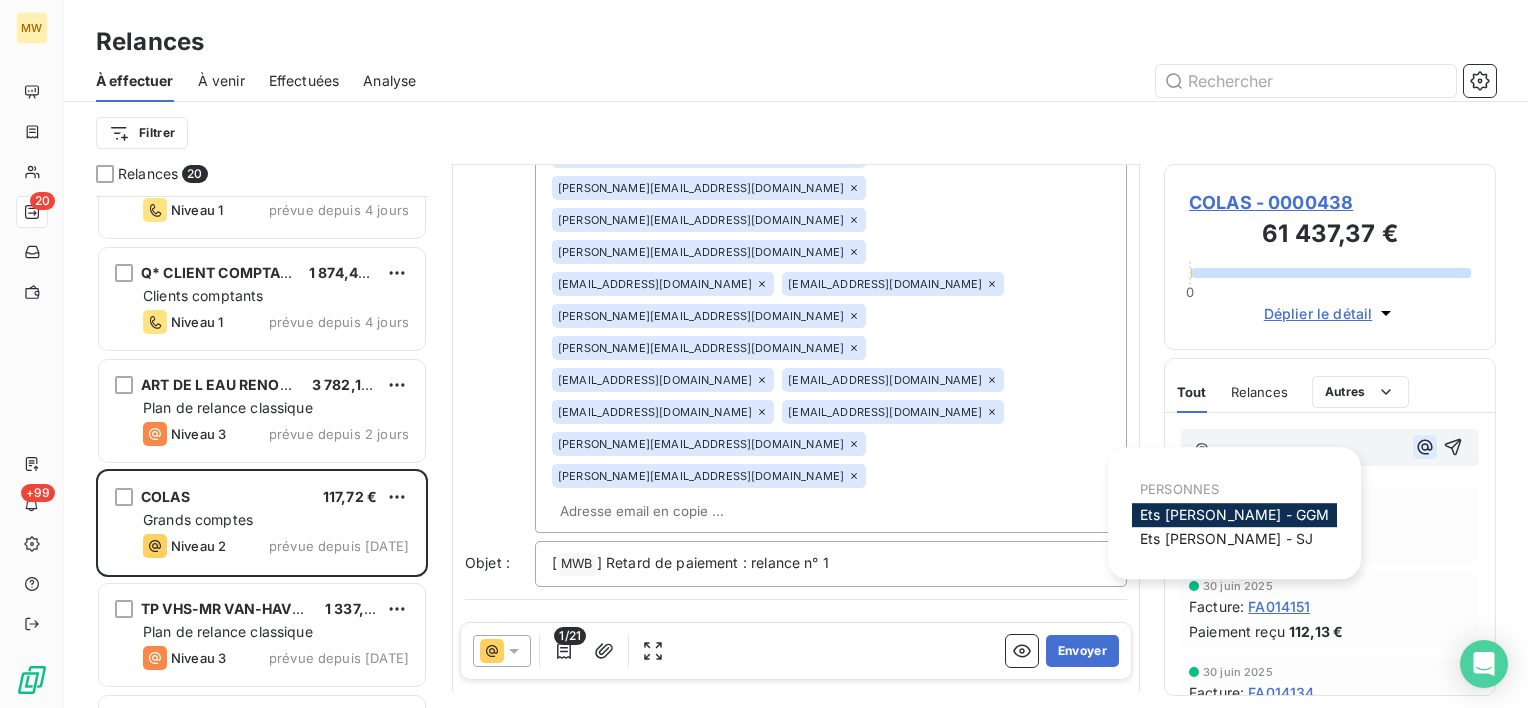 click 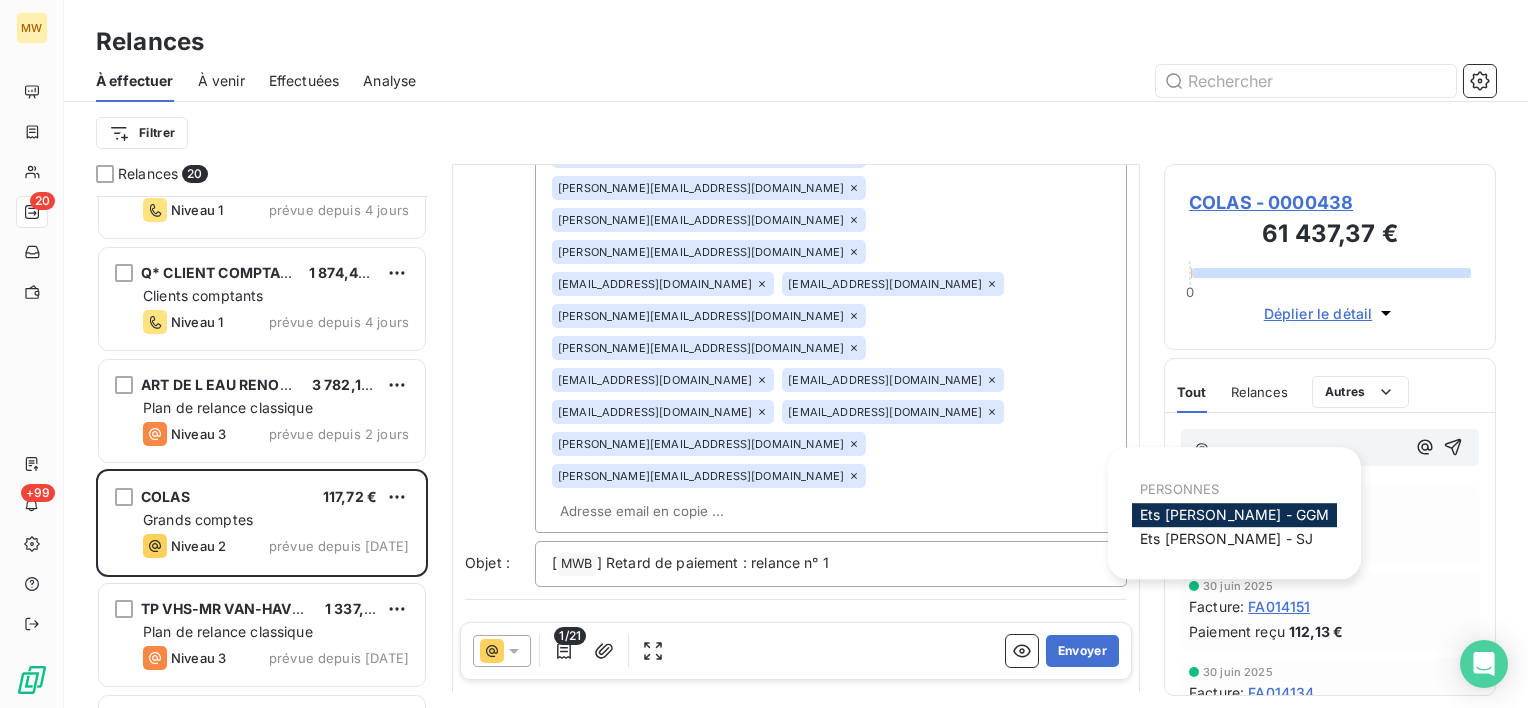 click on "Ets MARIUS WASILEWSKI -   GGM" at bounding box center [1234, 514] 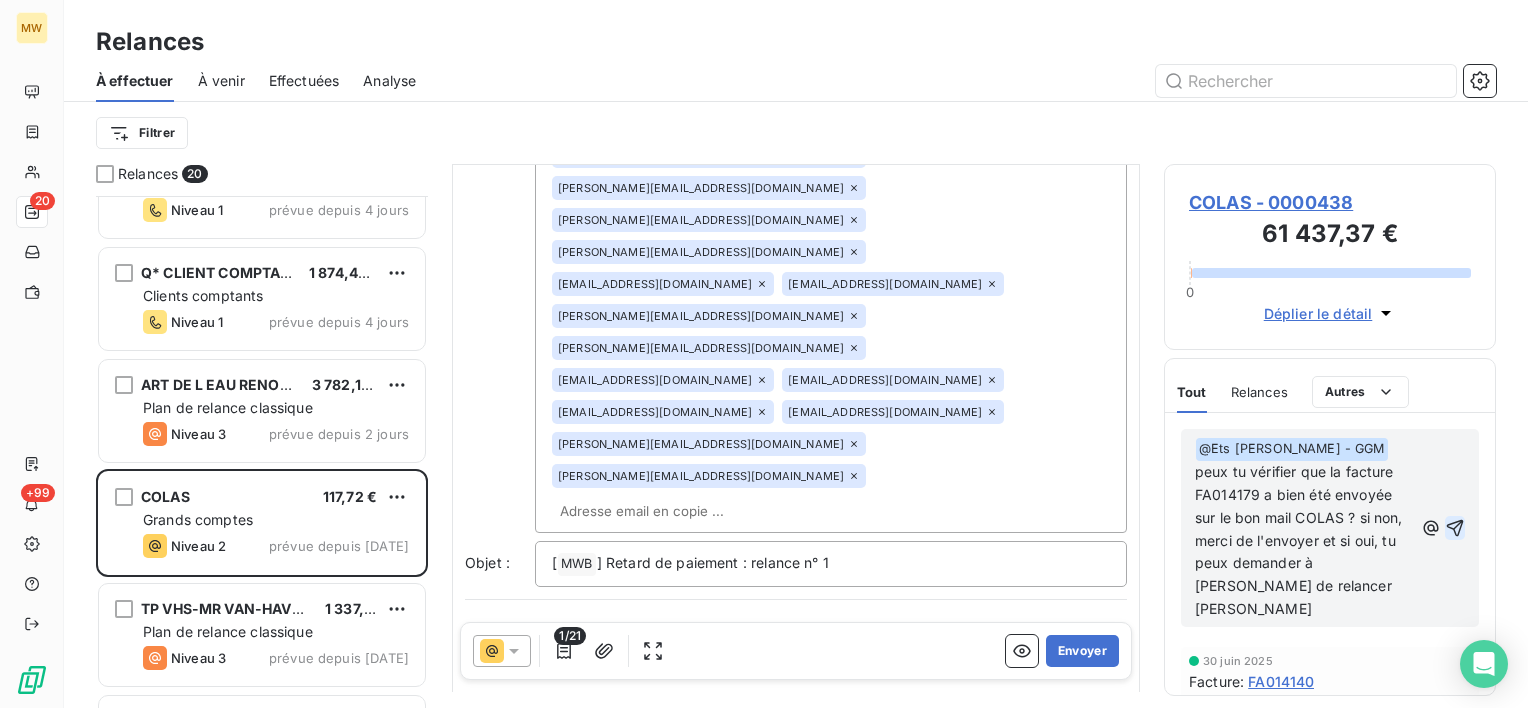 click 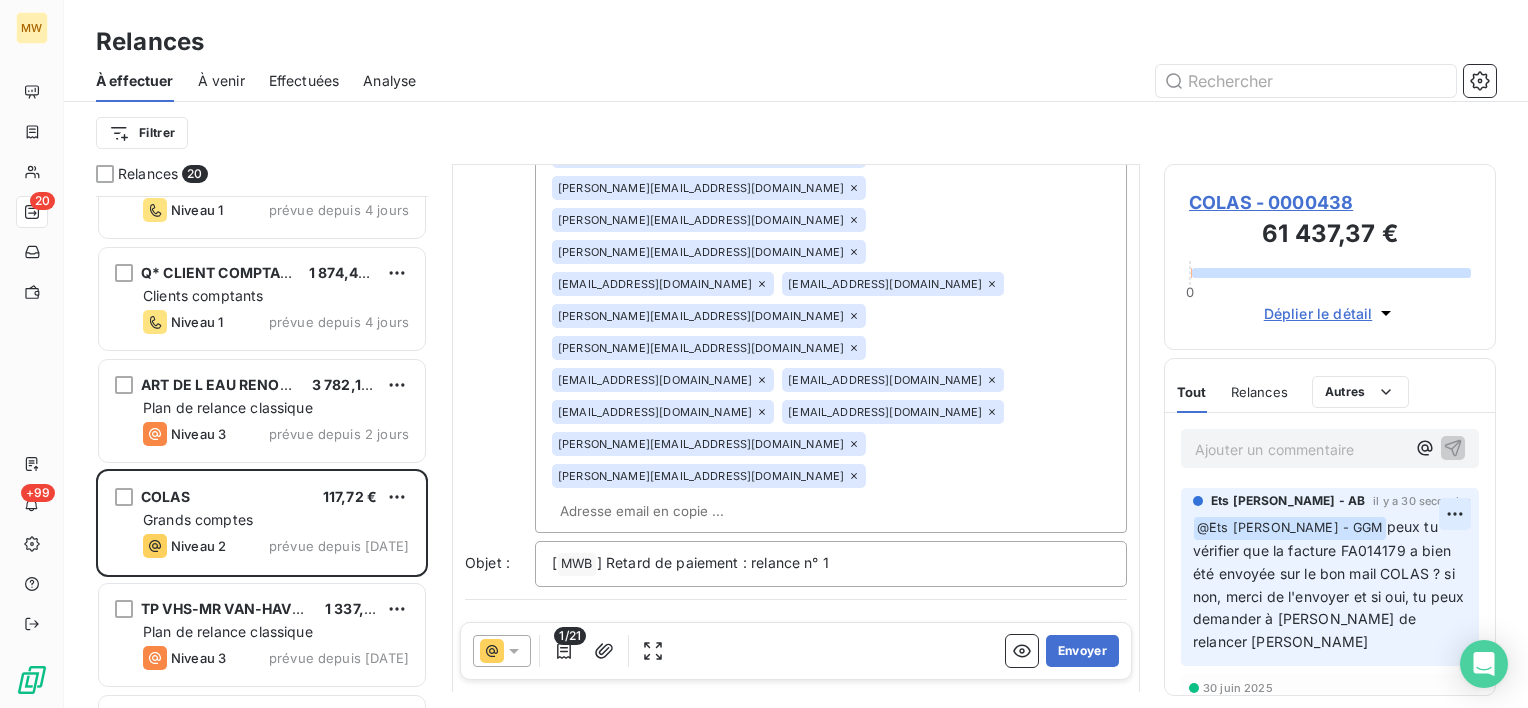 click on "MW 20 +99 Relances À effectuer À venir Effectuées Analyse Filtrer Relances 20 M* CLIENT COMPTANT 5 897,62 € Clients comptants Niveau 2 prévue depuis 7 jours MAQUET ADRIEN 9 100,08 € Plan de relance classique Niveau 1 prévue depuis 4 jours Q* CLIENT COMPTANT 1 874,40 € Clients comptants Niveau 1 prévue depuis 4 jours ART DE L EAU RENOMAT 3 782,14 € Plan de relance classique Niveau 3 prévue depuis 2 jours COLAS 117,72 € Grands comptes Niveau 2 prévue depuis hier TP VHS-MR VAN-HAVERMAET S. 1 337,95 € Plan de relance classique Niveau 3 prévue depuis hier NGE FONDATIONS 10 819,90 € Plan de relance classique Niveau 2 prévue depuis hier RAMERY TRAVAUX PUBLICS 483,77 € Grands comptes Niveau 2 prévue depuis hier De : Ets MARIUS WASILEWSKI - AB -  rappels@leanpay.io À : null LIHONS   <lihons@mwb.fr> Cc : factures_groupecolas@e-facture.net laurette@mwb.fr sebastien.lepla@colas.com thomas.odiot@colas.com gabriel.claus@colas.com johan.grison@colas.com Objet : [" at bounding box center (764, 354) 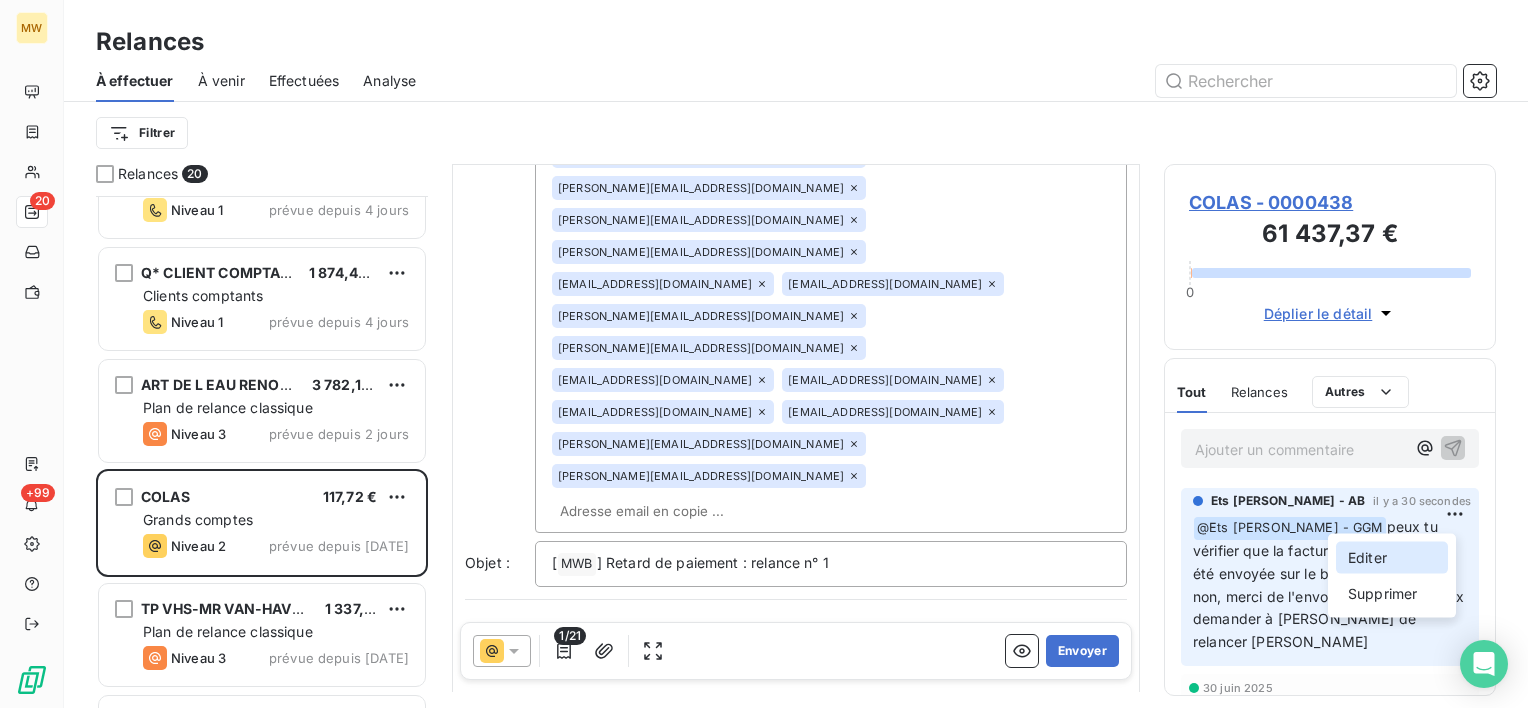 click on "Editer" at bounding box center [1392, 558] 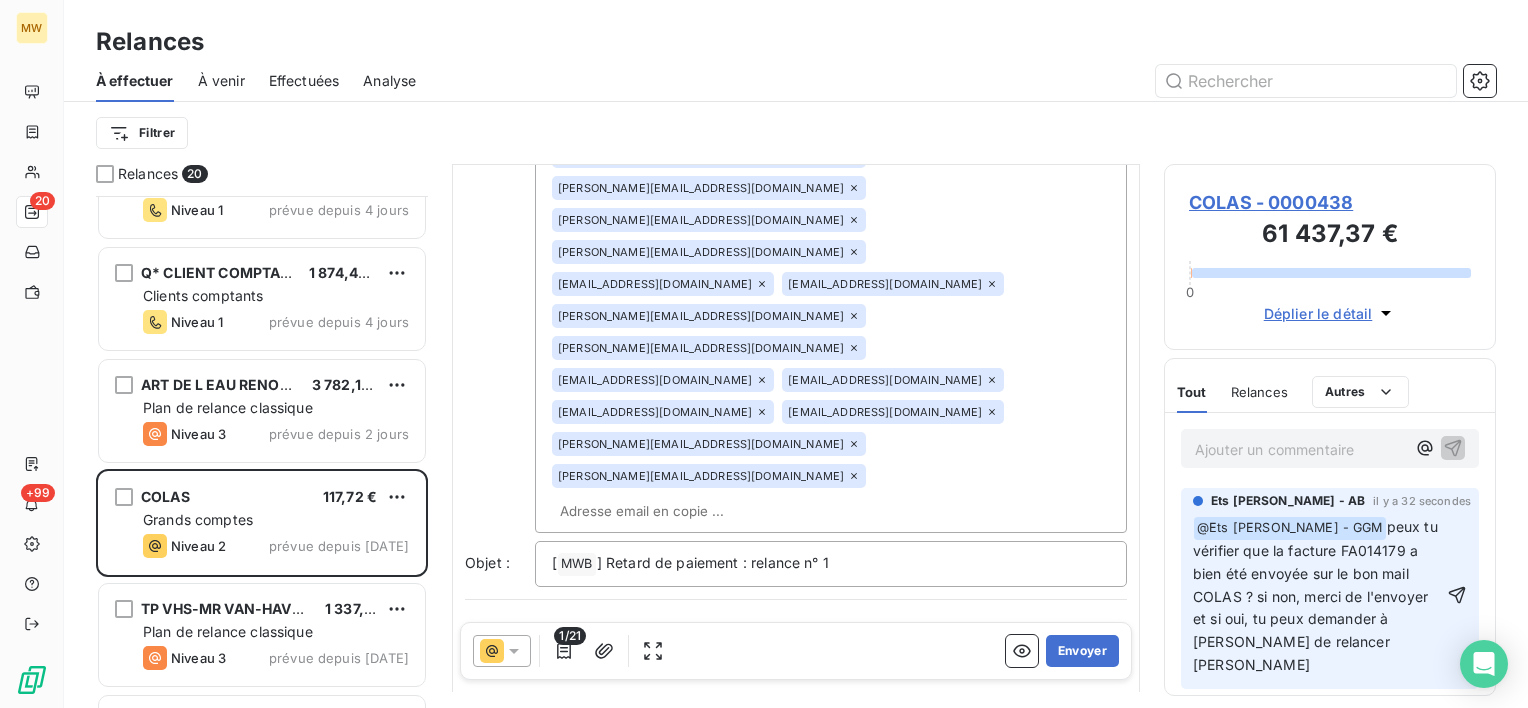 click on "peux tu vérifier que la facture FA014179 a bien été envoyée sur le bon mail COLAS ? si non, merci de l'envoyer et si oui, tu peux demander à Sabrina de relancer Séverine ROCQUART" at bounding box center (1317, 595) 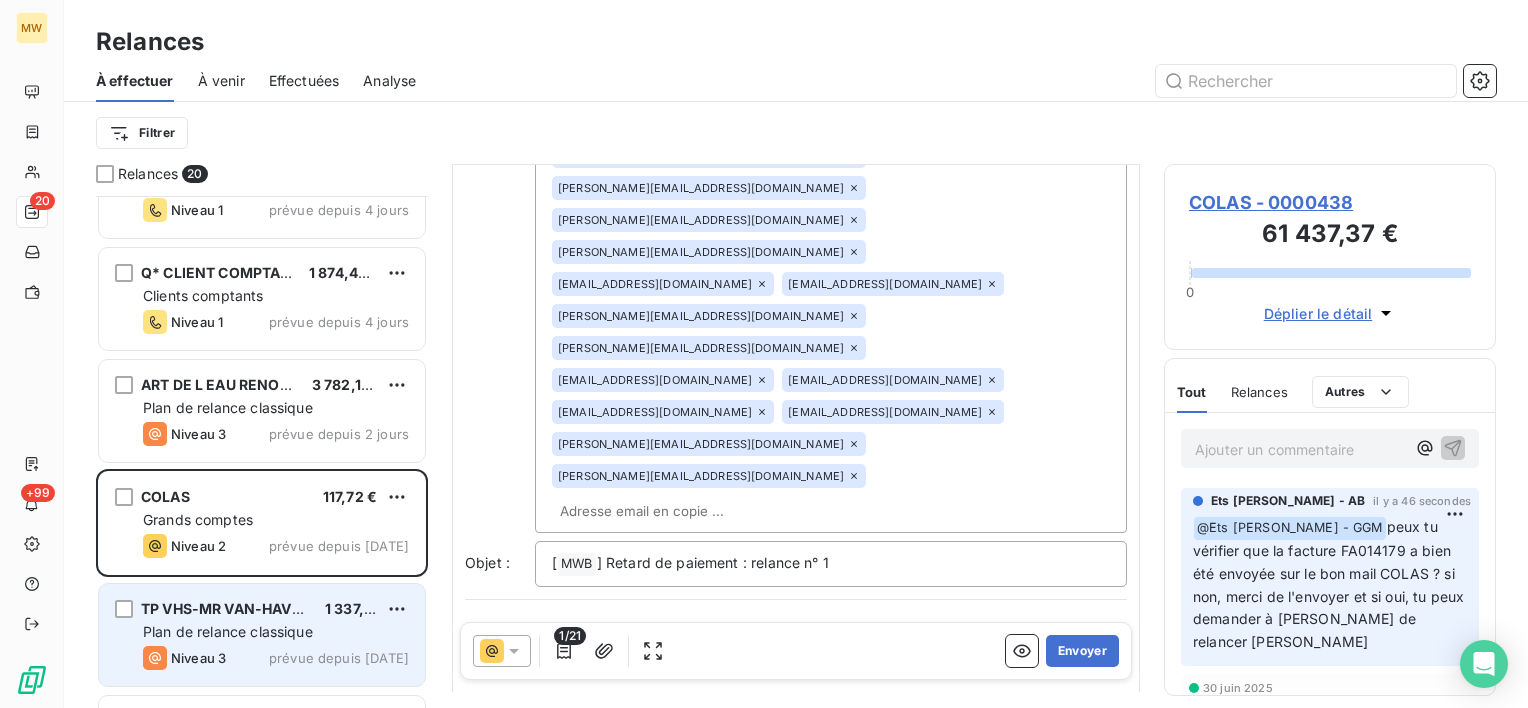 click on "TP VHS-MR VAN-HAVERMAET S." at bounding box center [255, 608] 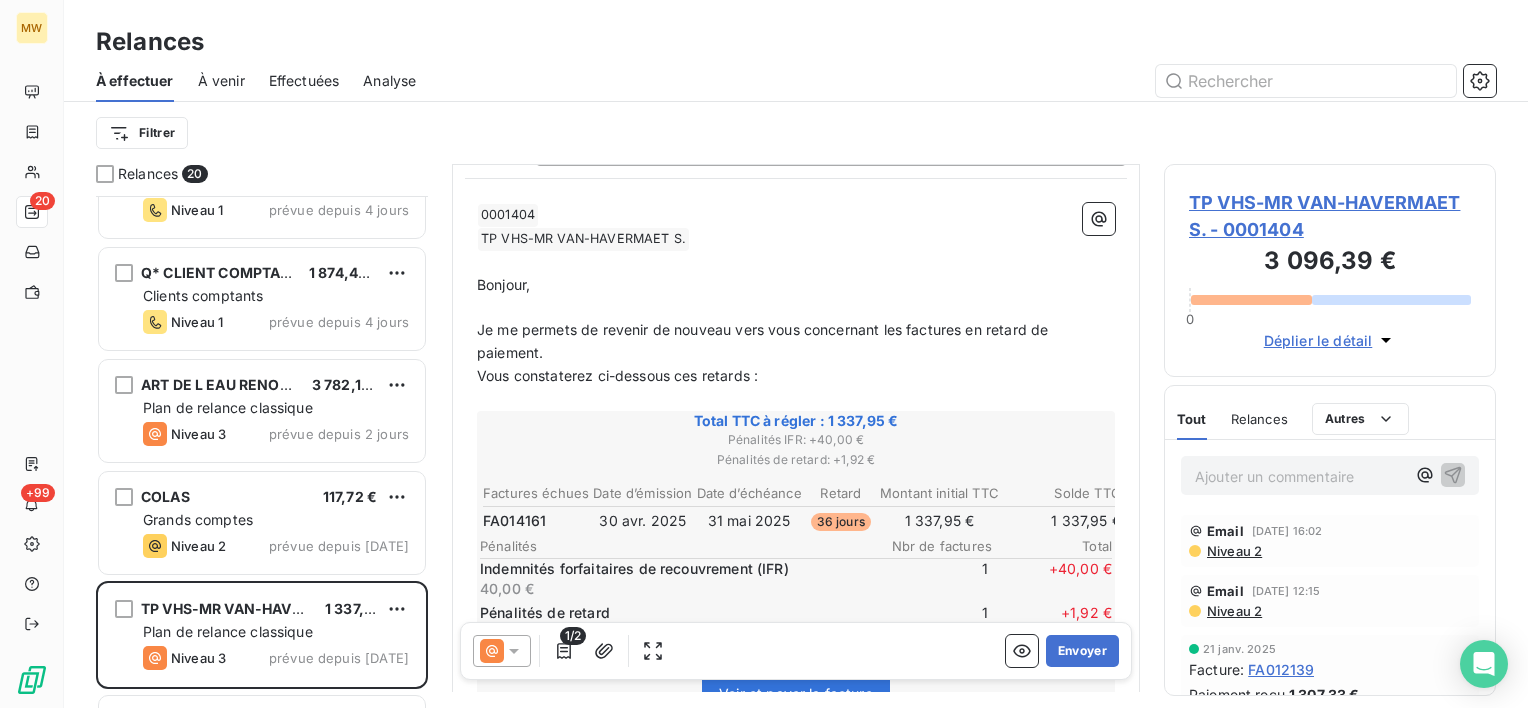 scroll, scrollTop: 199, scrollLeft: 0, axis: vertical 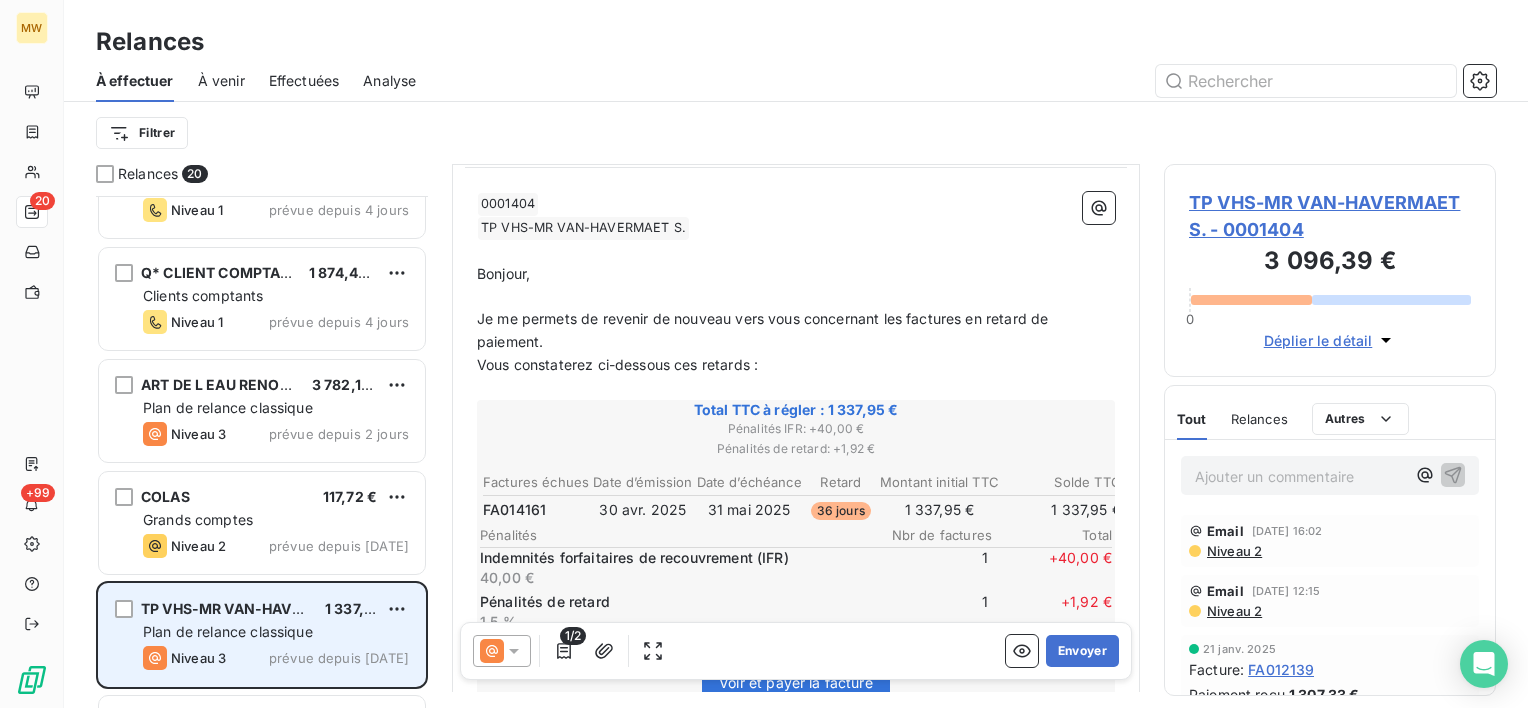 click on "prévue depuis hier" at bounding box center [339, 658] 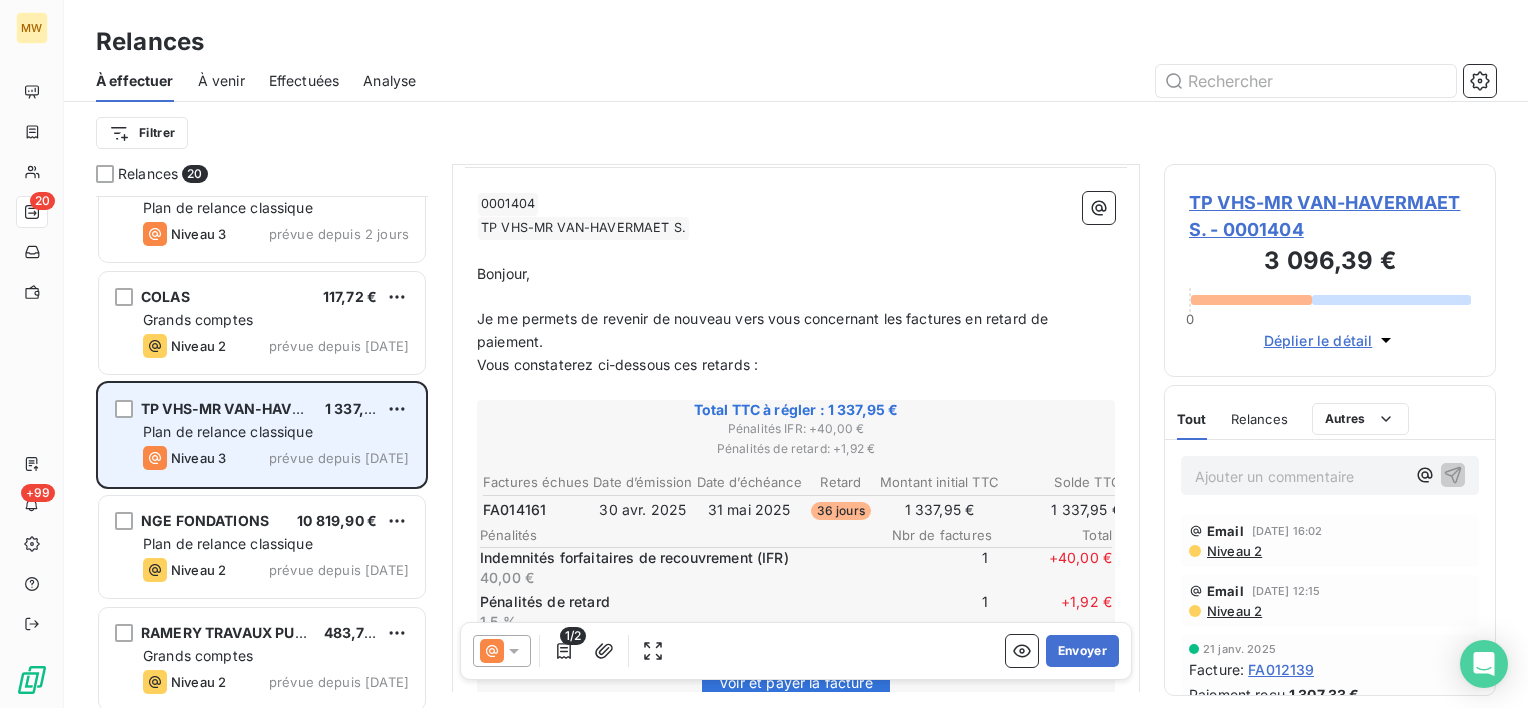 scroll, scrollTop: 1728, scrollLeft: 0, axis: vertical 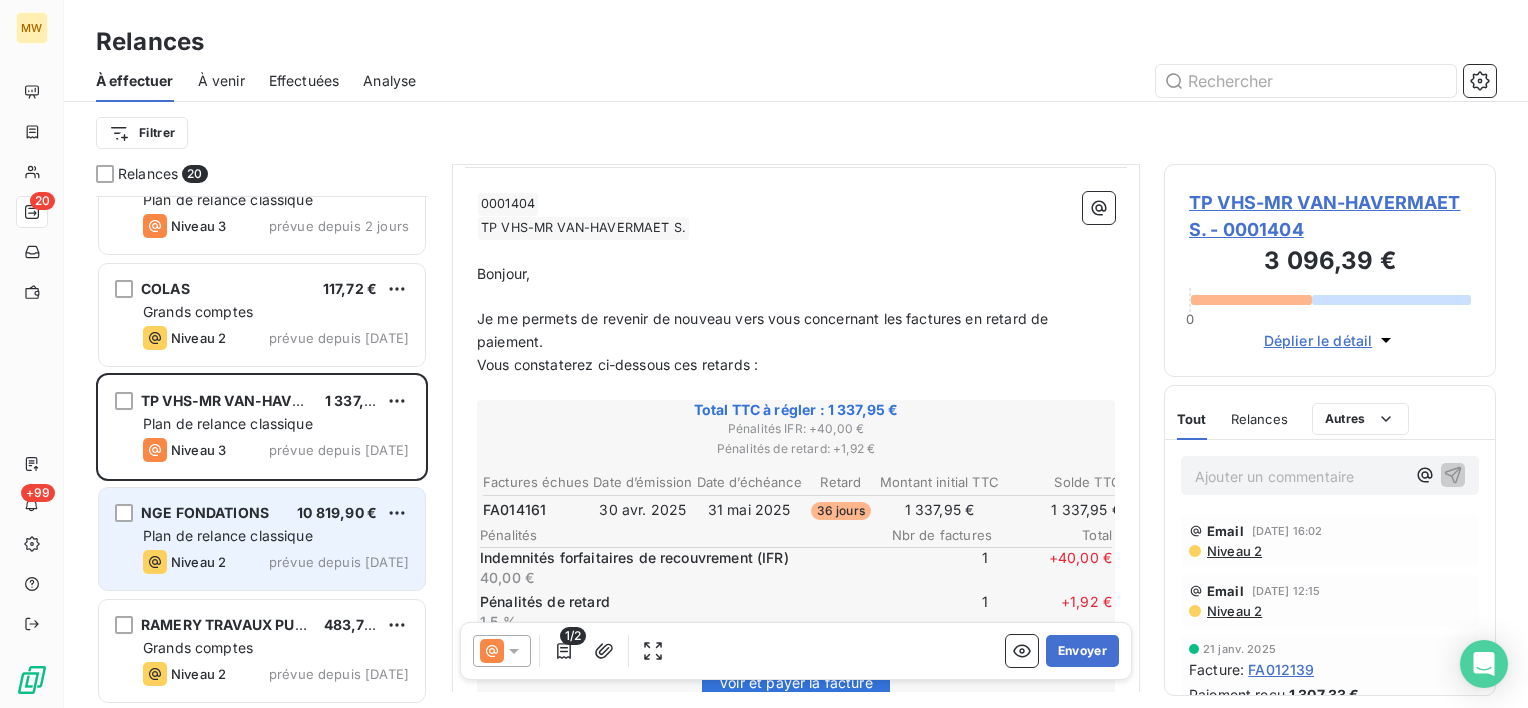click on "Niveau 2 prévue depuis hier" at bounding box center [276, 562] 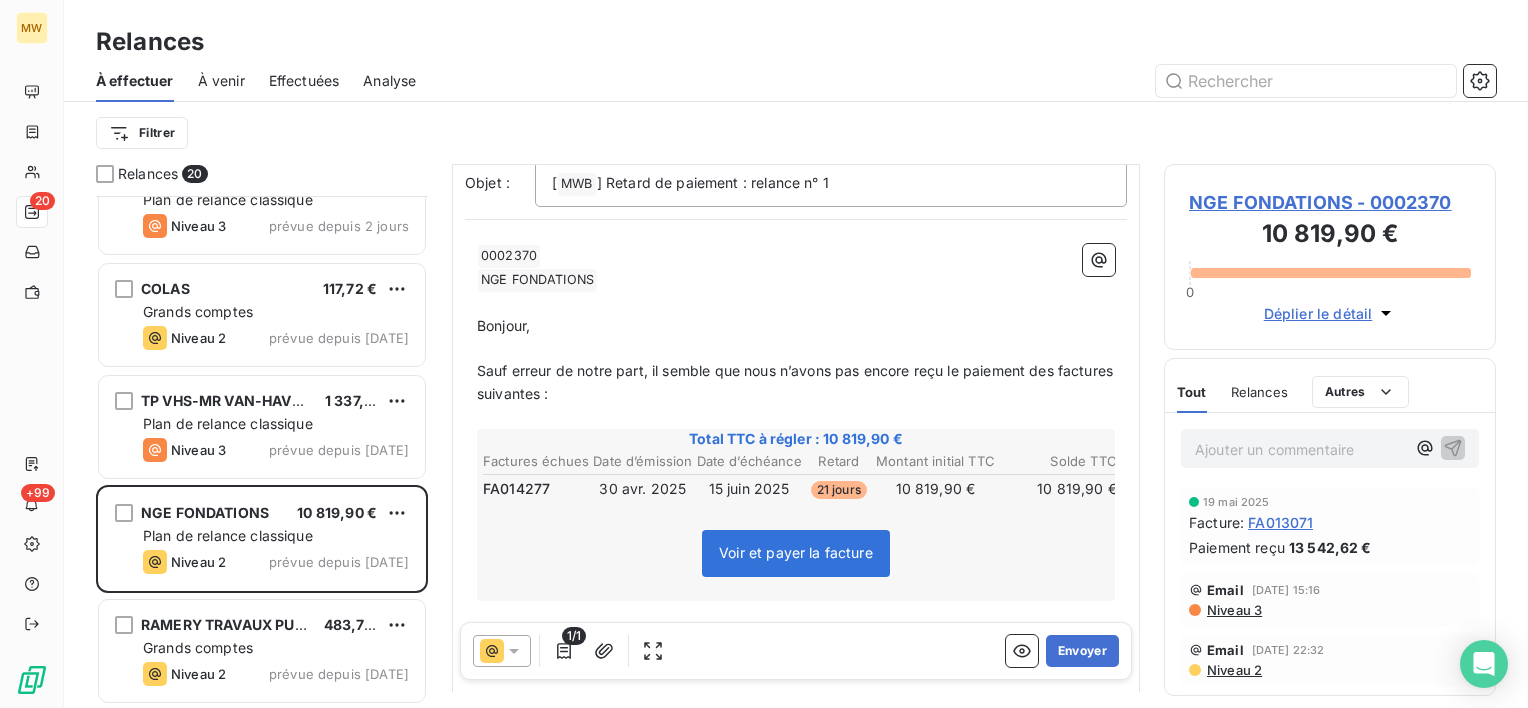 scroll, scrollTop: 0, scrollLeft: 0, axis: both 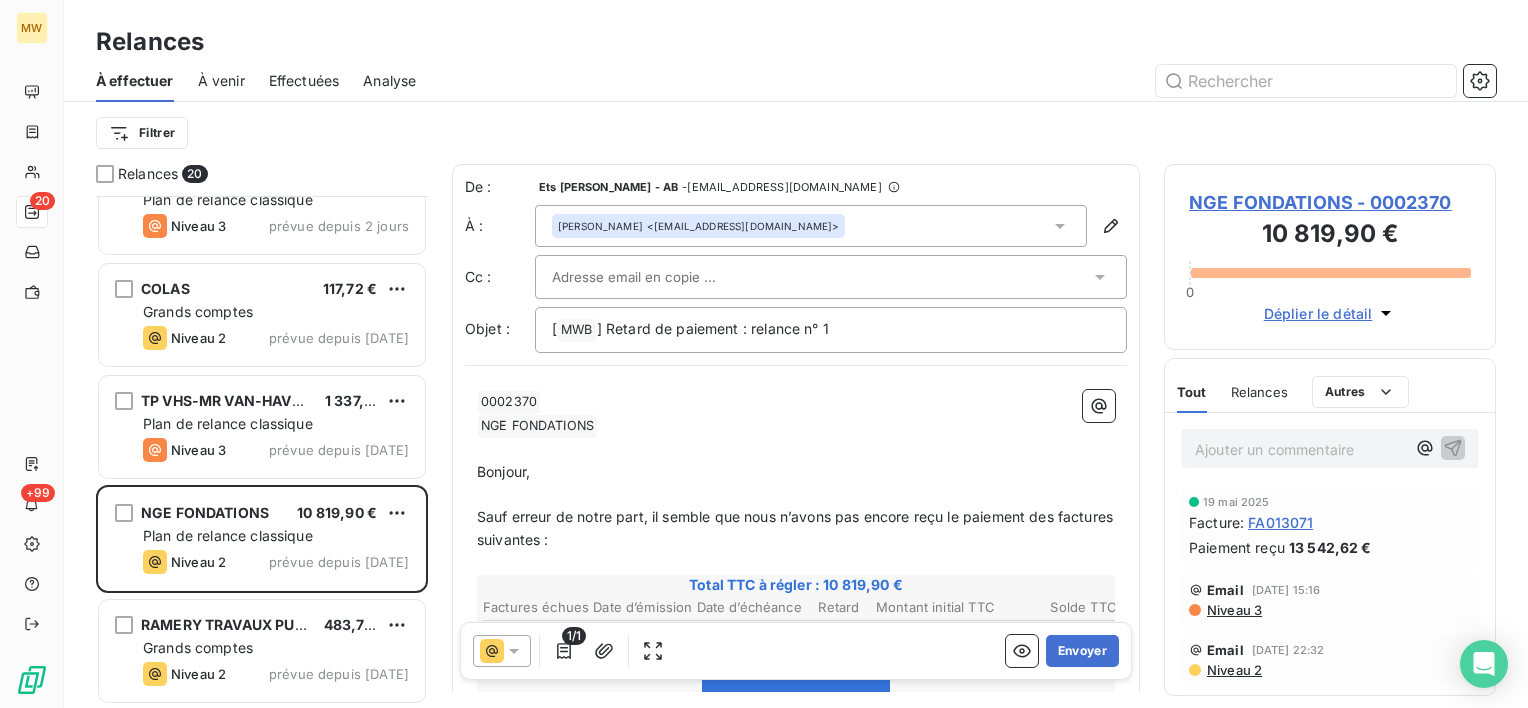 click on "Niveau 3" at bounding box center (1233, 610) 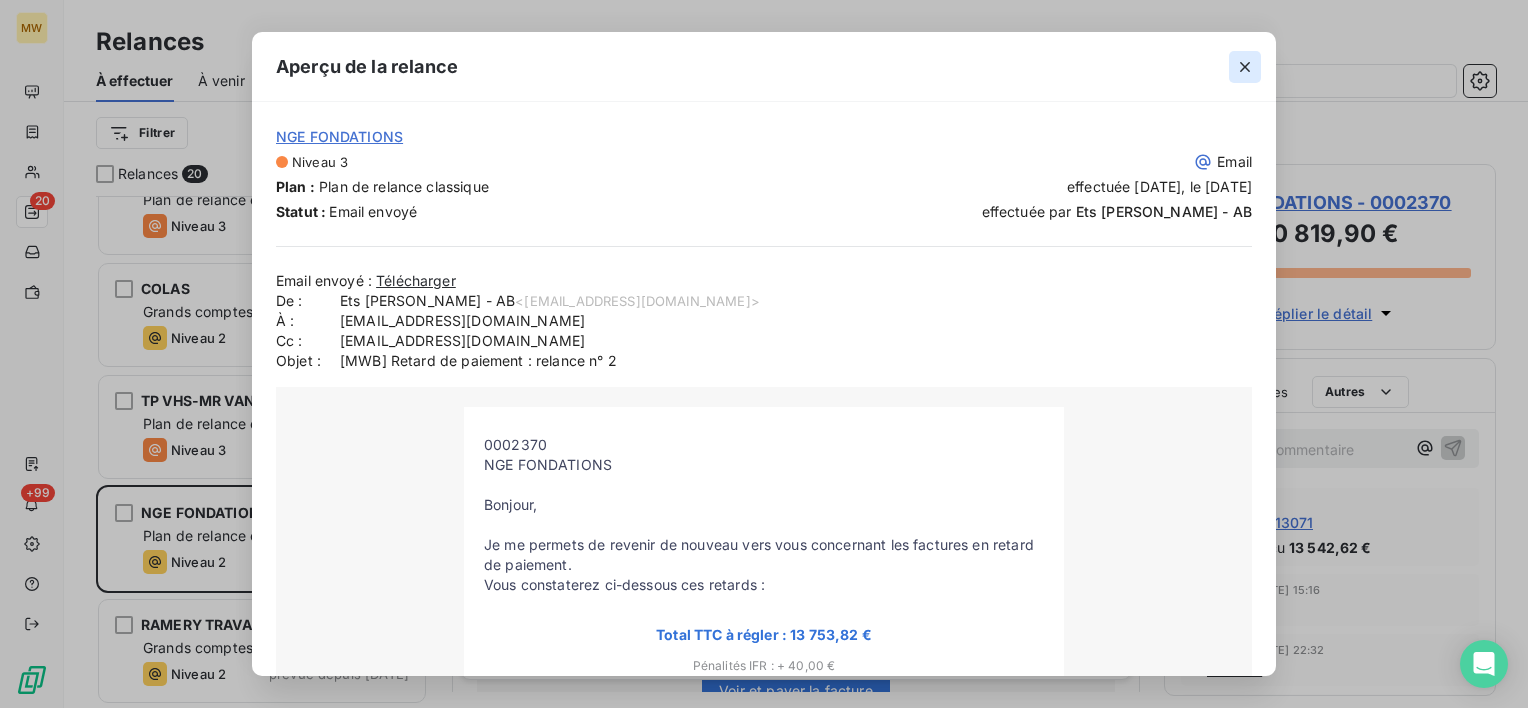 click 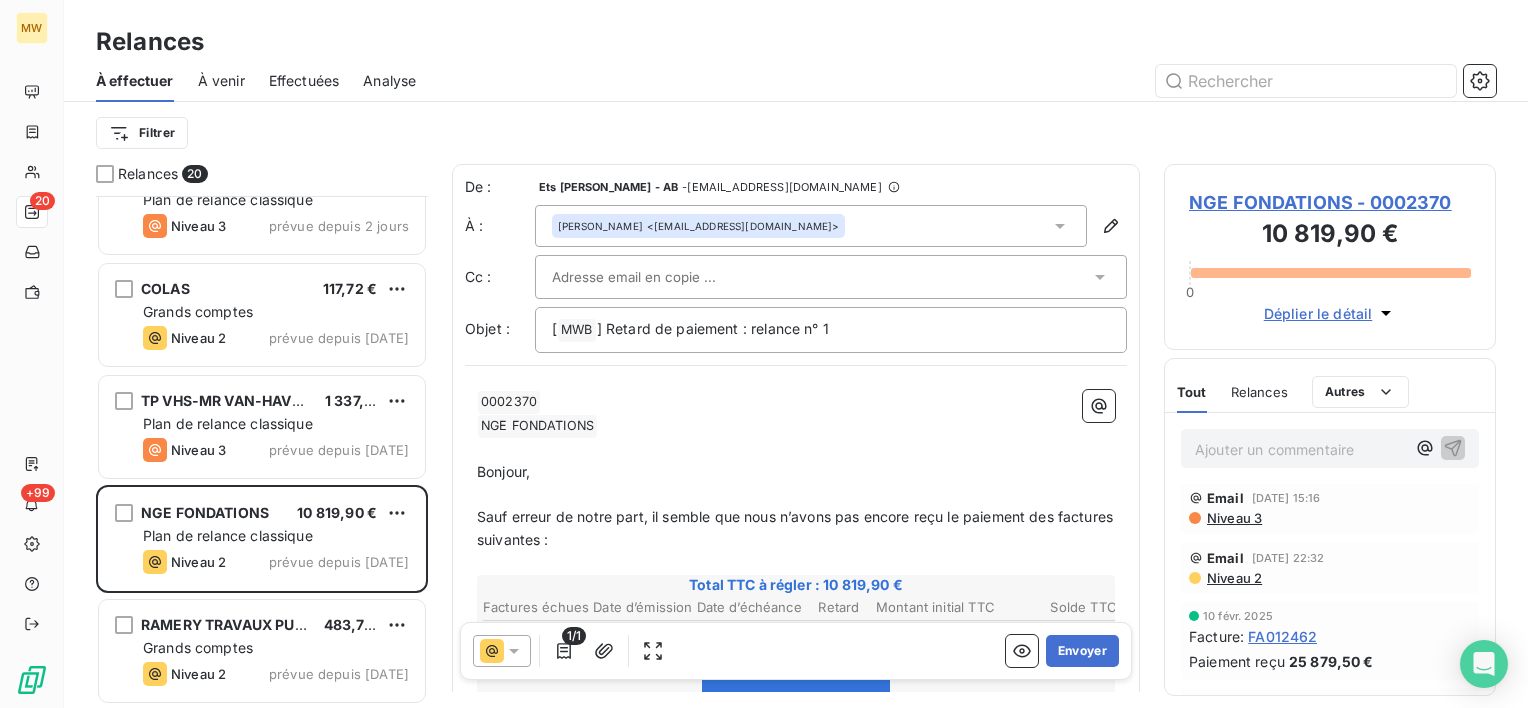 scroll, scrollTop: 0, scrollLeft: 0, axis: both 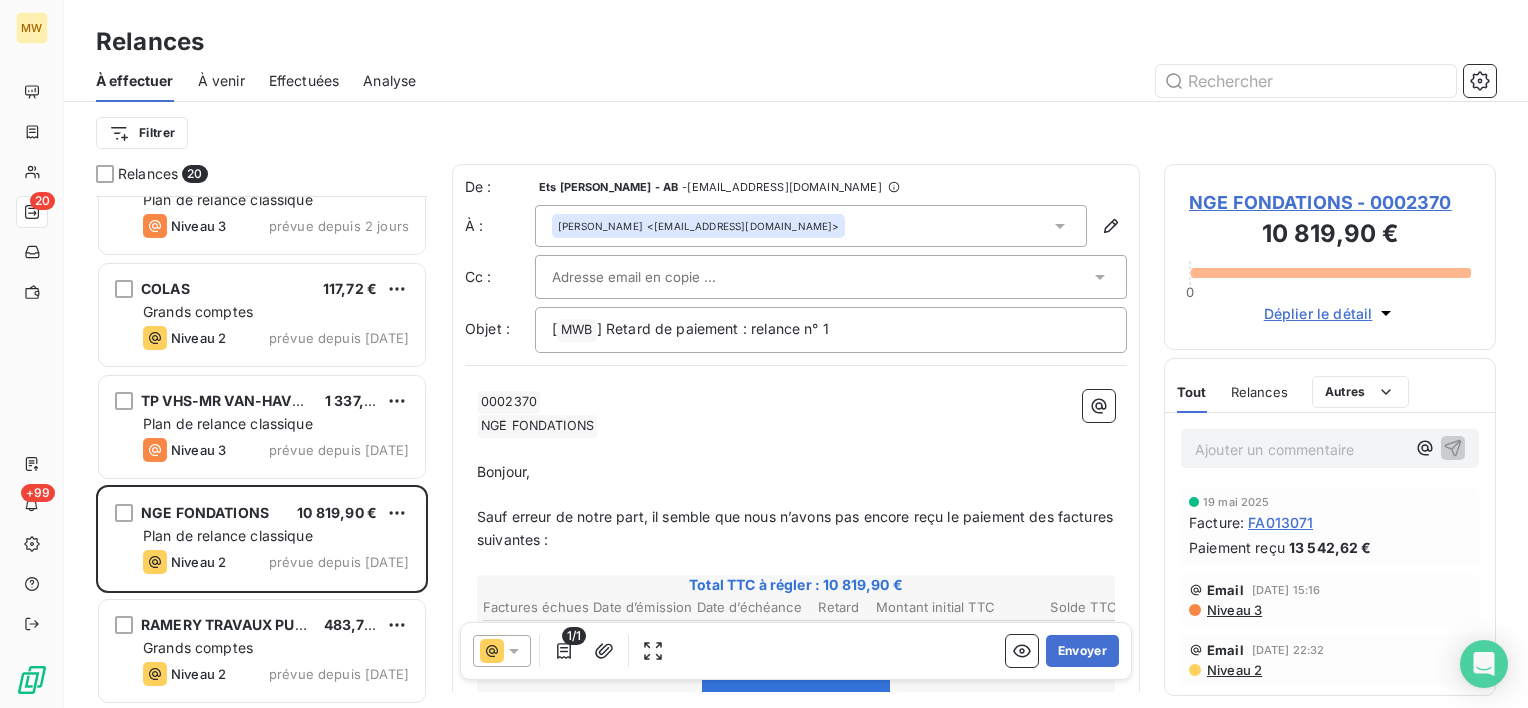 click on "Niveau 3" at bounding box center [1233, 610] 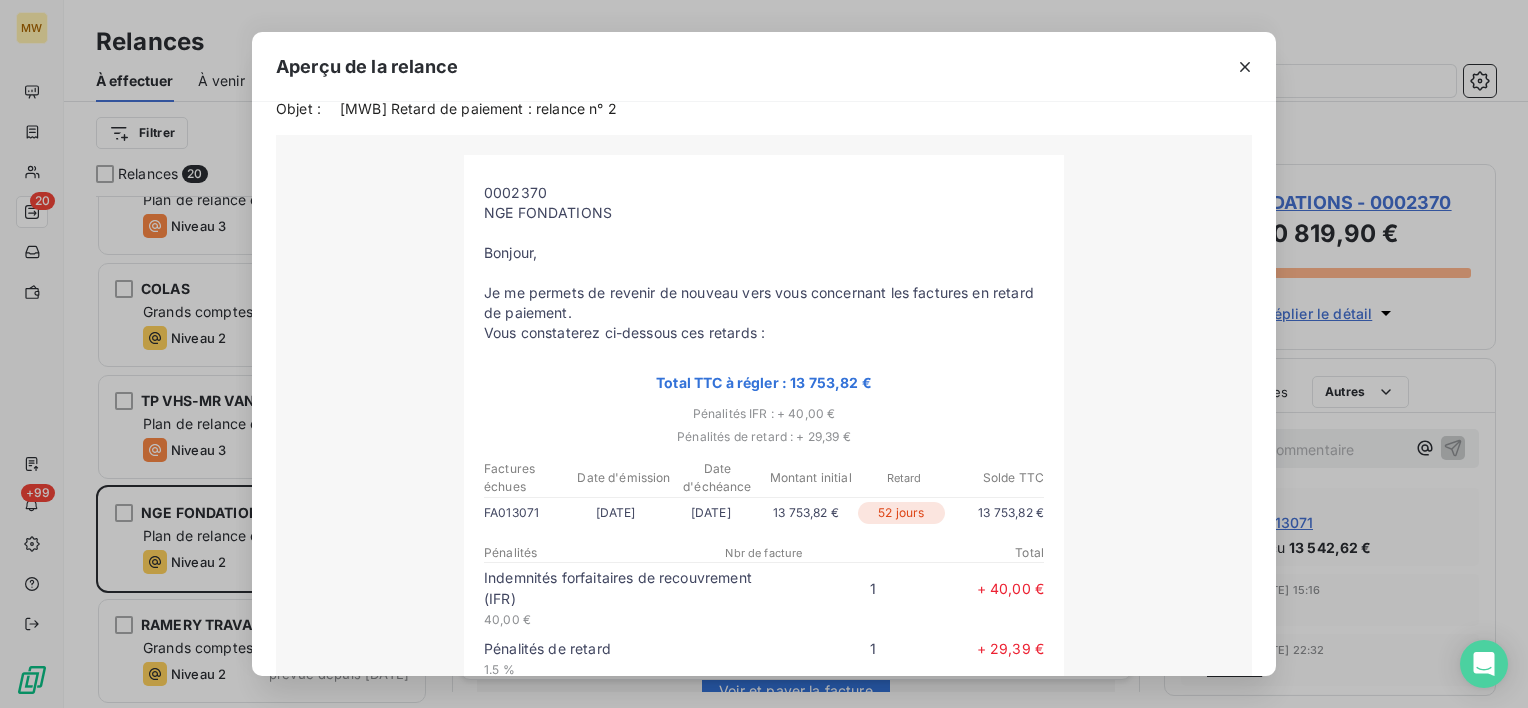 scroll, scrollTop: 256, scrollLeft: 0, axis: vertical 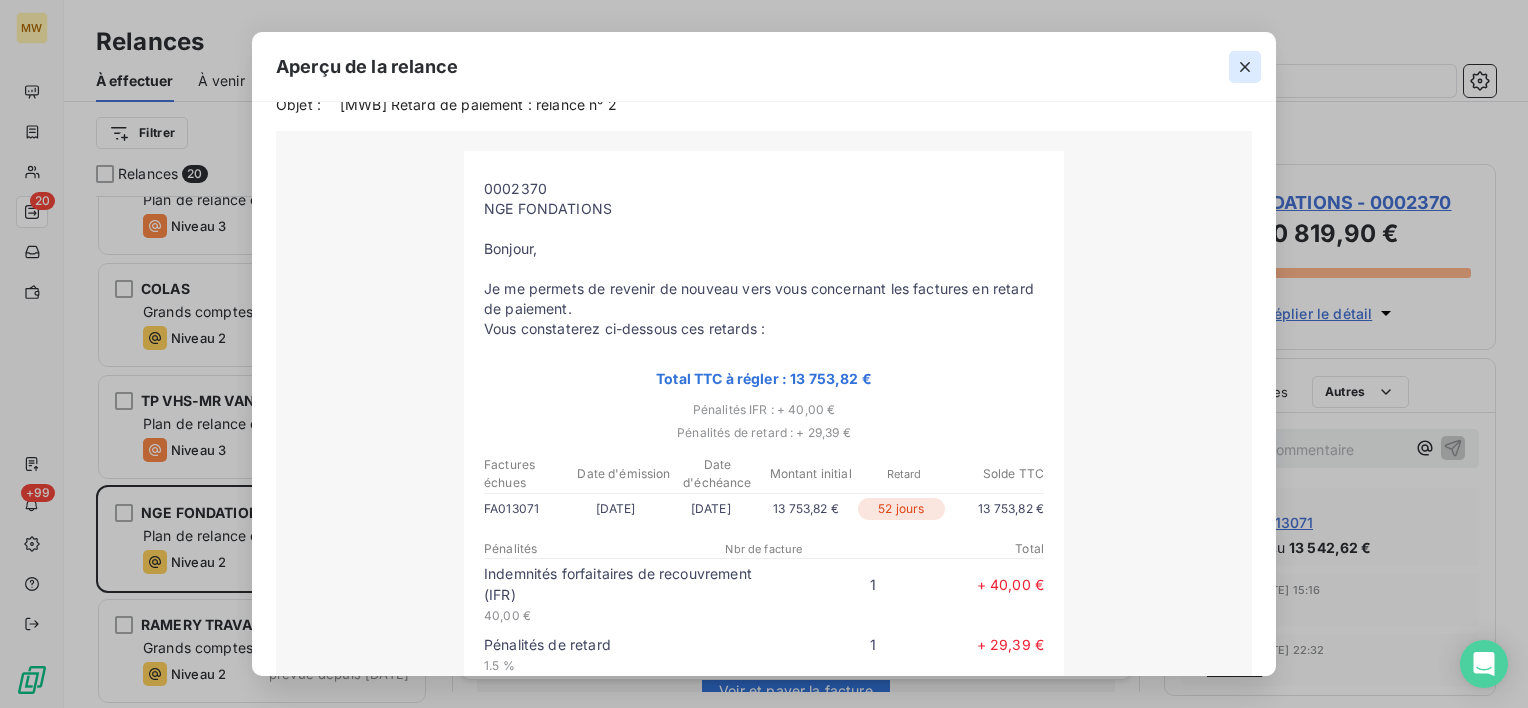 click 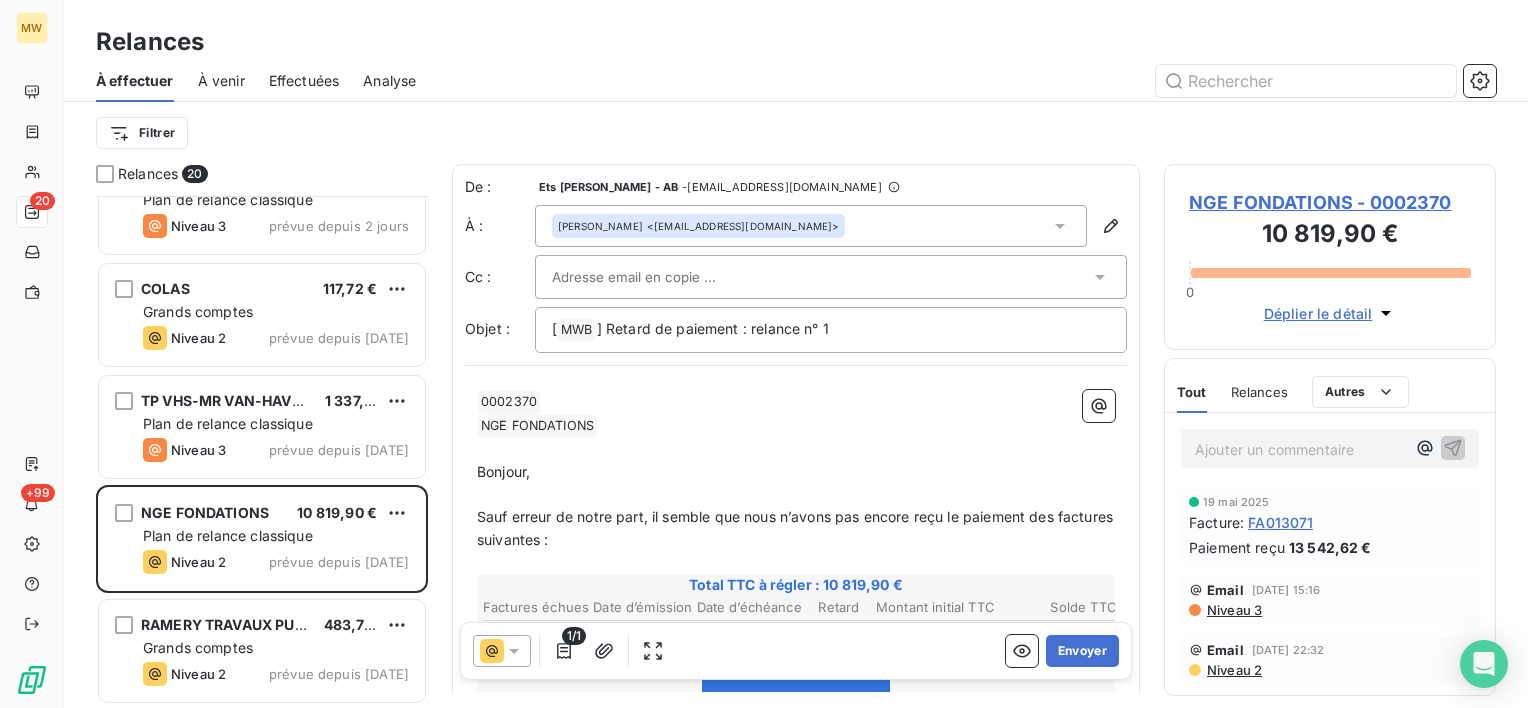 click 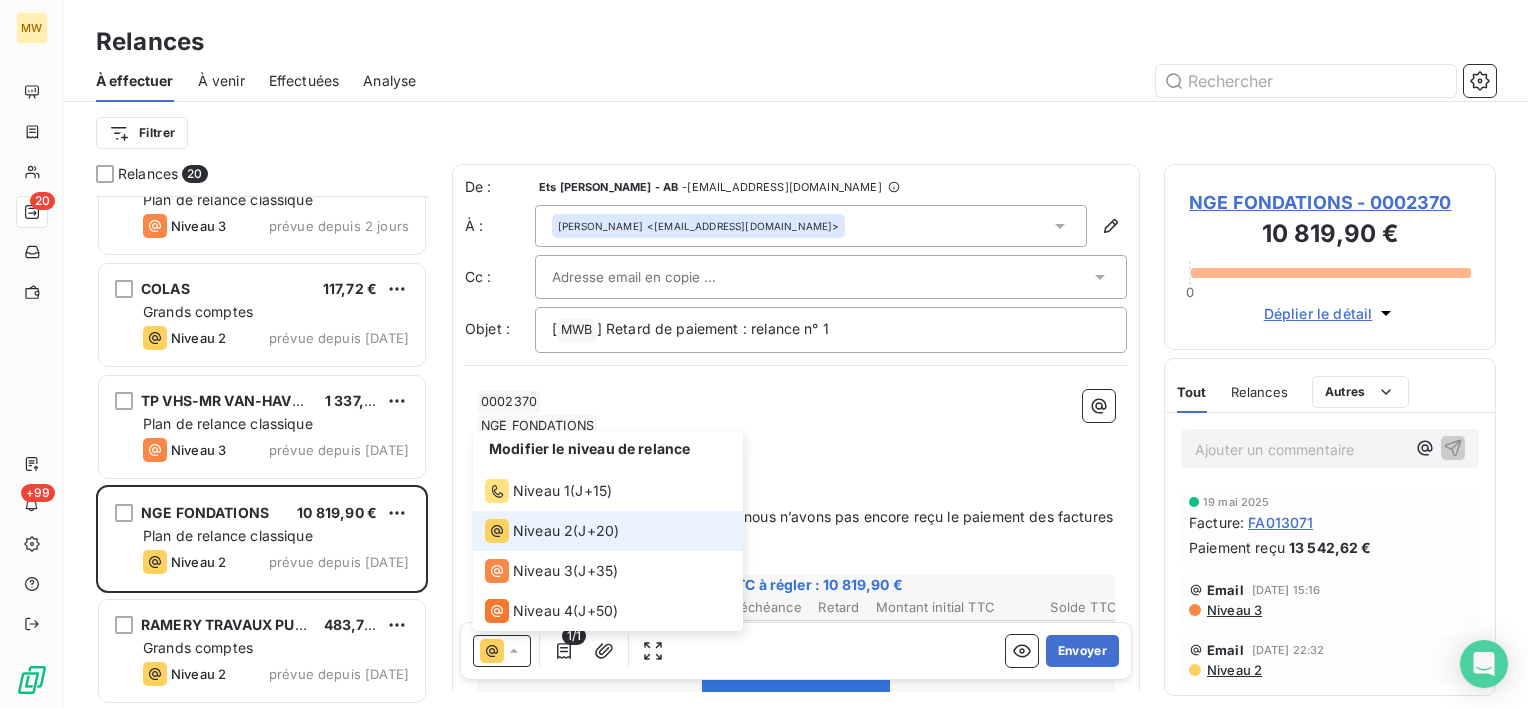 click 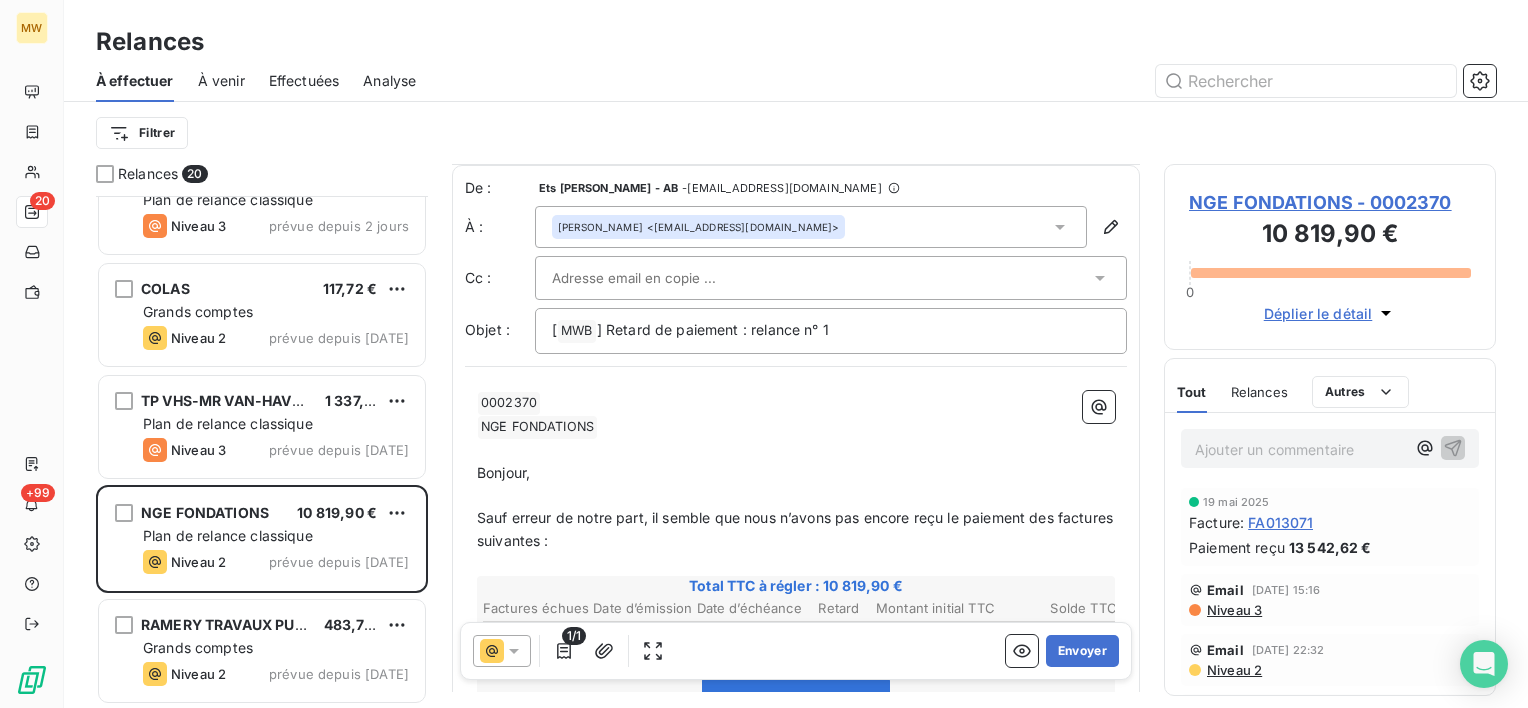 scroll, scrollTop: 28, scrollLeft: 0, axis: vertical 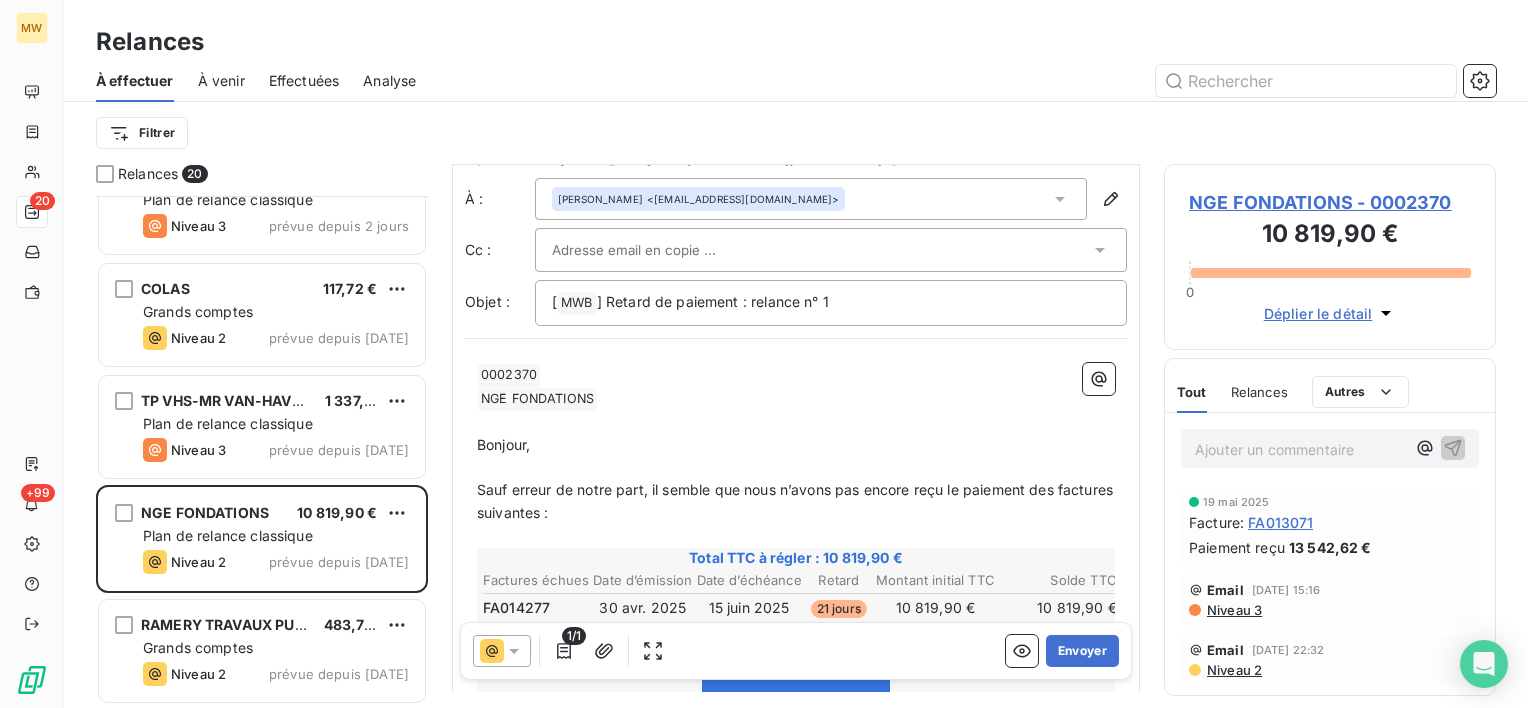 click 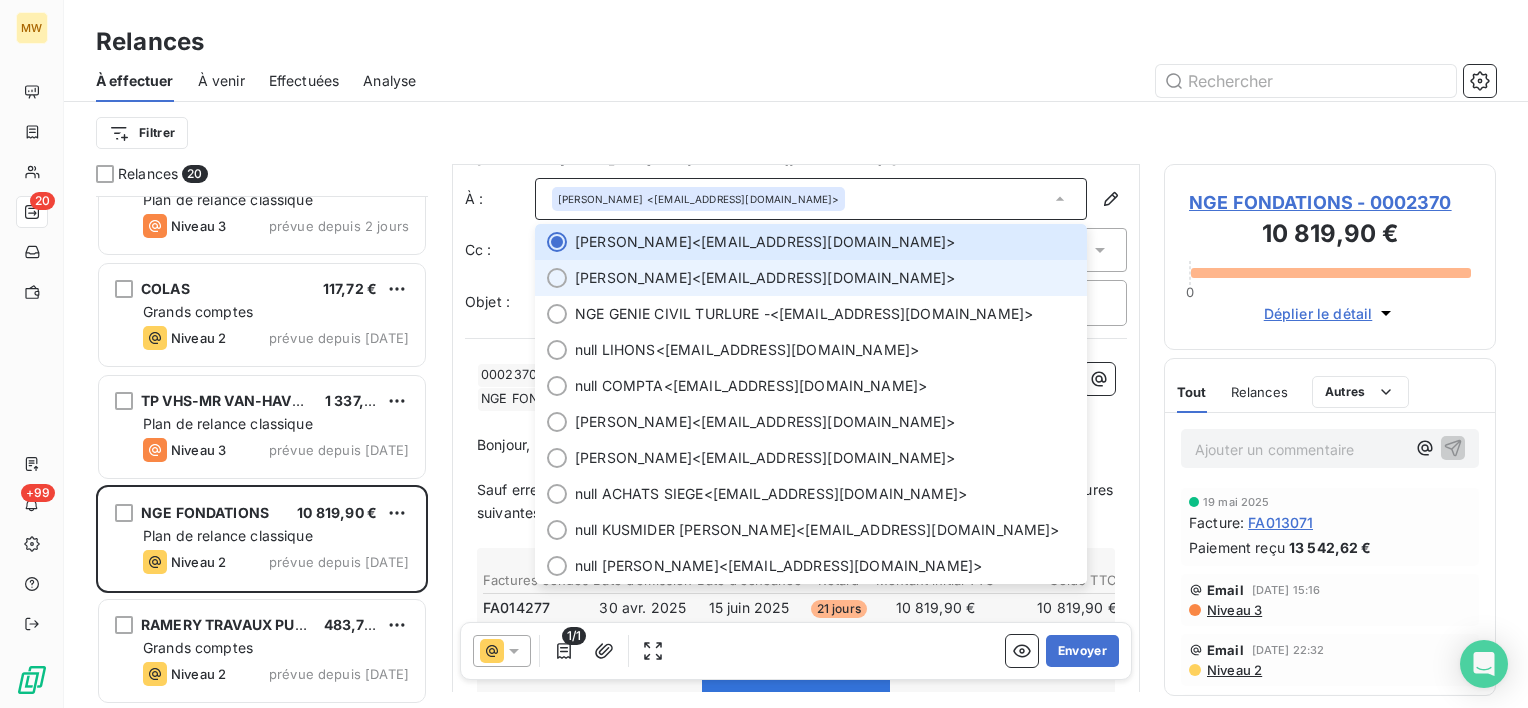 click on "Laetitia RUIZ   <lruiz@nge.fr>" at bounding box center (825, 278) 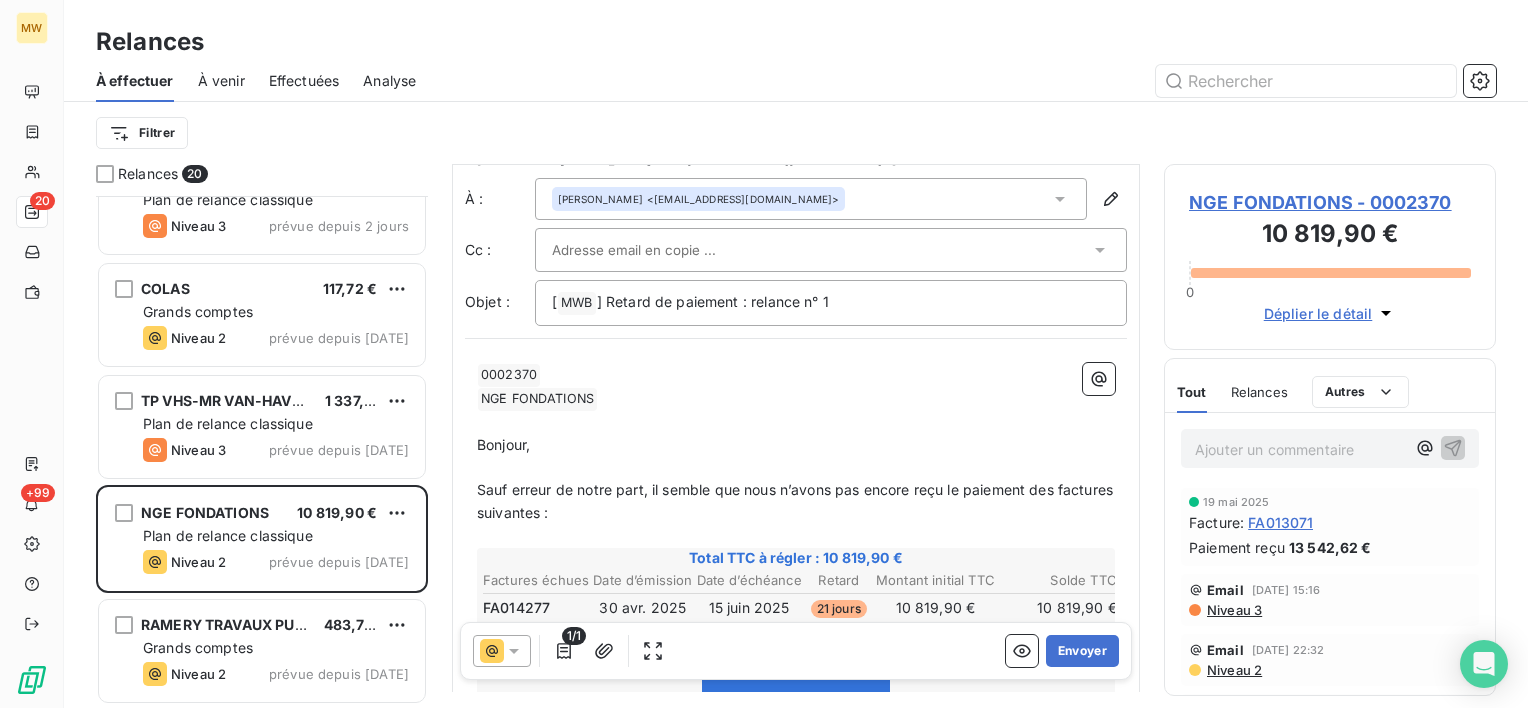 click at bounding box center (821, 250) 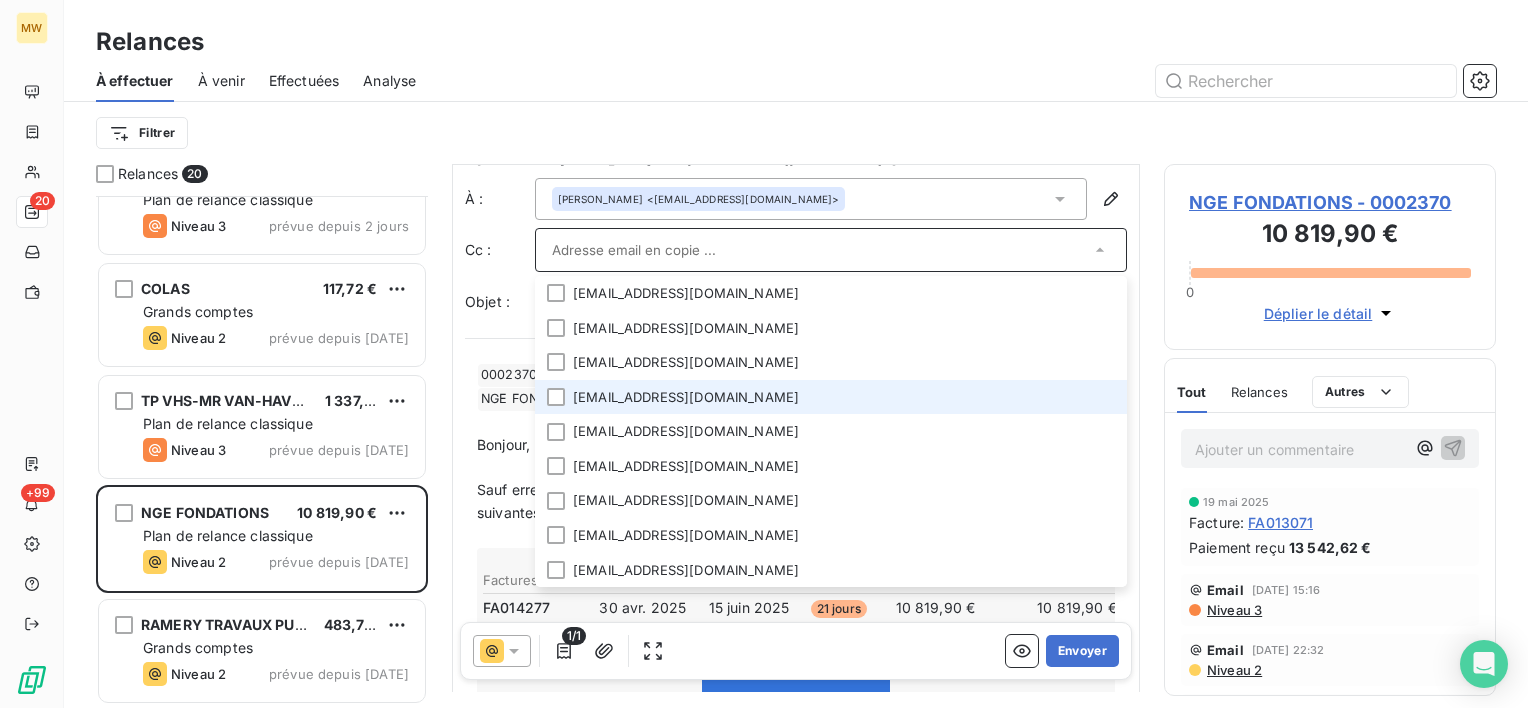 click on "facture-ngefondations@nge.fr" at bounding box center (831, 397) 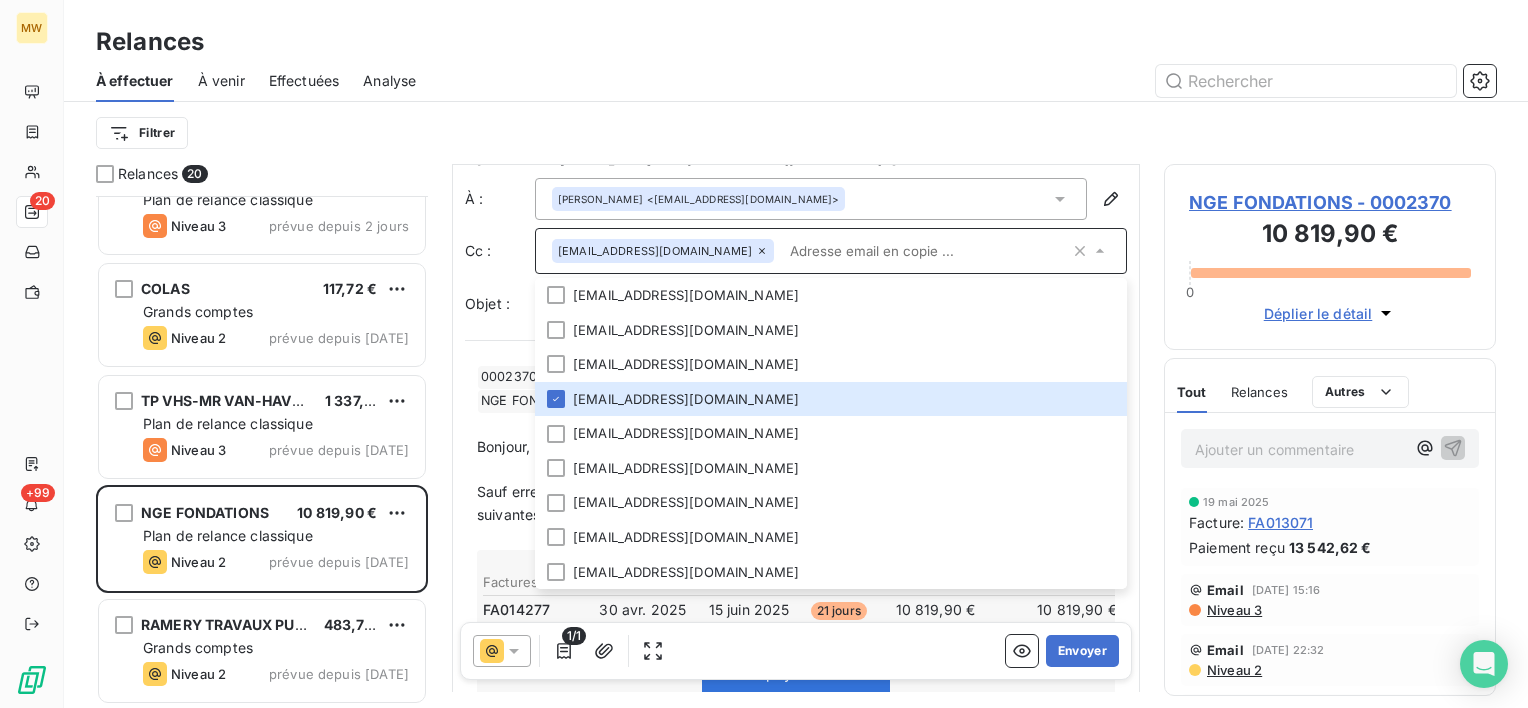 click on "Filtrer" at bounding box center [796, 133] 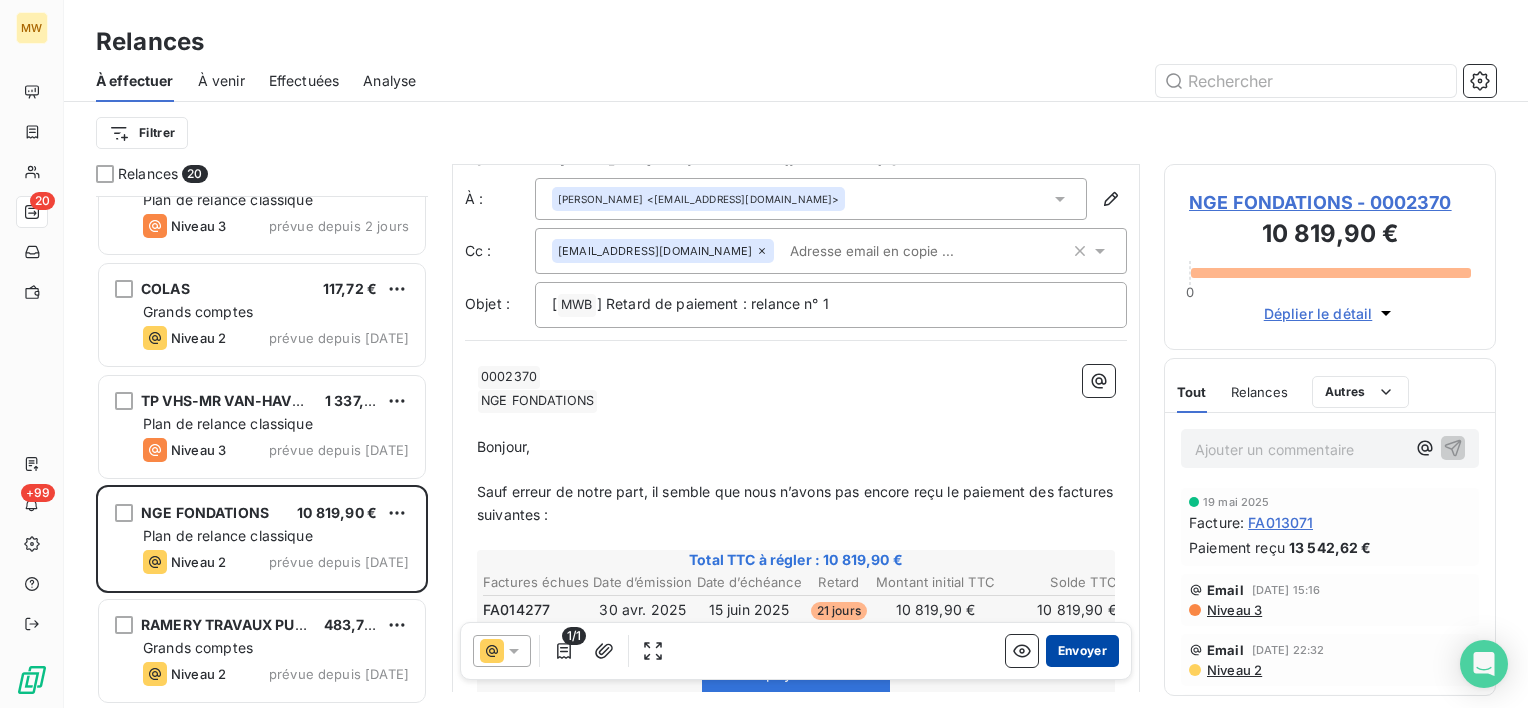 click on "Envoyer" at bounding box center (1082, 651) 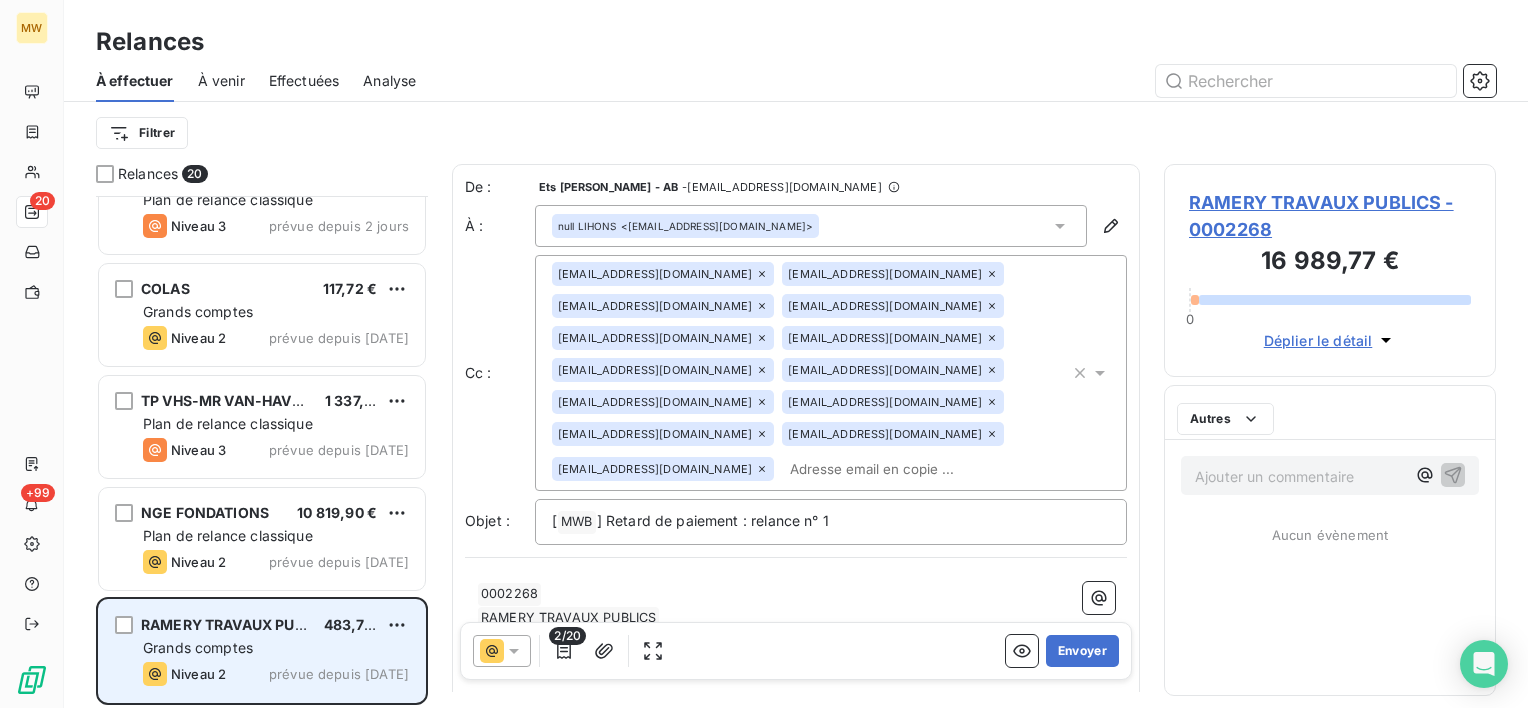 scroll, scrollTop: 1616, scrollLeft: 0, axis: vertical 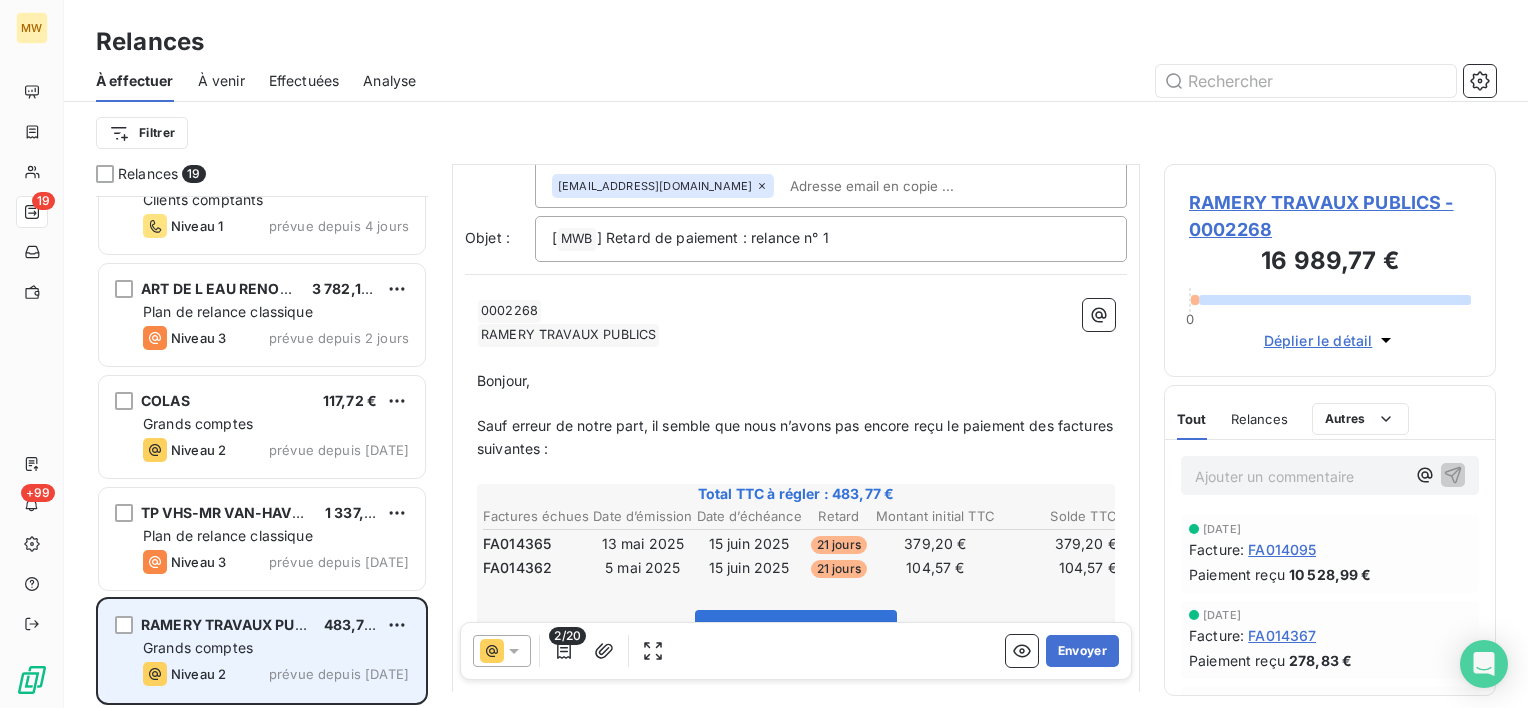 click on "Grands comptes" at bounding box center (276, 648) 